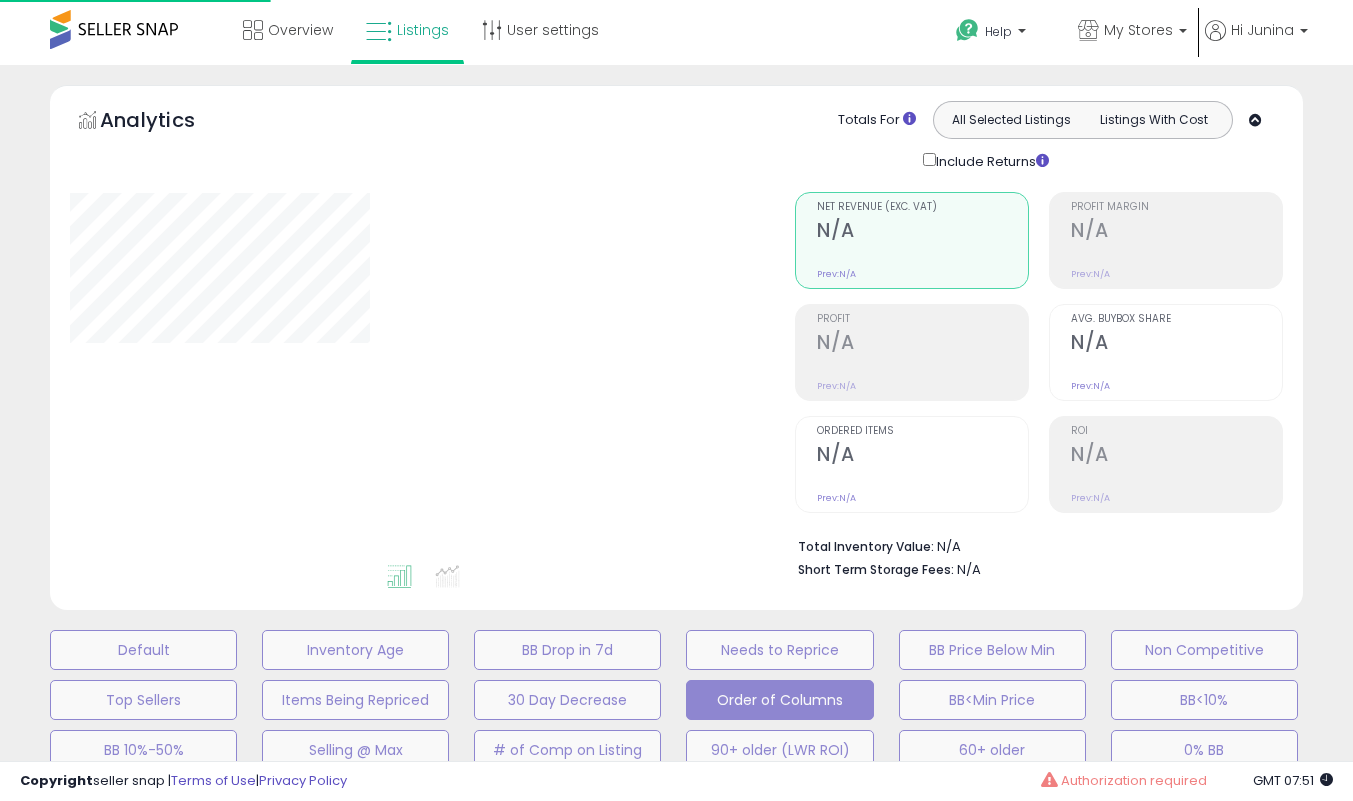 select on "**" 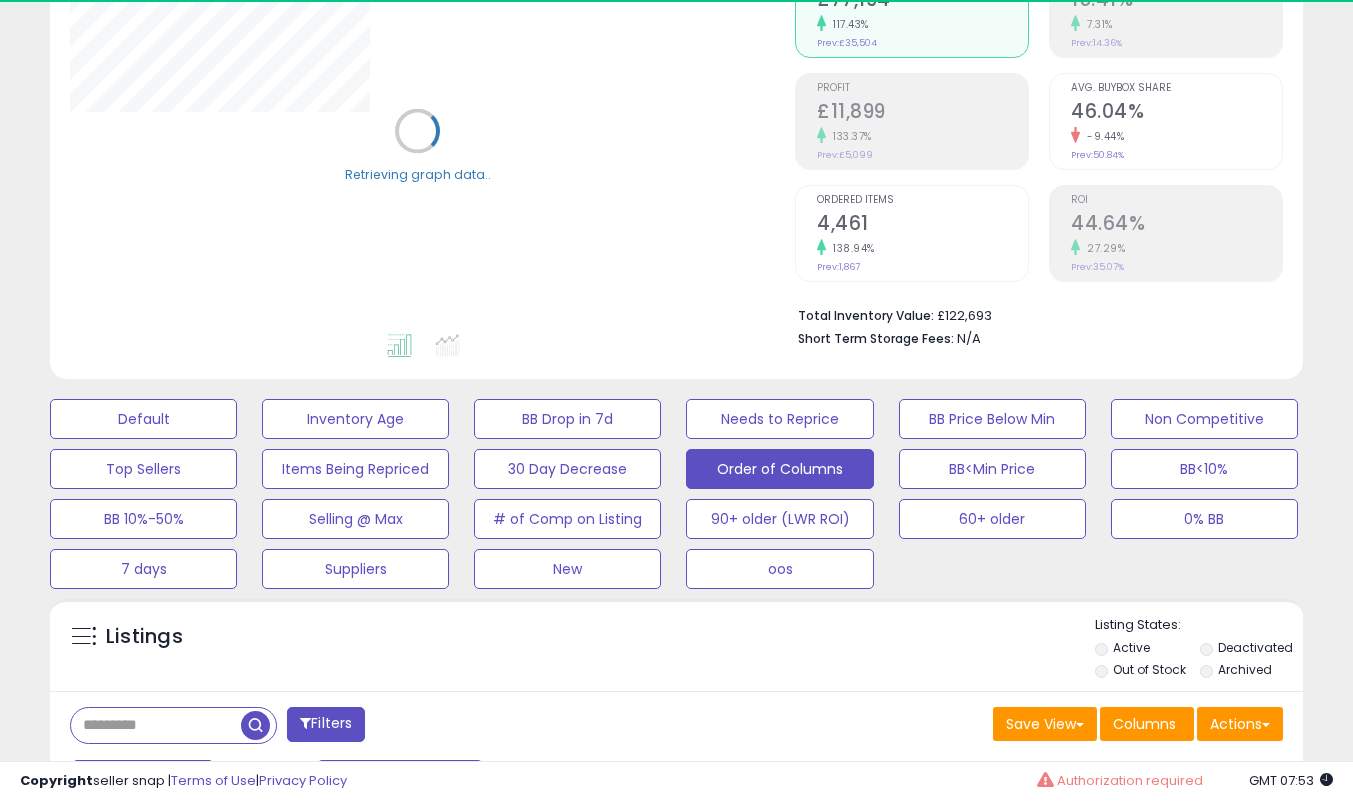 scroll, scrollTop: 118, scrollLeft: 0, axis: vertical 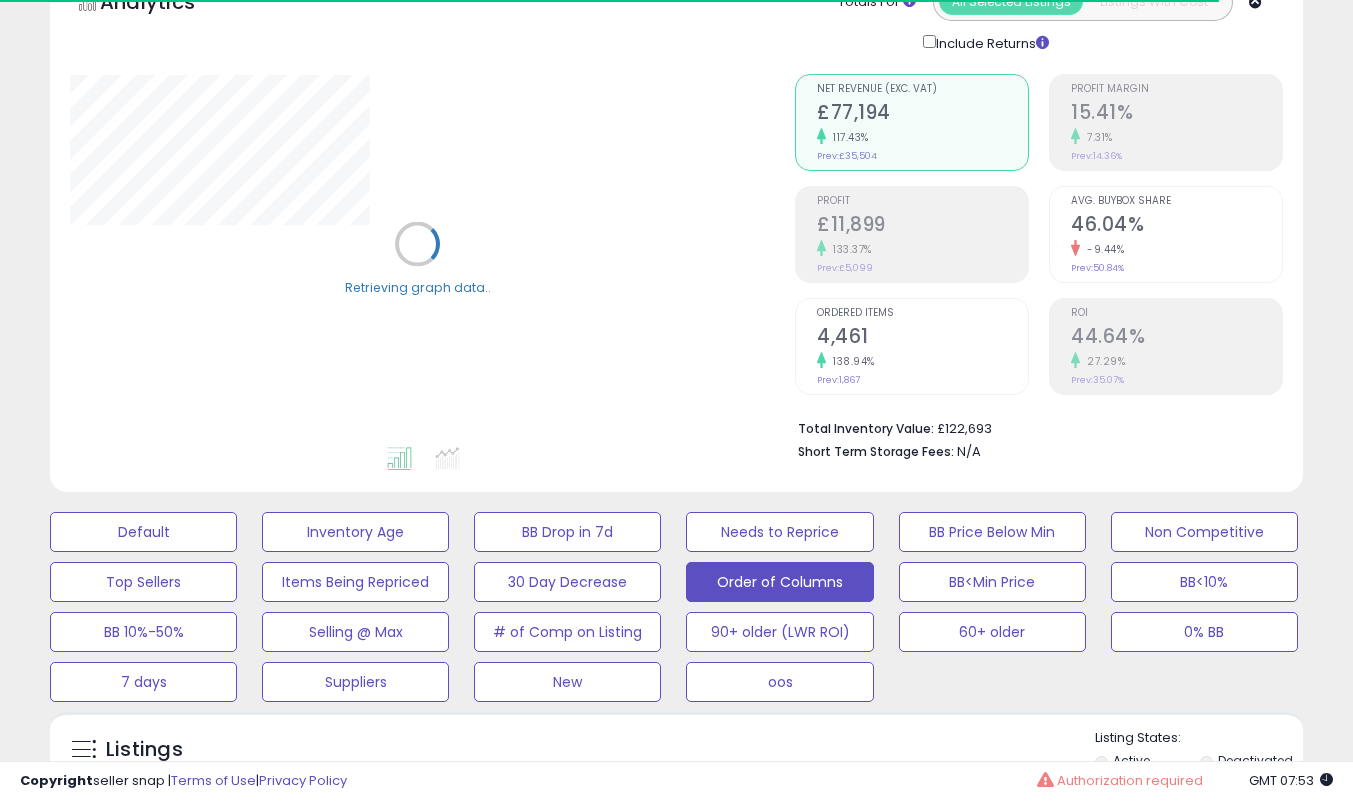 click on "**********" at bounding box center [676, 5405] 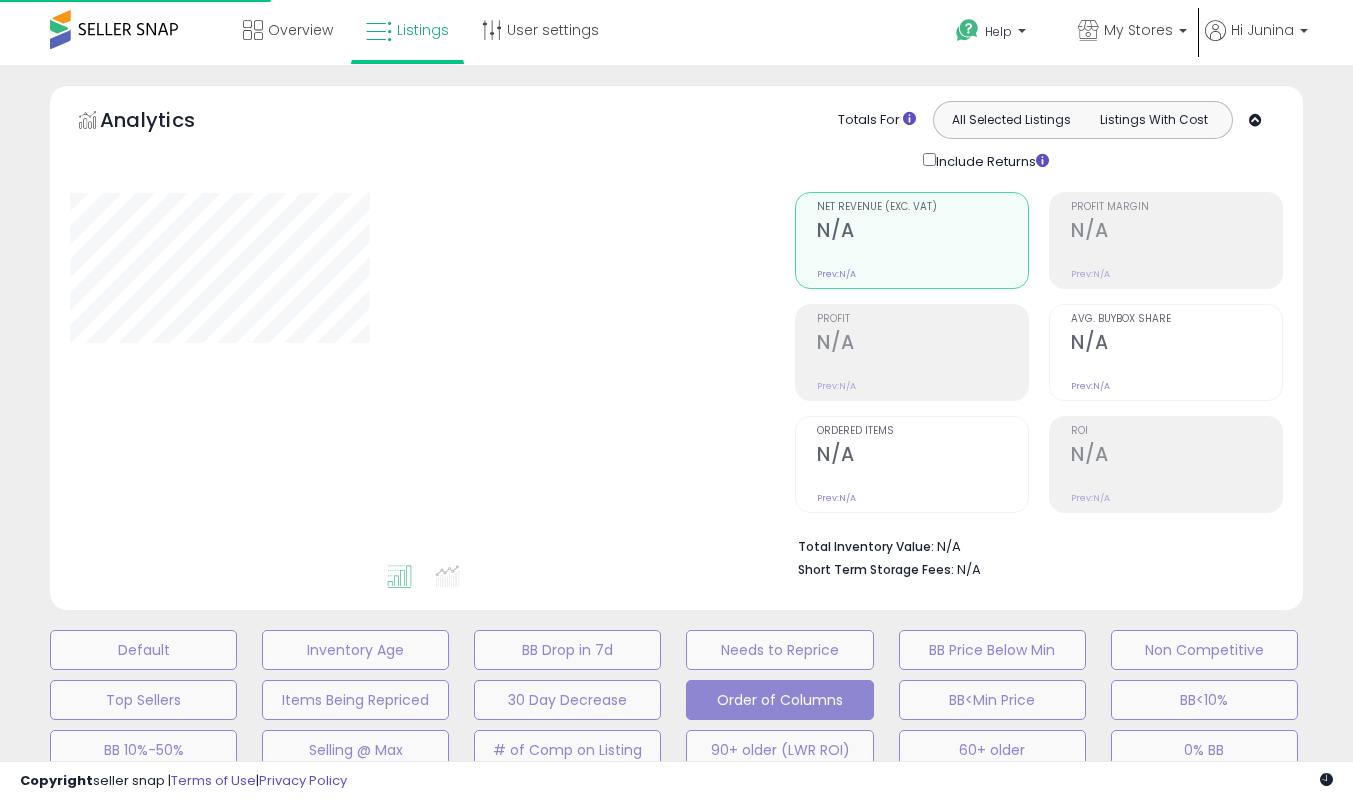 scroll, scrollTop: 118, scrollLeft: 0, axis: vertical 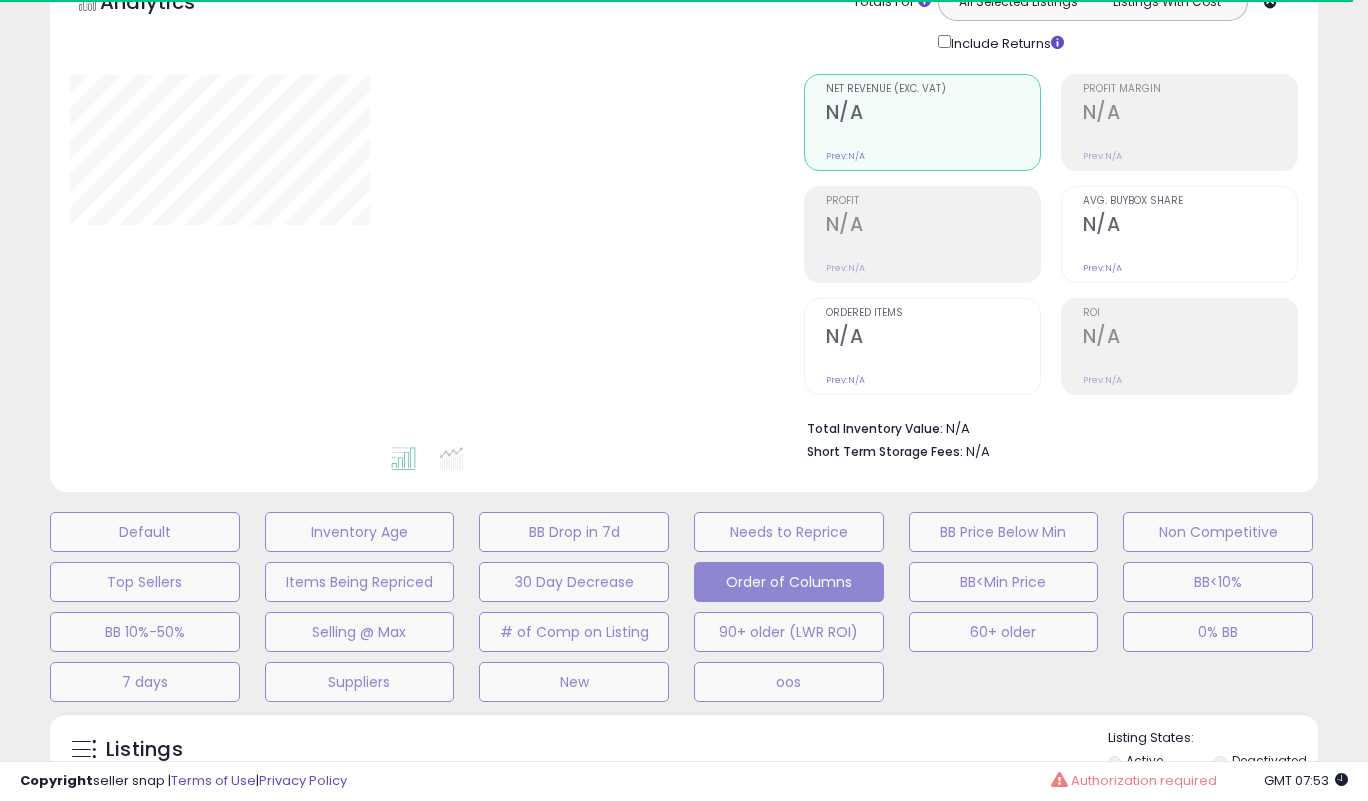 select on "**" 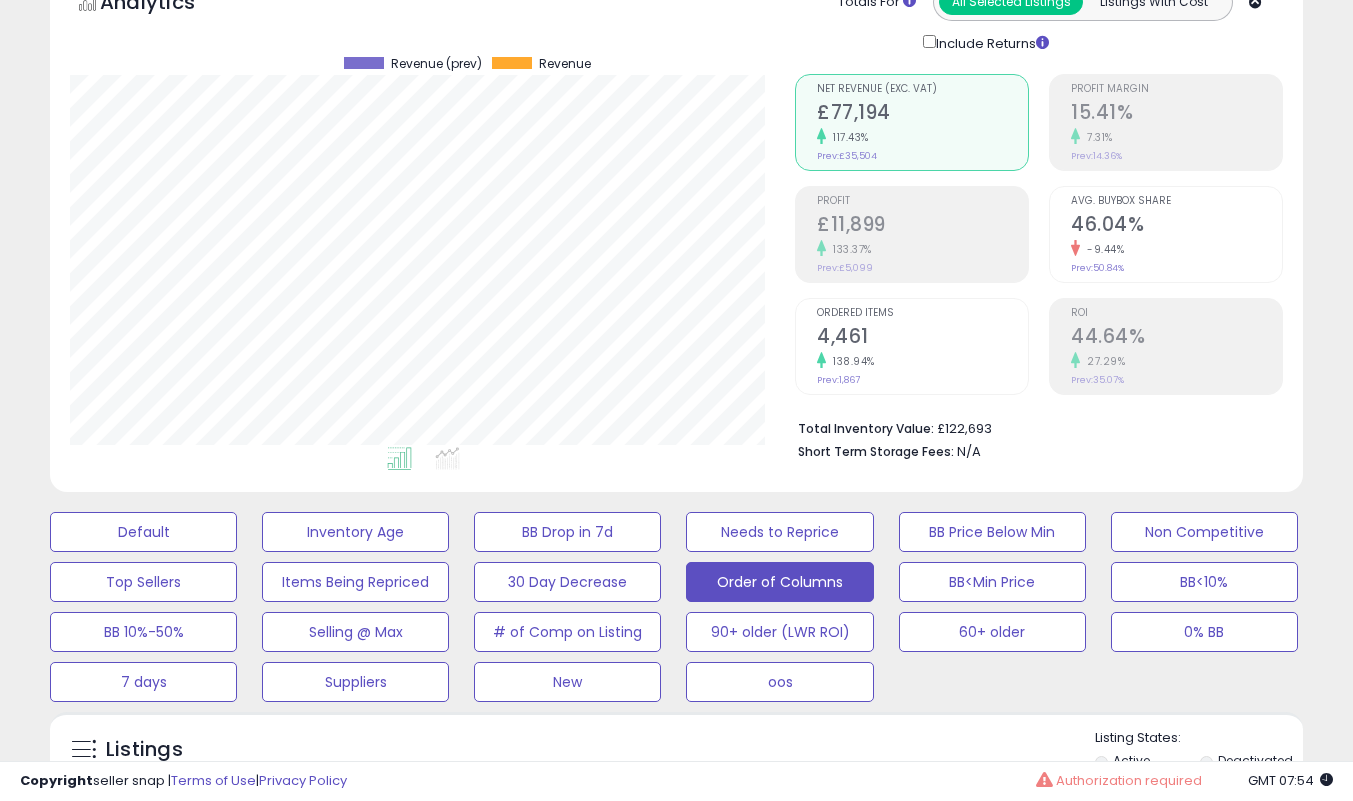 scroll, scrollTop: 999590, scrollLeft: 999275, axis: both 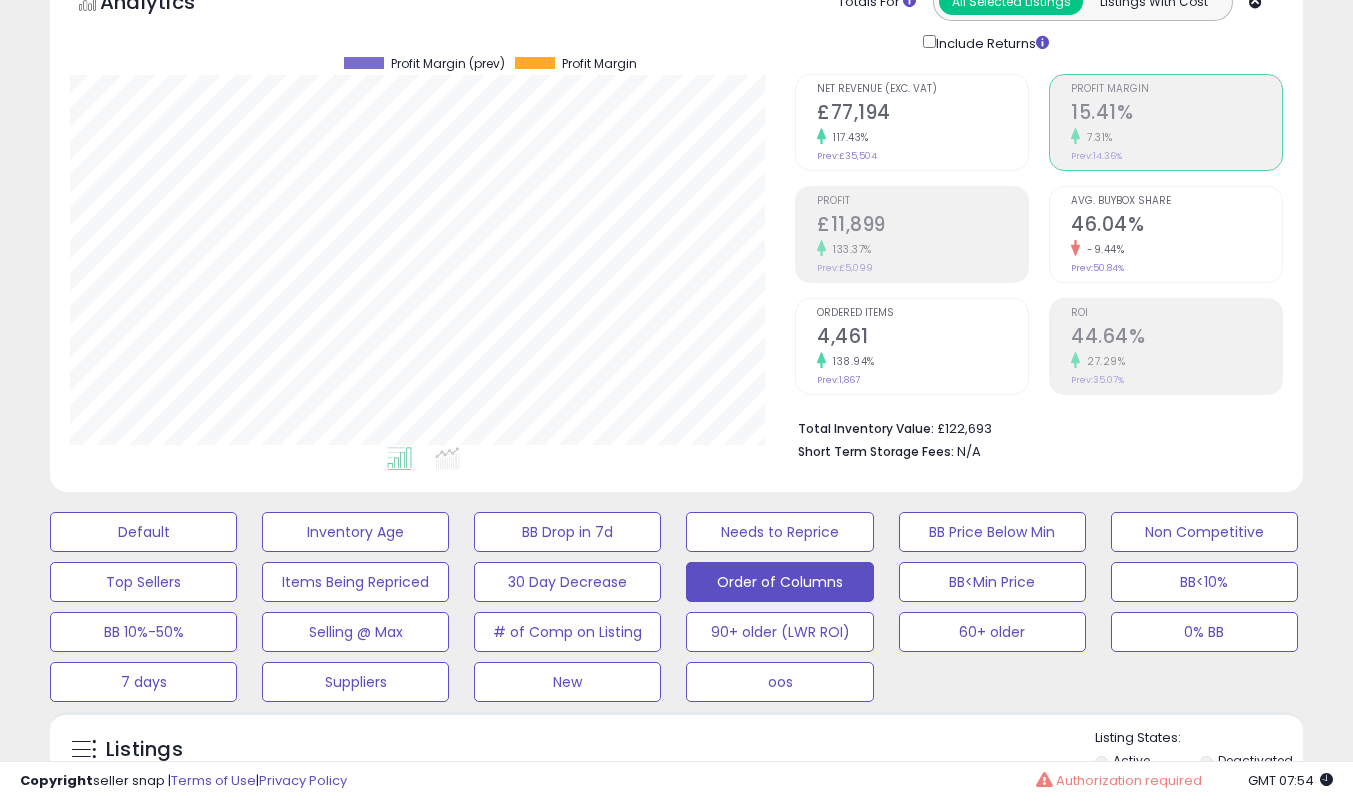 click on "£77,194" 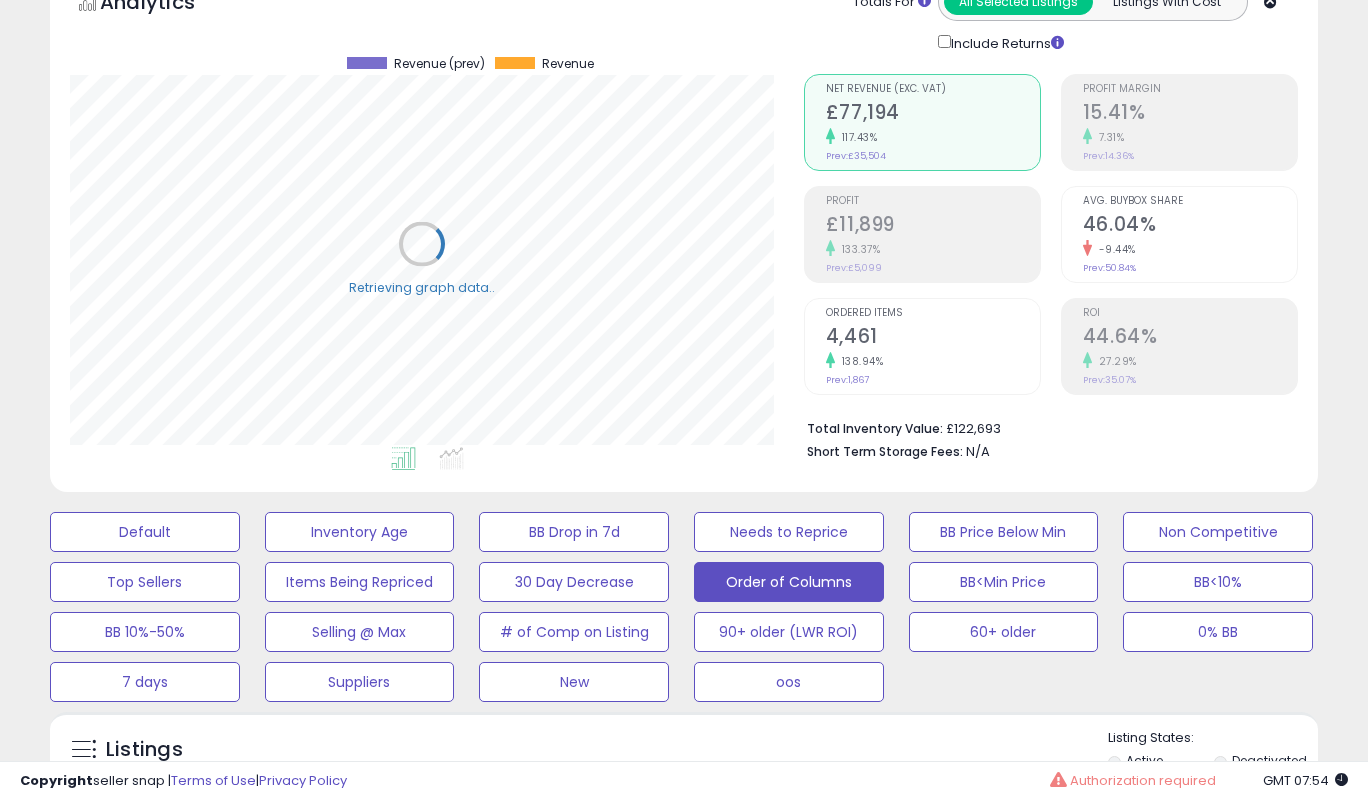 scroll, scrollTop: 999590, scrollLeft: 999266, axis: both 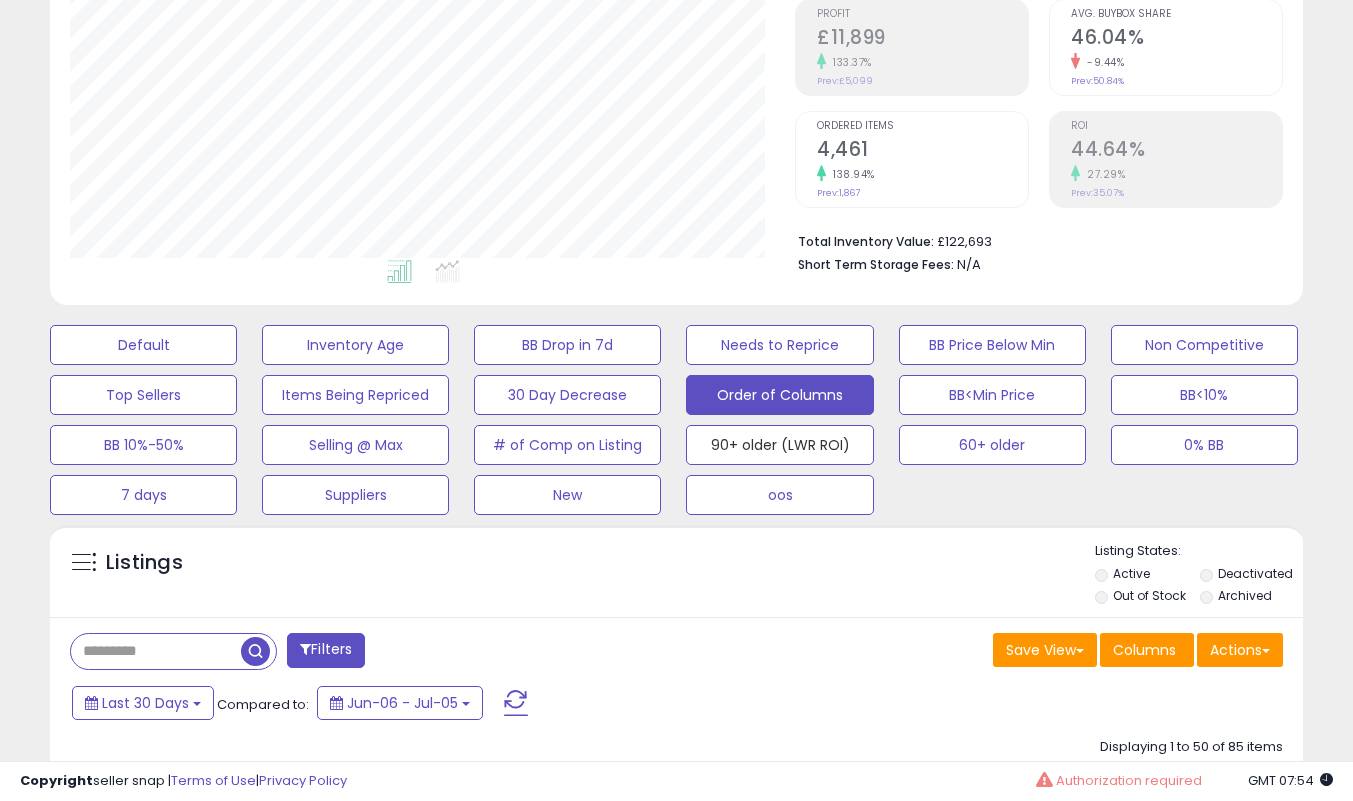 click on "90+ older (LWR ROI)" at bounding box center [143, 345] 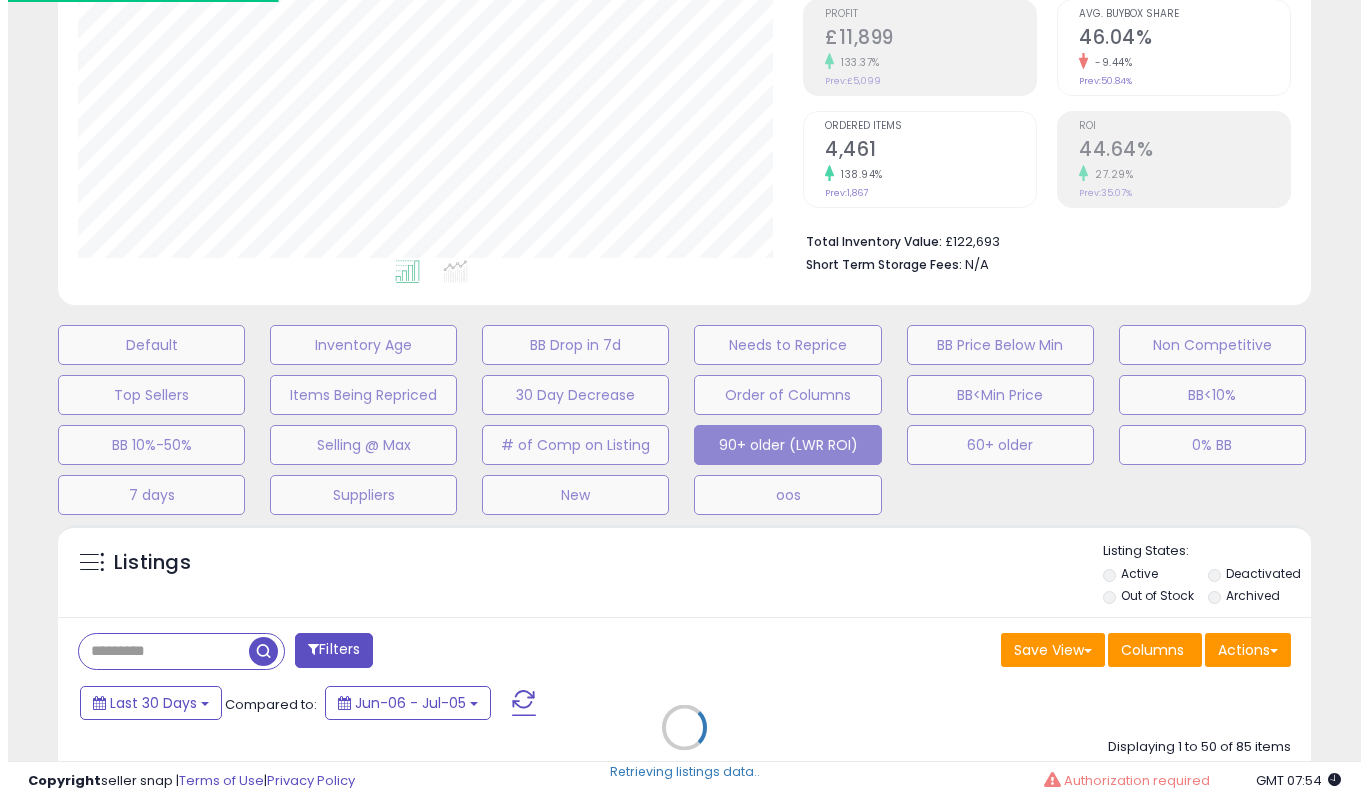 scroll, scrollTop: 999590, scrollLeft: 999266, axis: both 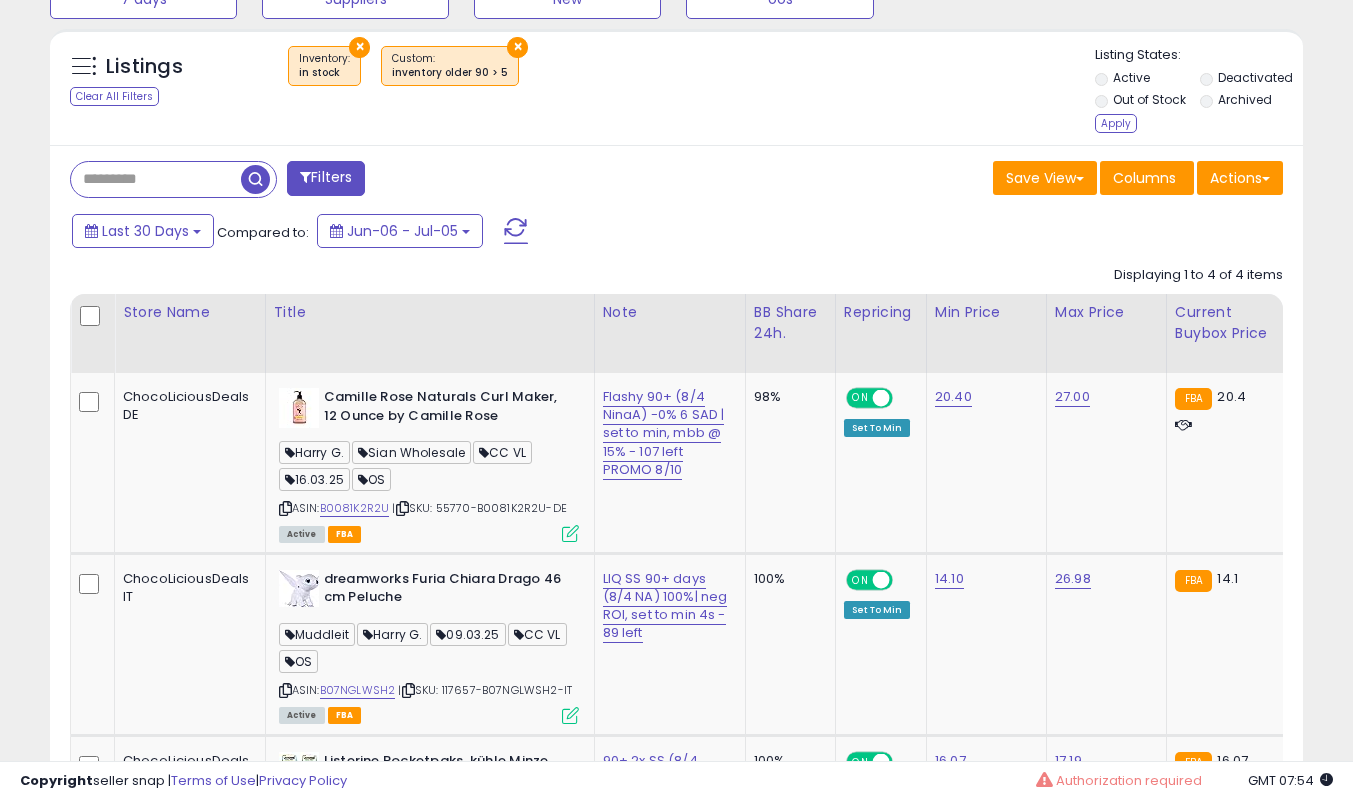 click on "Apply" at bounding box center [1116, 123] 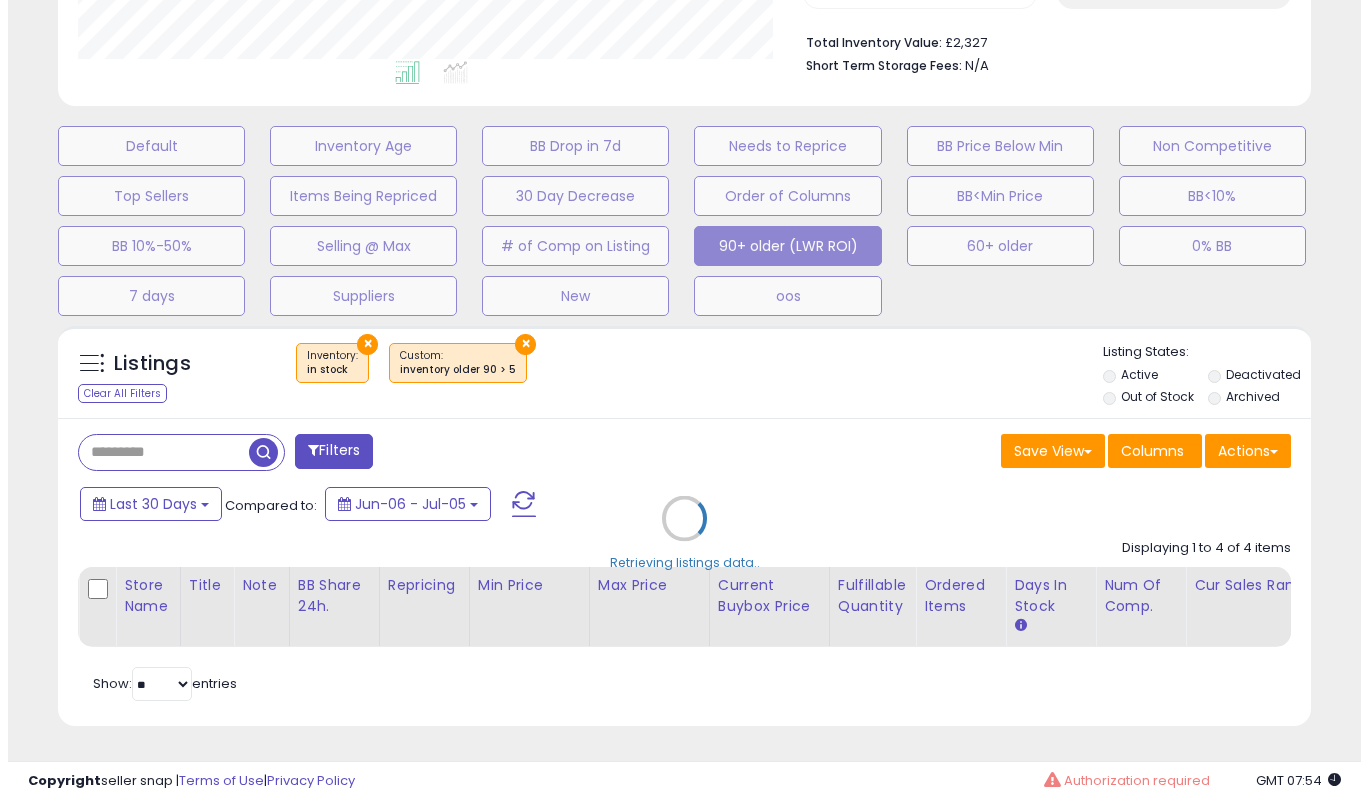 scroll, scrollTop: 519, scrollLeft: 0, axis: vertical 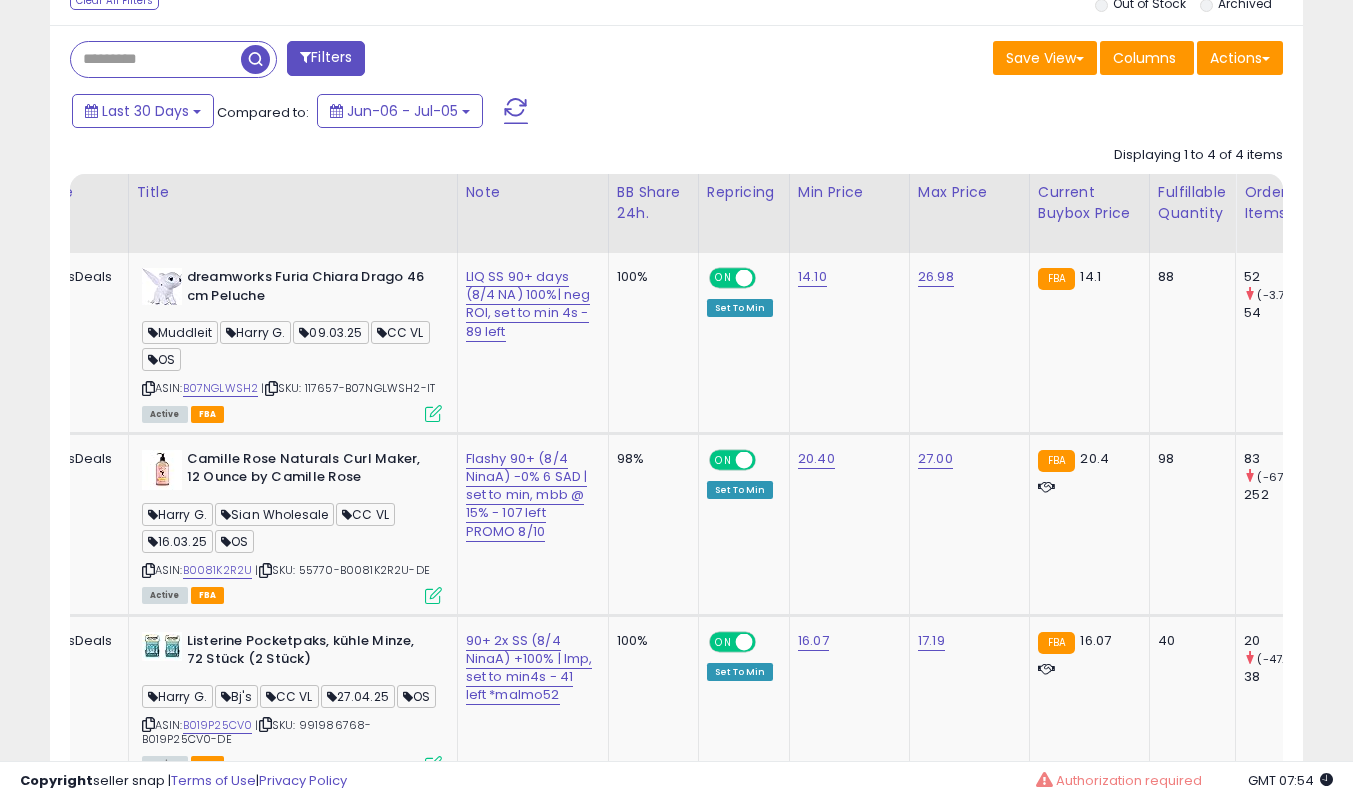 click on "Fulfillable Quantity" at bounding box center [1192, 203] 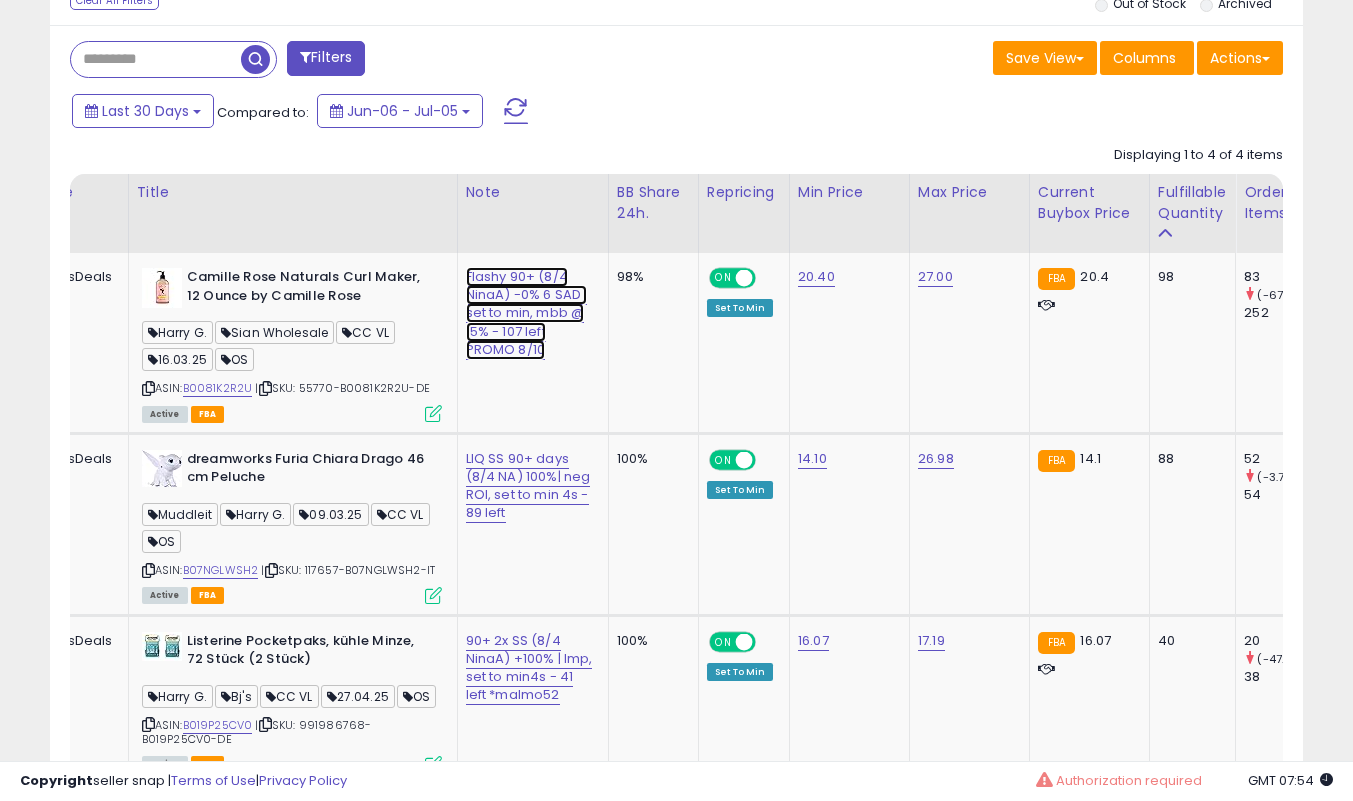 click on "Flashy 90+ (8/4 [NAME]) -0% 6 SAD | set to min, mbb @ 15% - 107 left PROMO 8/10" at bounding box center [527, 313] 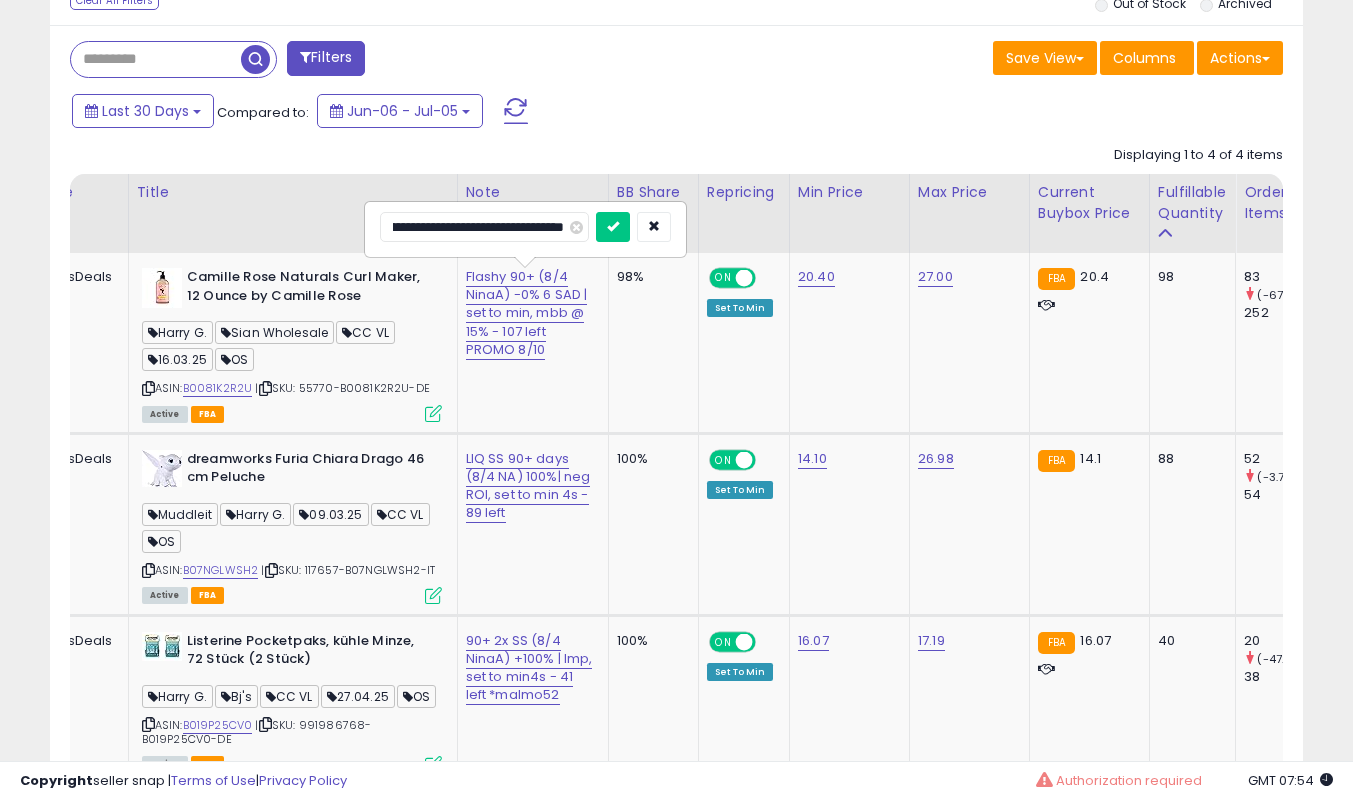 click on "**********" at bounding box center [484, 227] 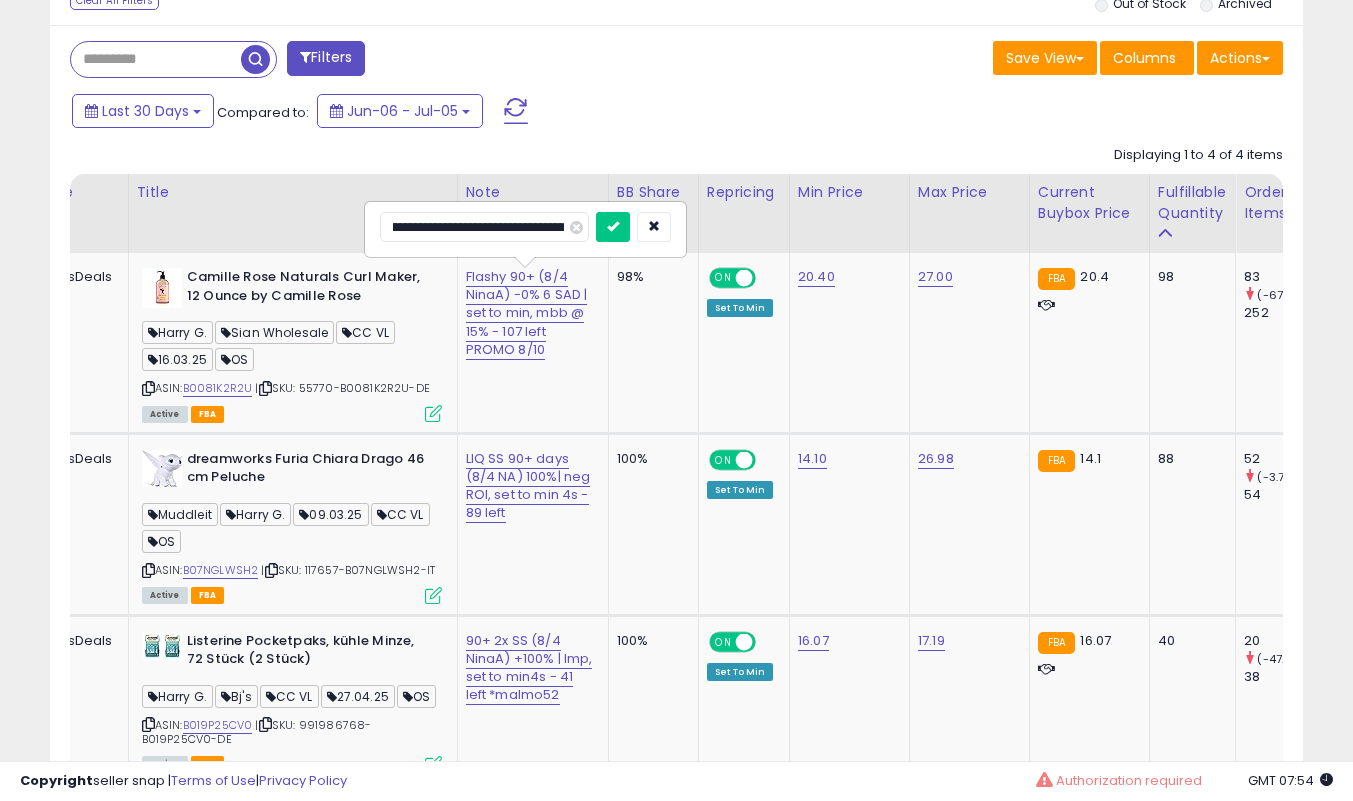 click on "**********" at bounding box center [484, 227] 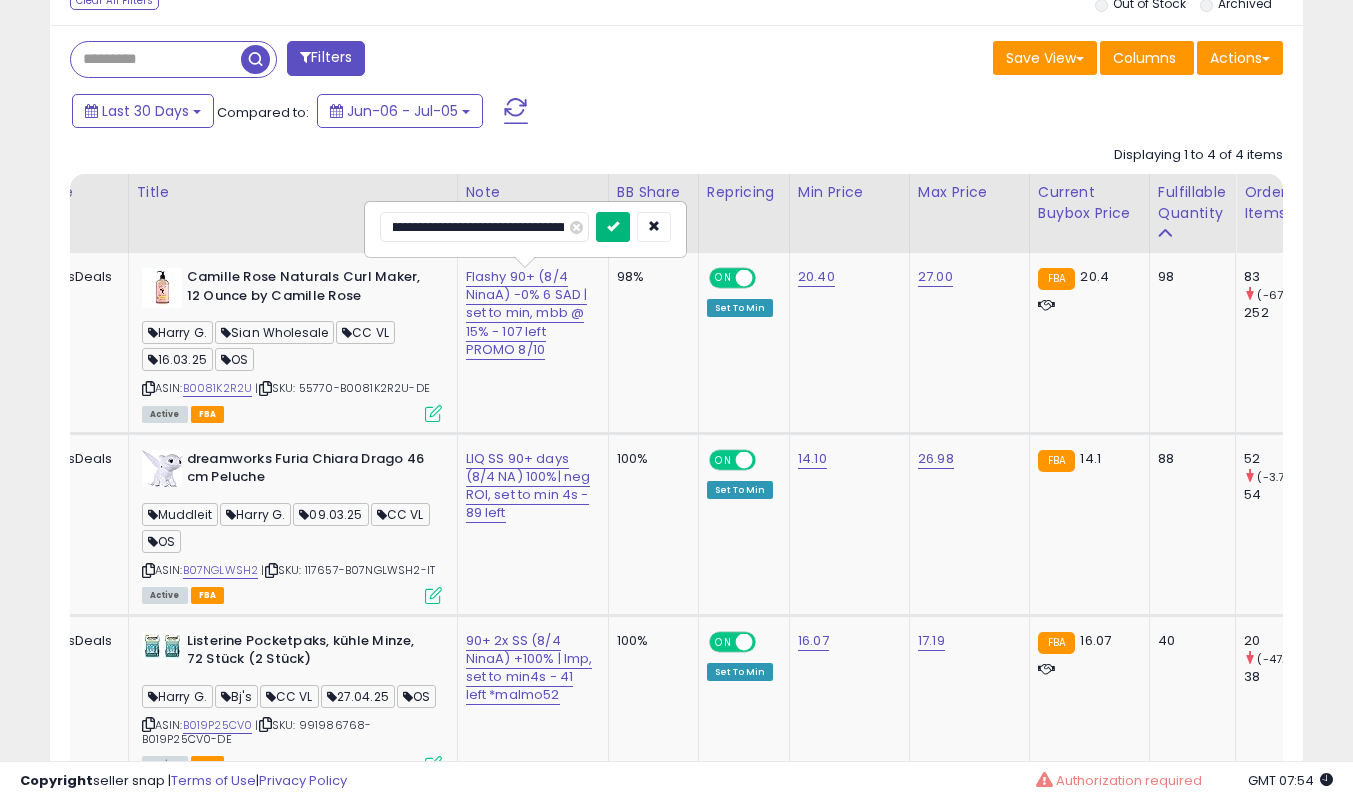 click at bounding box center (613, 227) 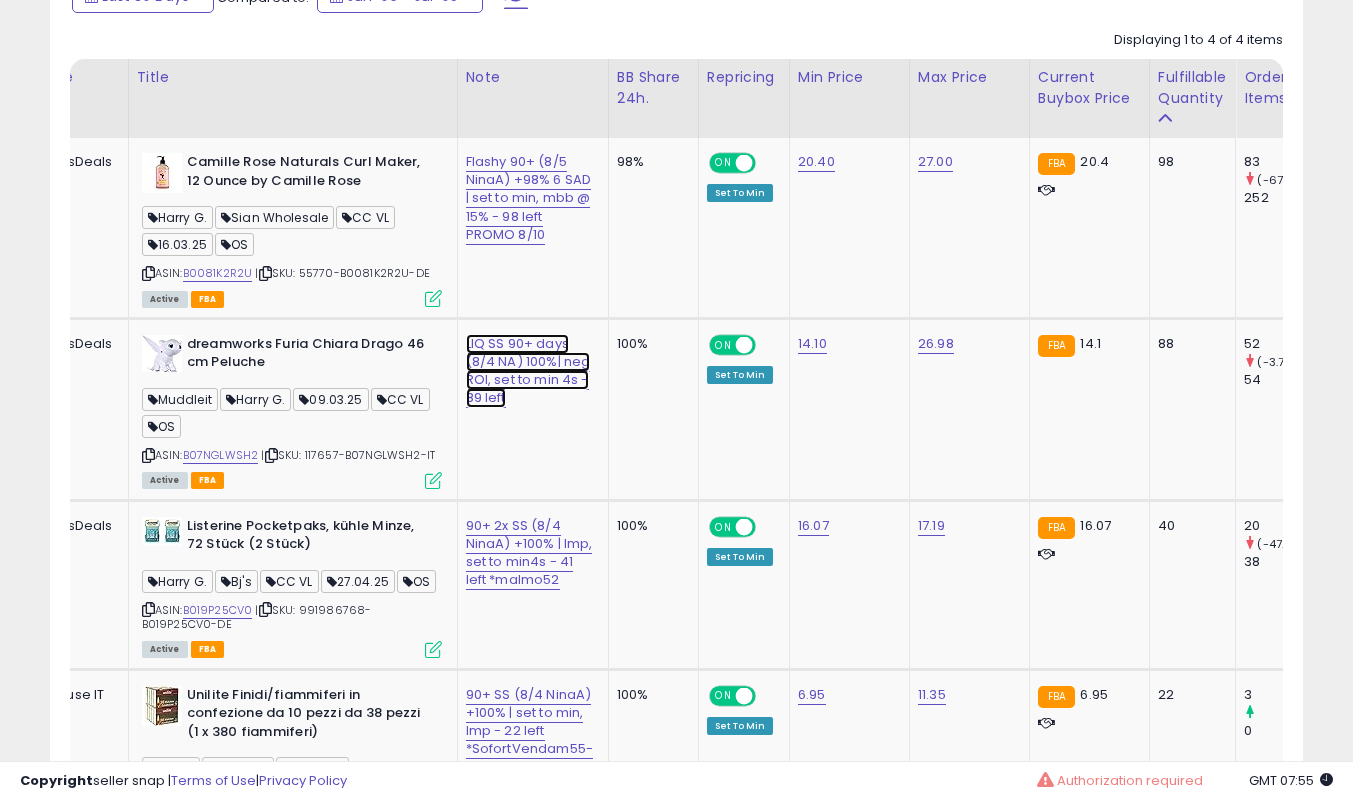 click on "LIQ SS 90+ days (8/4 [NAME]) 100%| neg ROI, set to min 4s - 89 left" at bounding box center (529, 198) 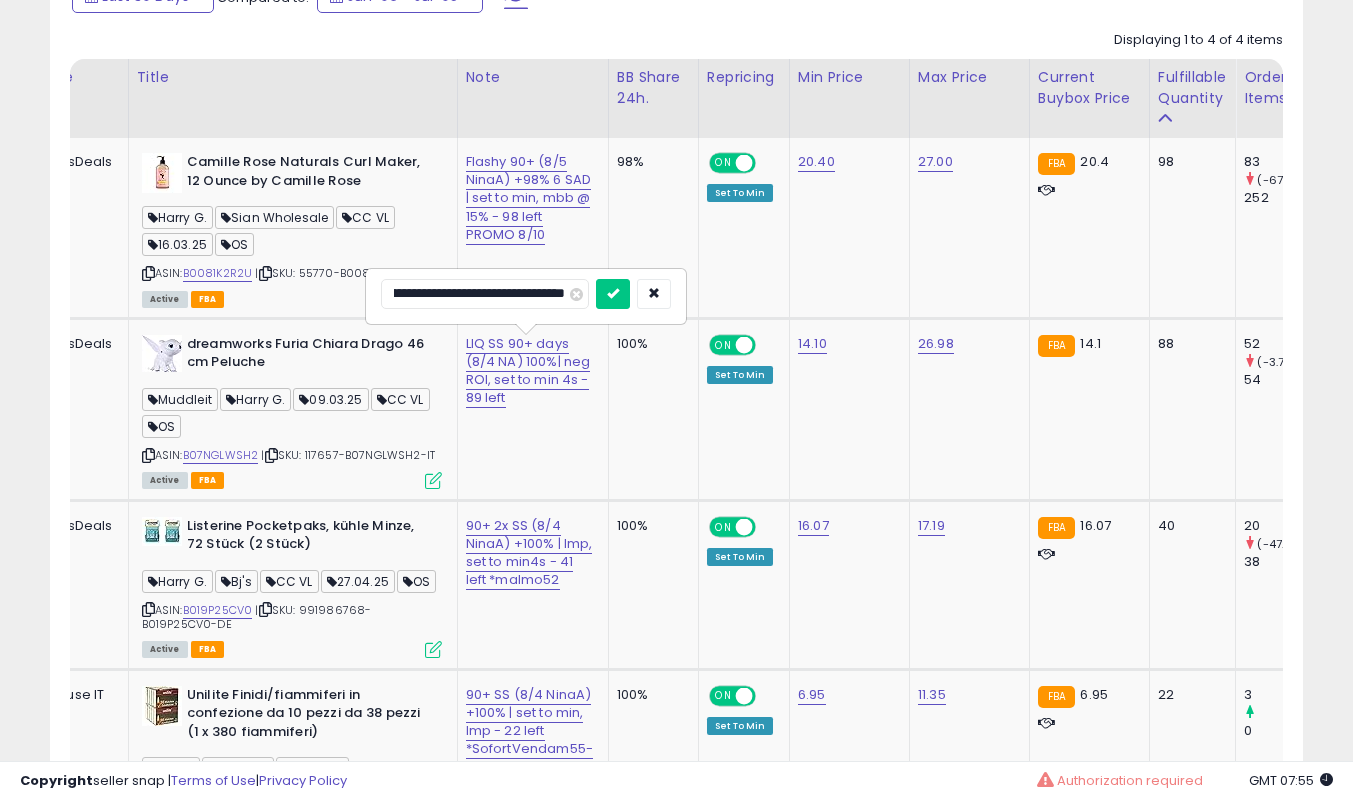 click on "**********" at bounding box center (485, 294) 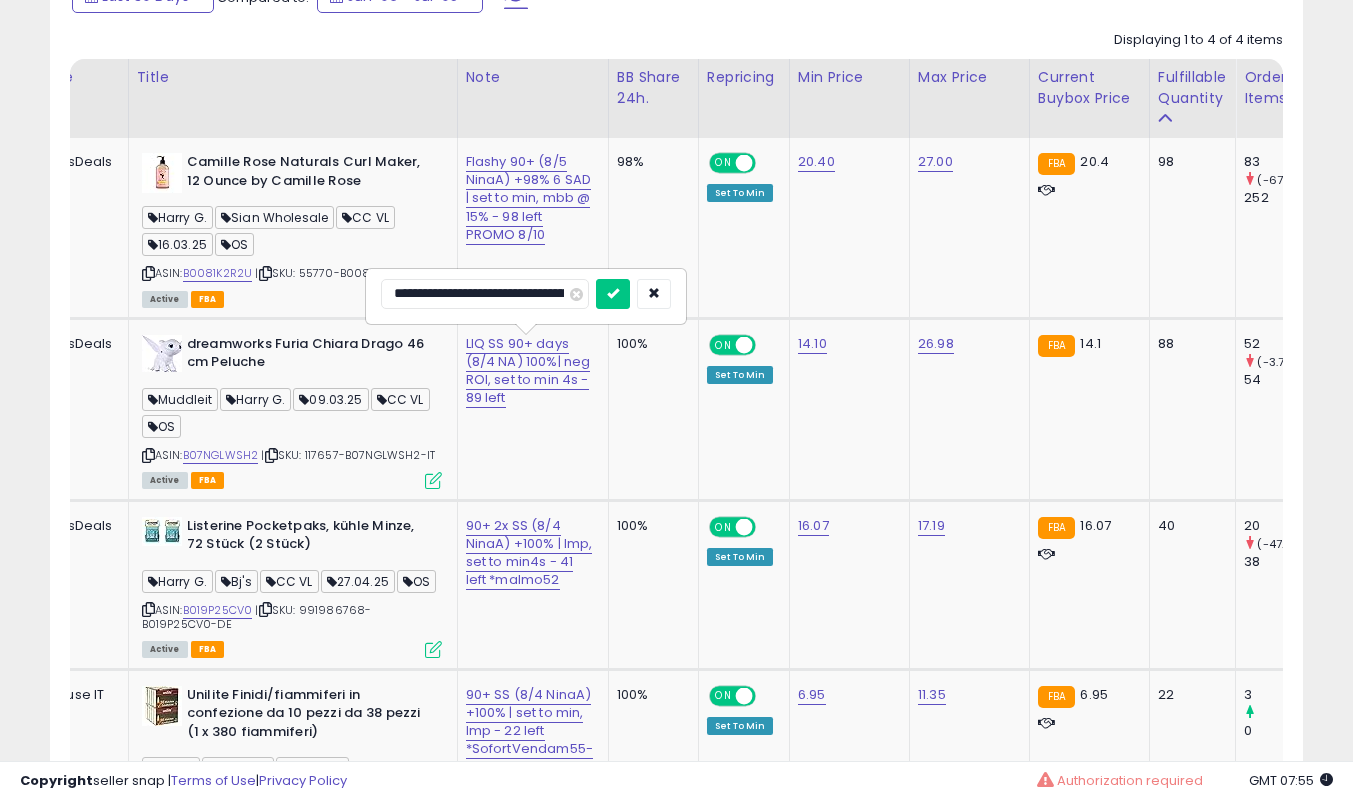 type on "**********" 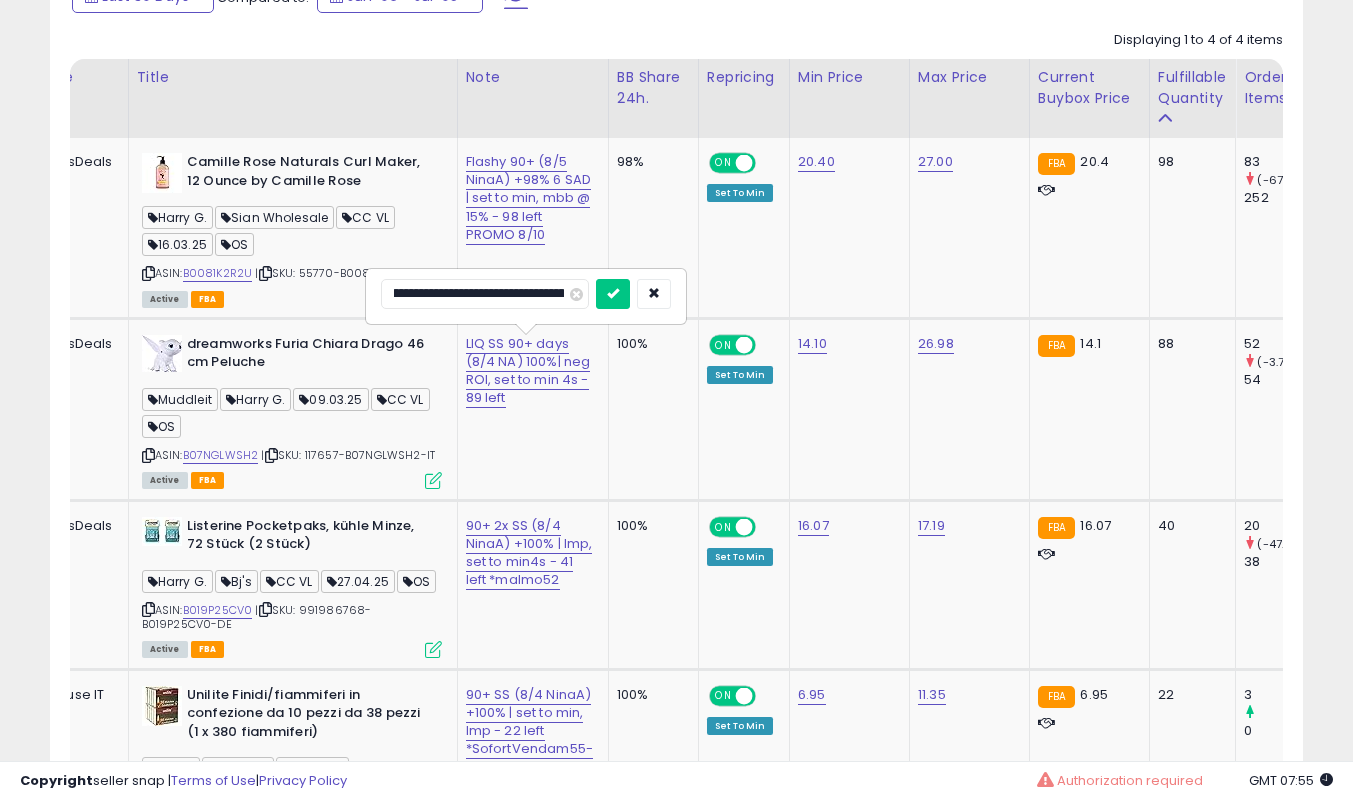 scroll, scrollTop: 0, scrollLeft: 105, axis: horizontal 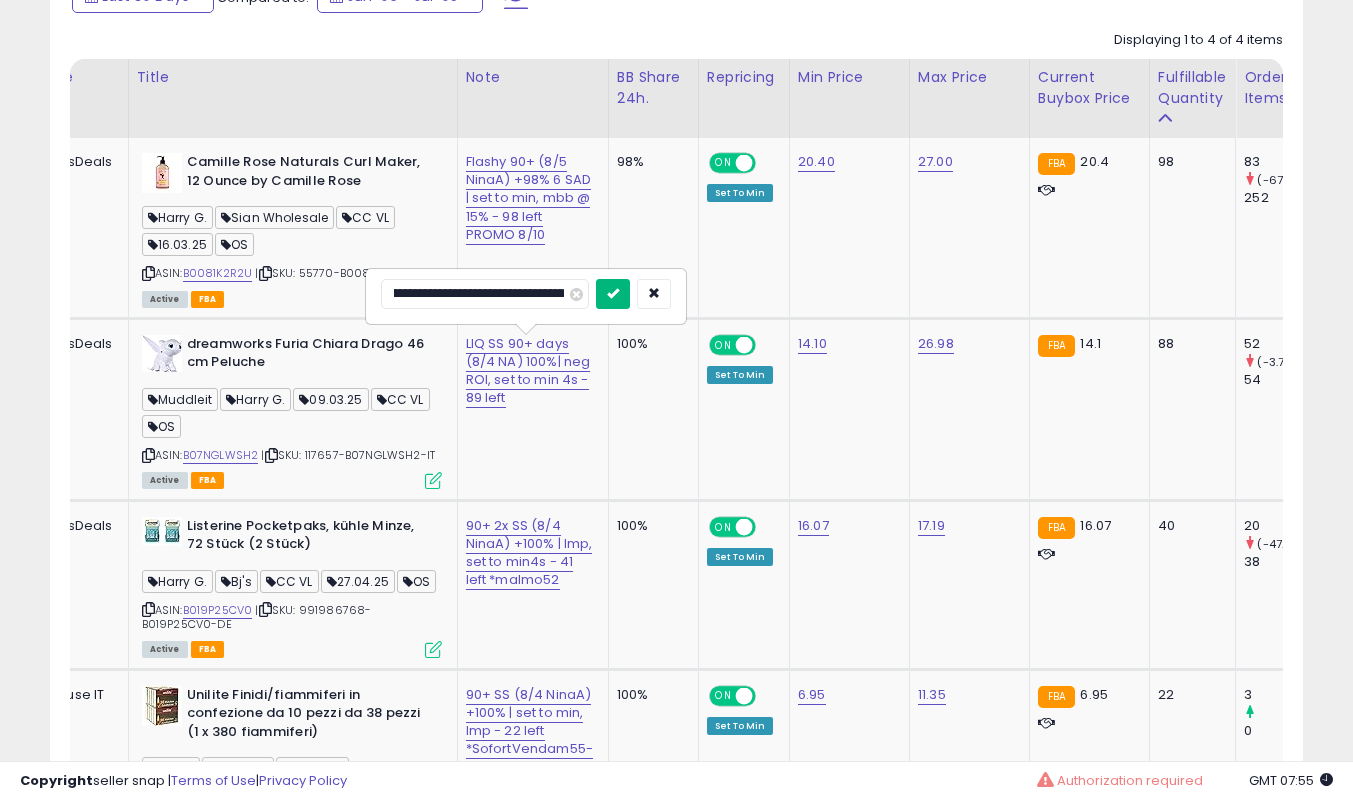 click at bounding box center [613, 293] 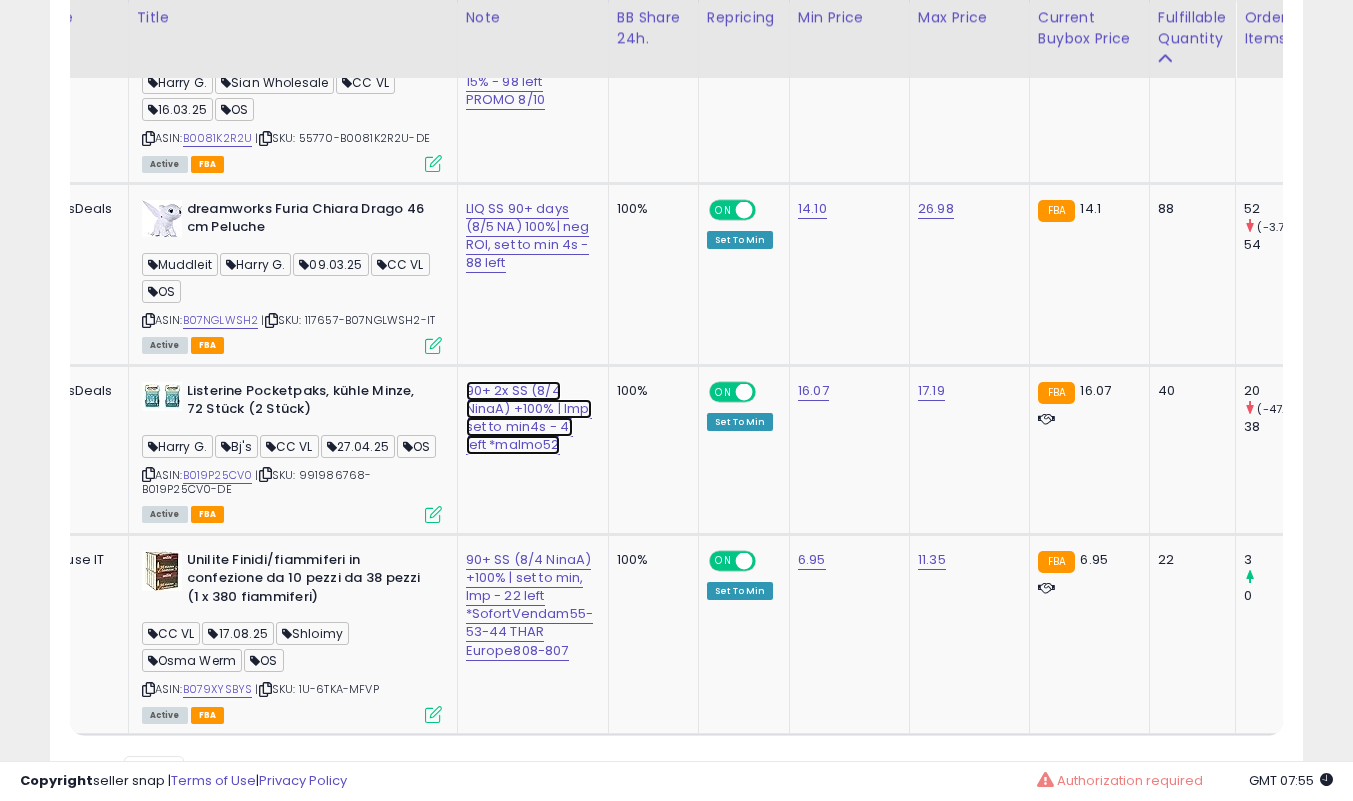 click on "90+ 2x SS (8/4 NinaA) +100% | lmp, set to min4s - 41 left *malmo52" at bounding box center [529, 63] 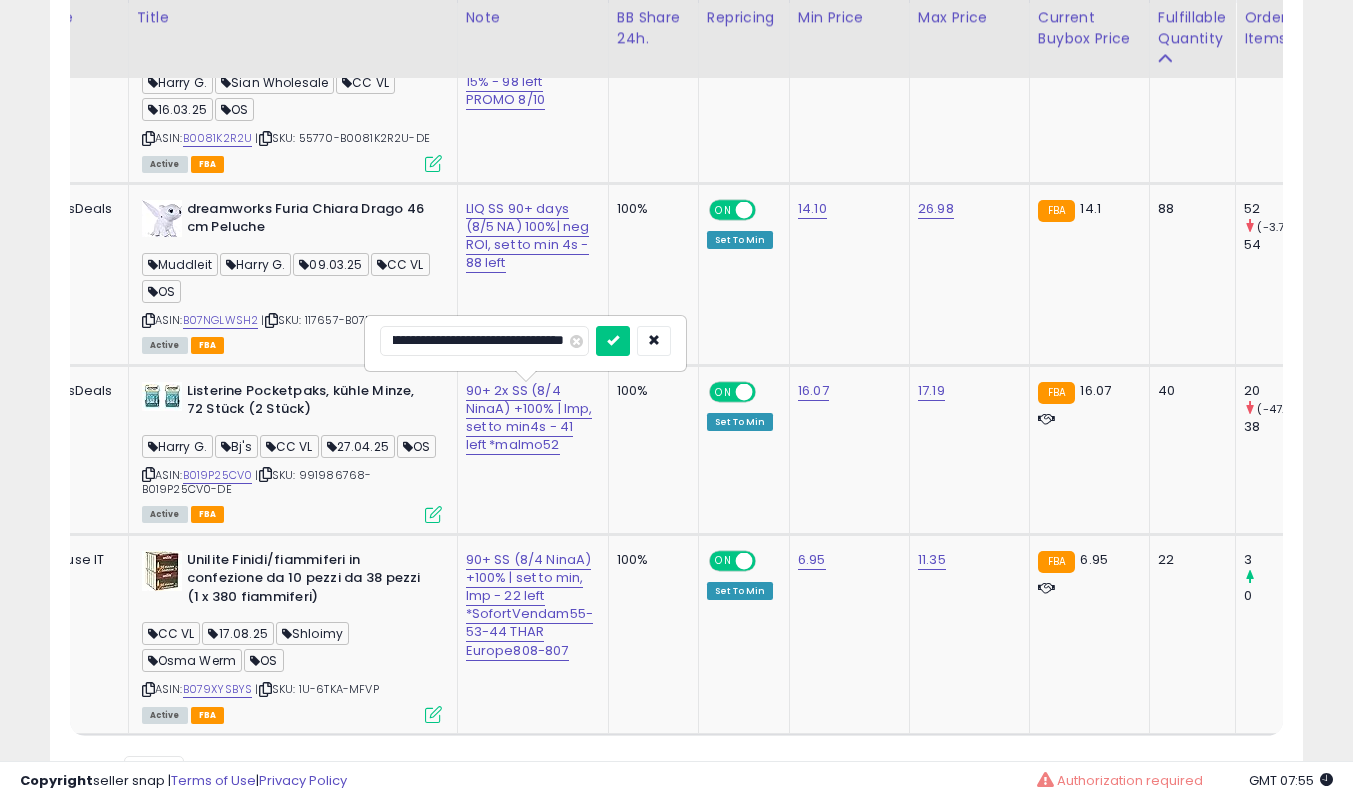scroll, scrollTop: 0, scrollLeft: 0, axis: both 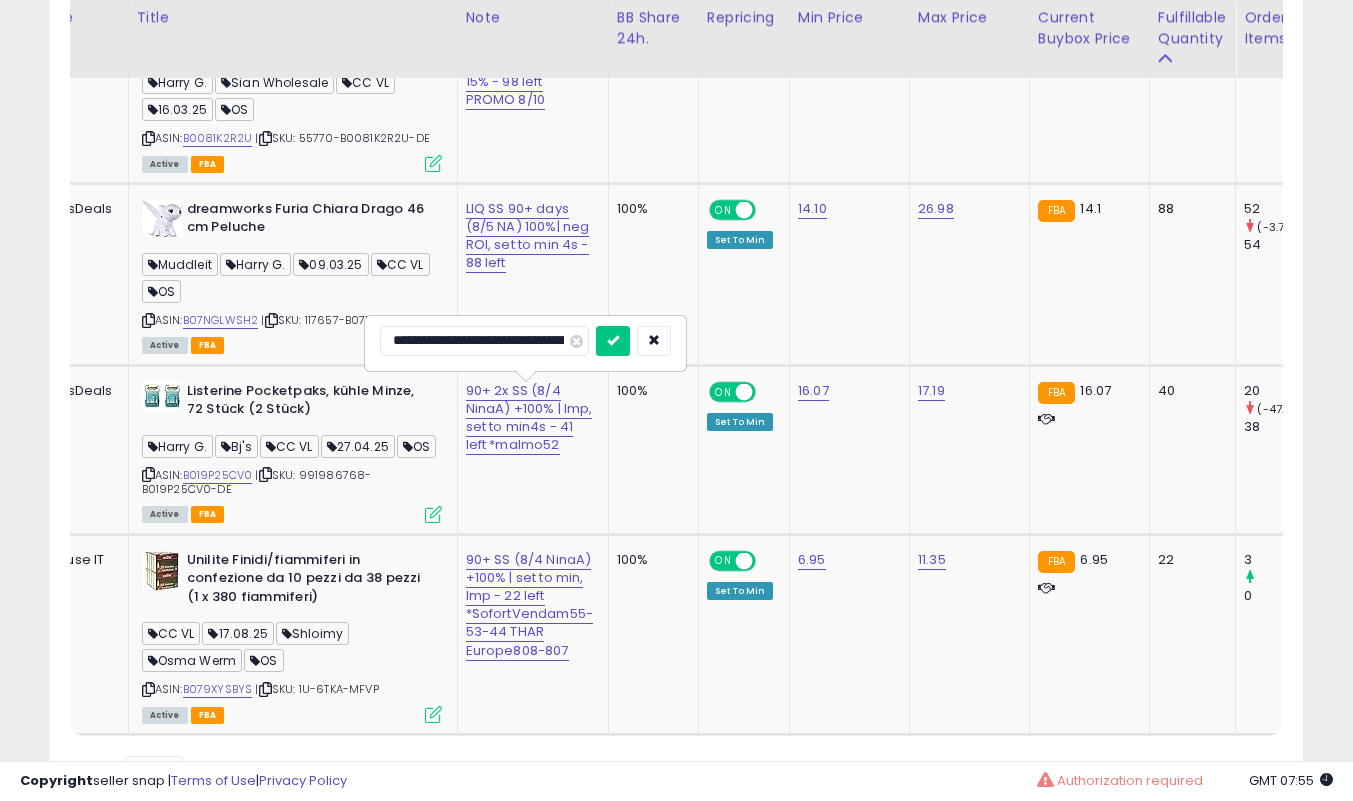 type on "**********" 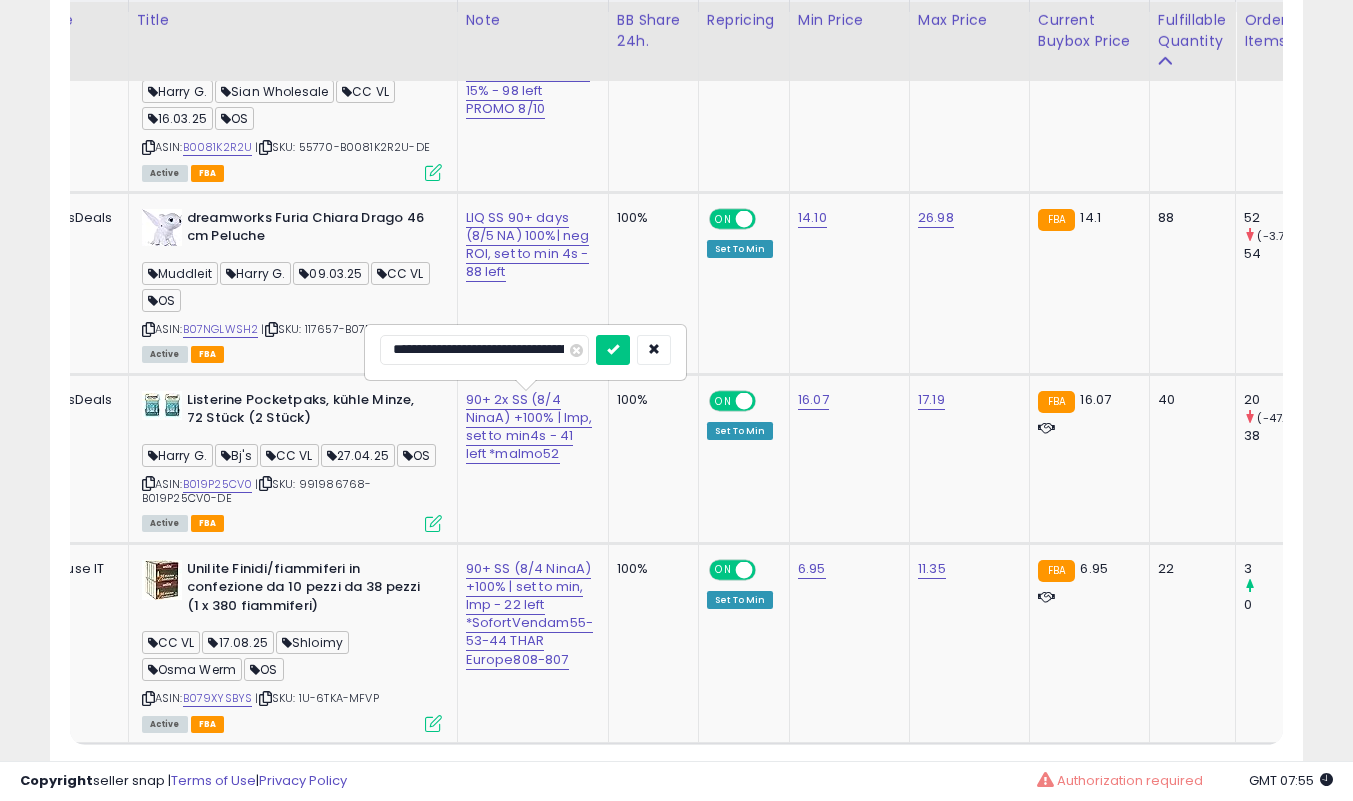 scroll, scrollTop: 1138, scrollLeft: 0, axis: vertical 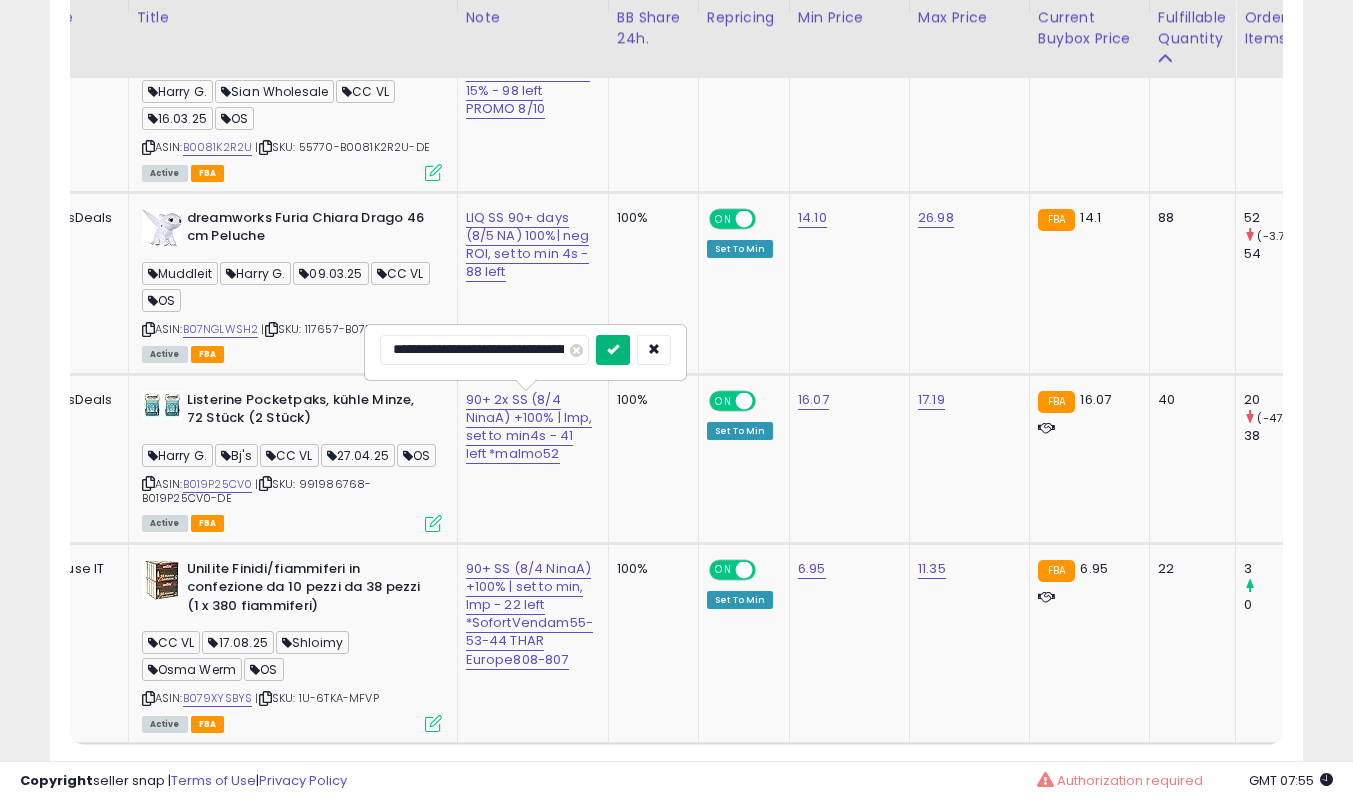click at bounding box center [613, 349] 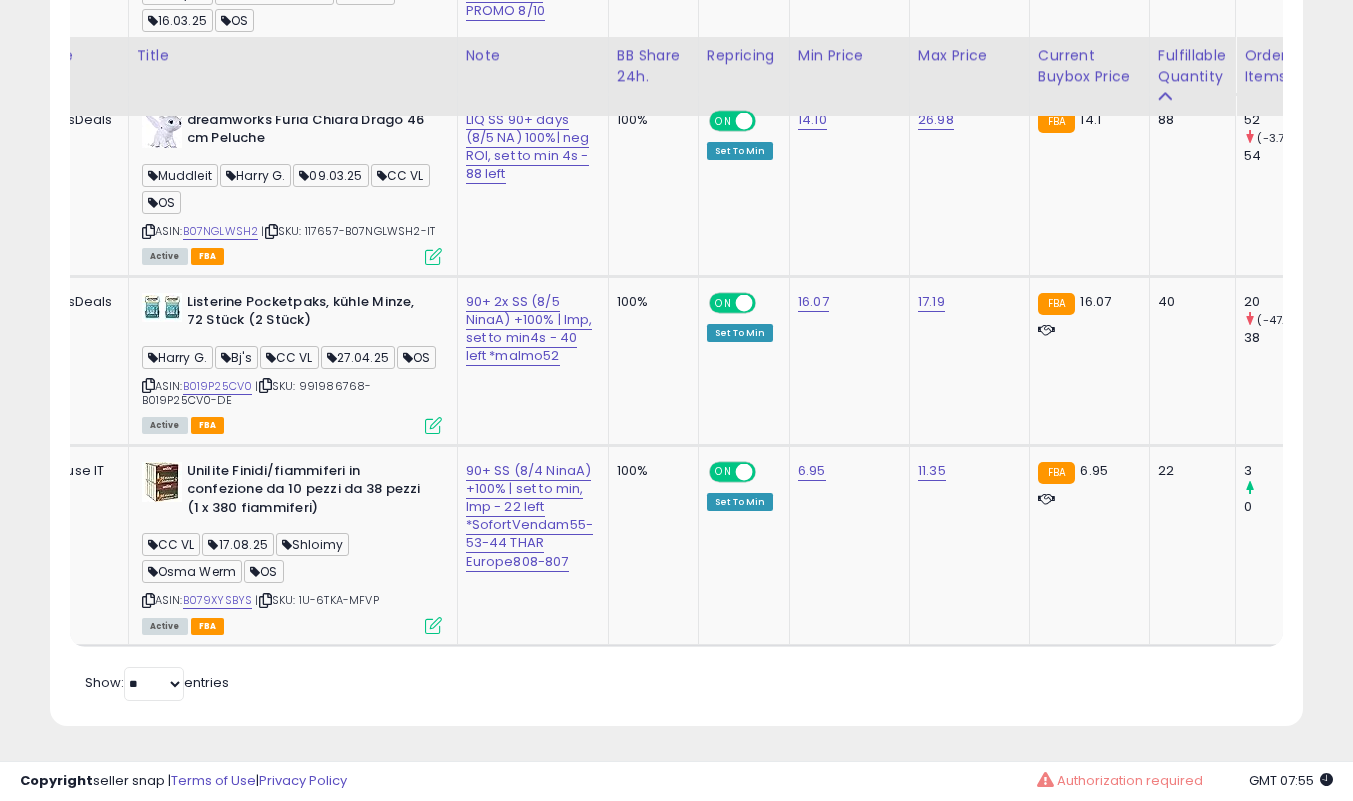 scroll, scrollTop: 1274, scrollLeft: 0, axis: vertical 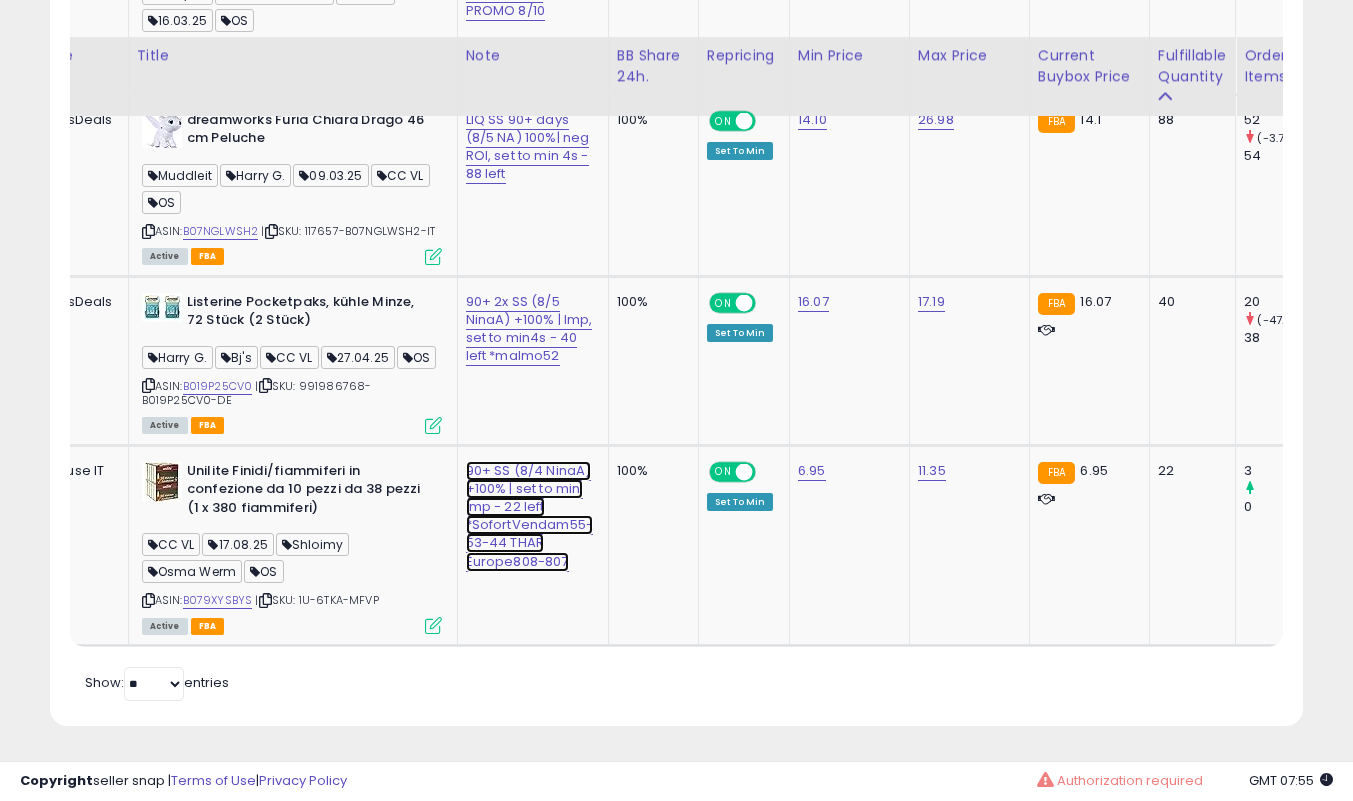 click on "90+ SS (8/4 NinaA) +100% | set to min, lmp - 22 left *SofortVendam55-53-44 THAR Europe808-807" at bounding box center [529, -26] 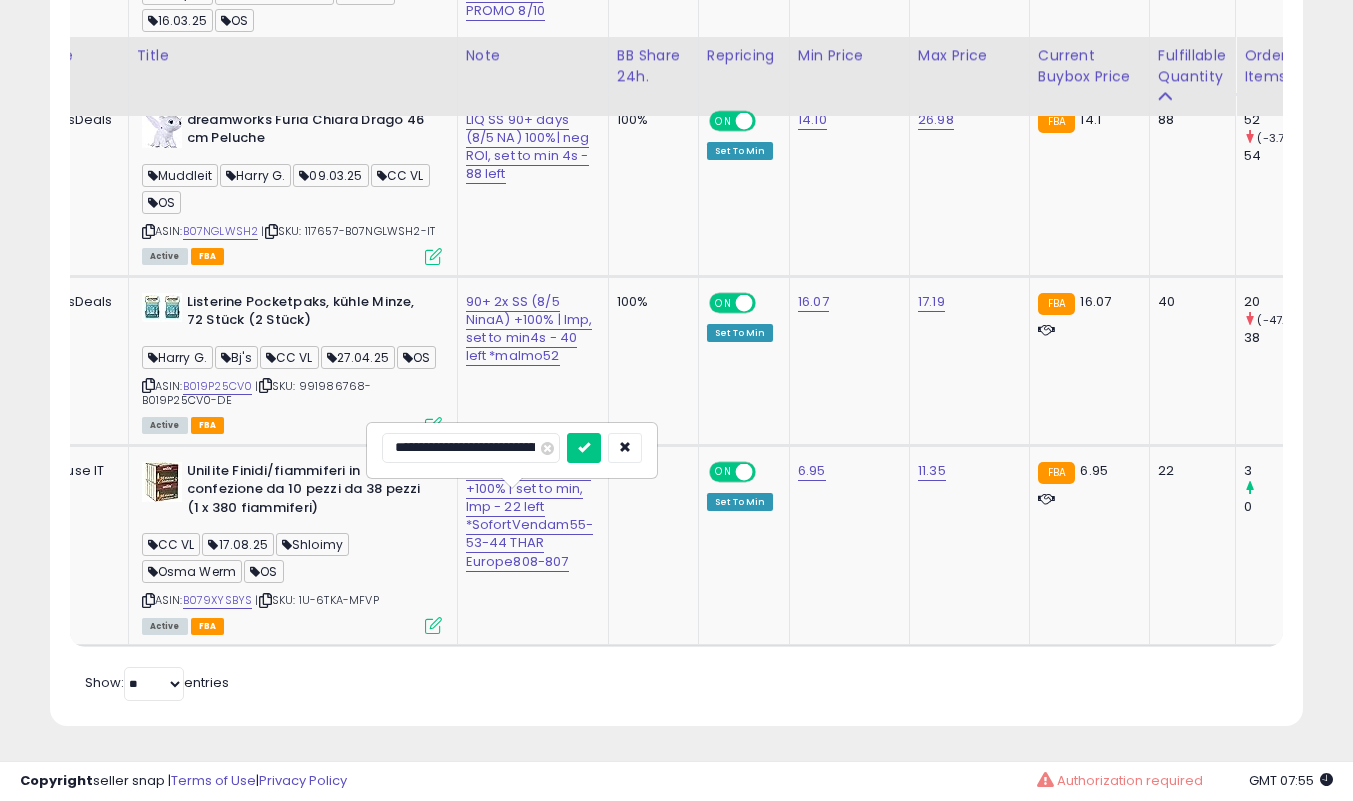 scroll, scrollTop: 0, scrollLeft: 471, axis: horizontal 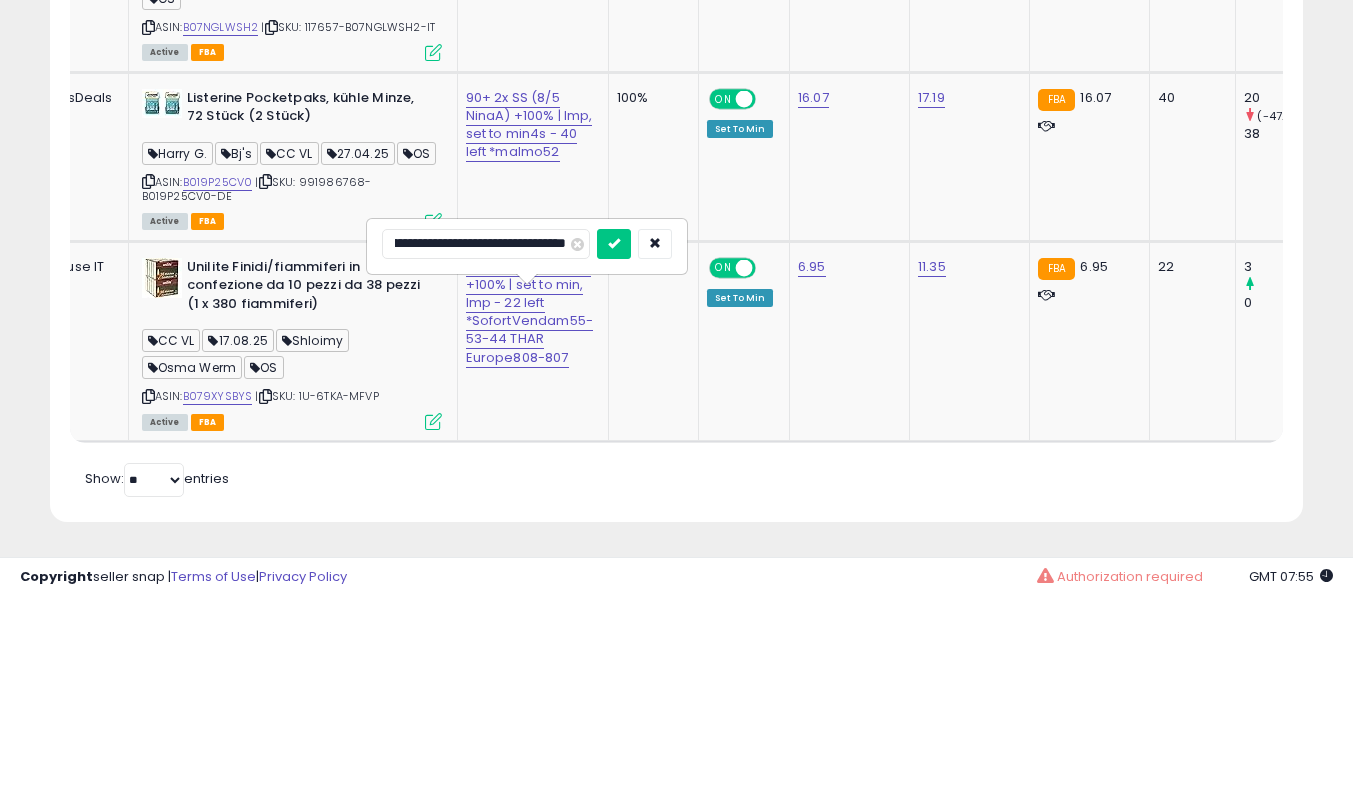 click on "**********" at bounding box center [486, 448] 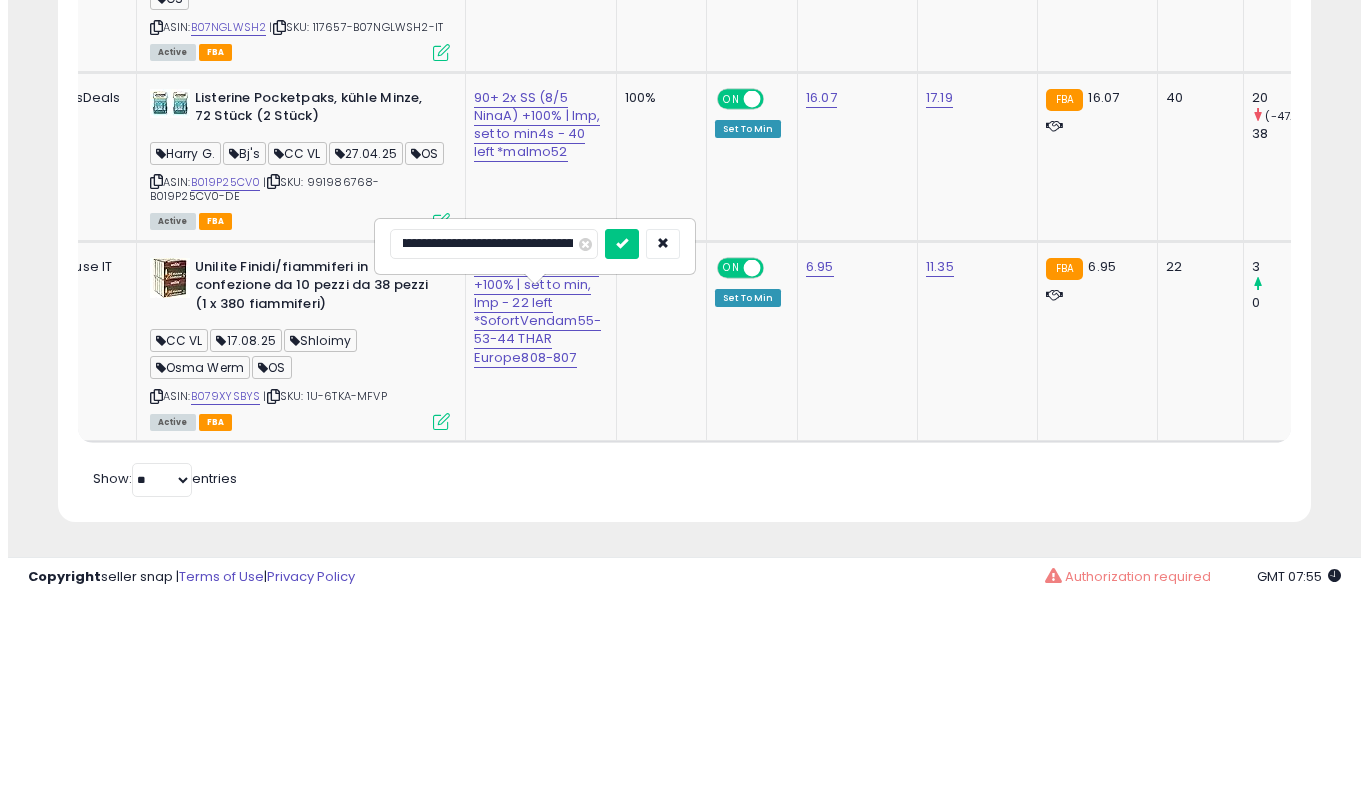 scroll, scrollTop: 0, scrollLeft: 0, axis: both 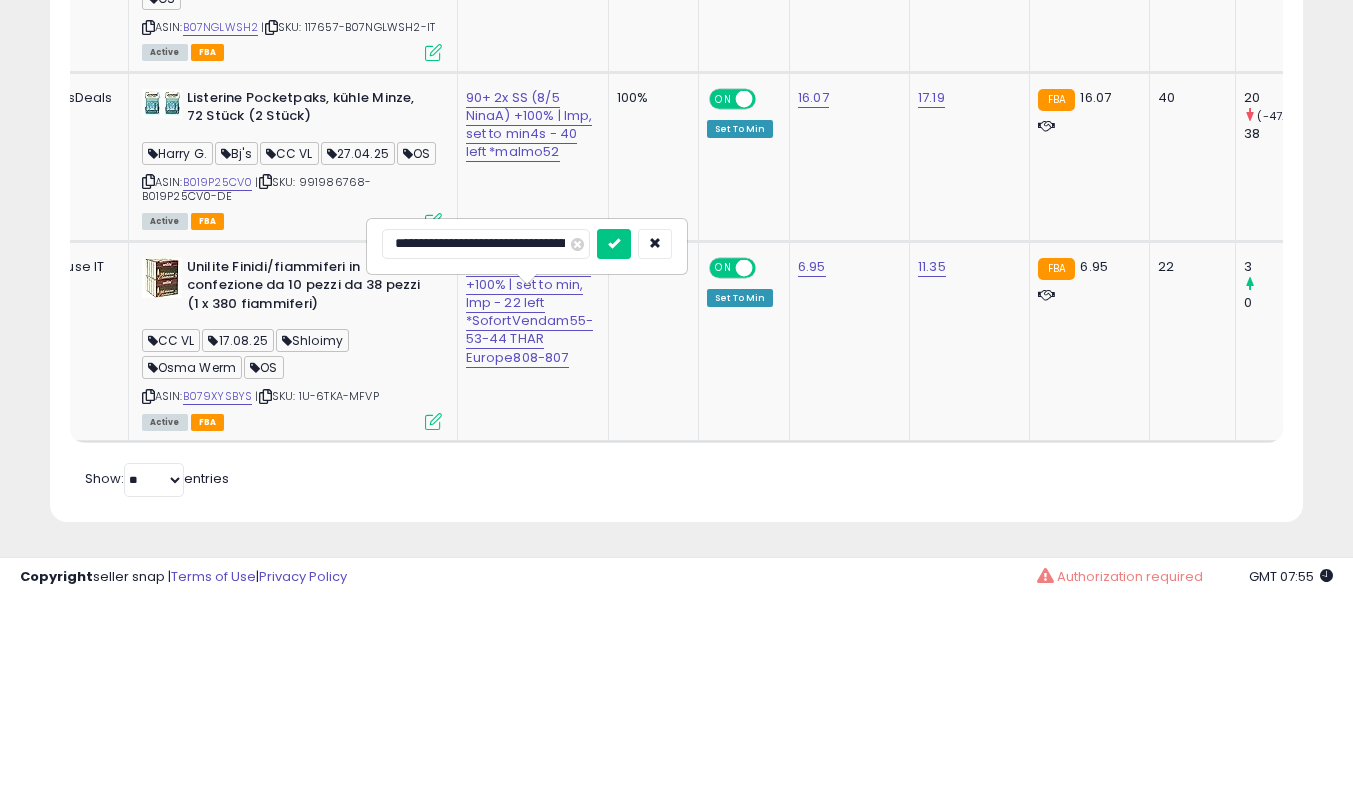 type on "**********" 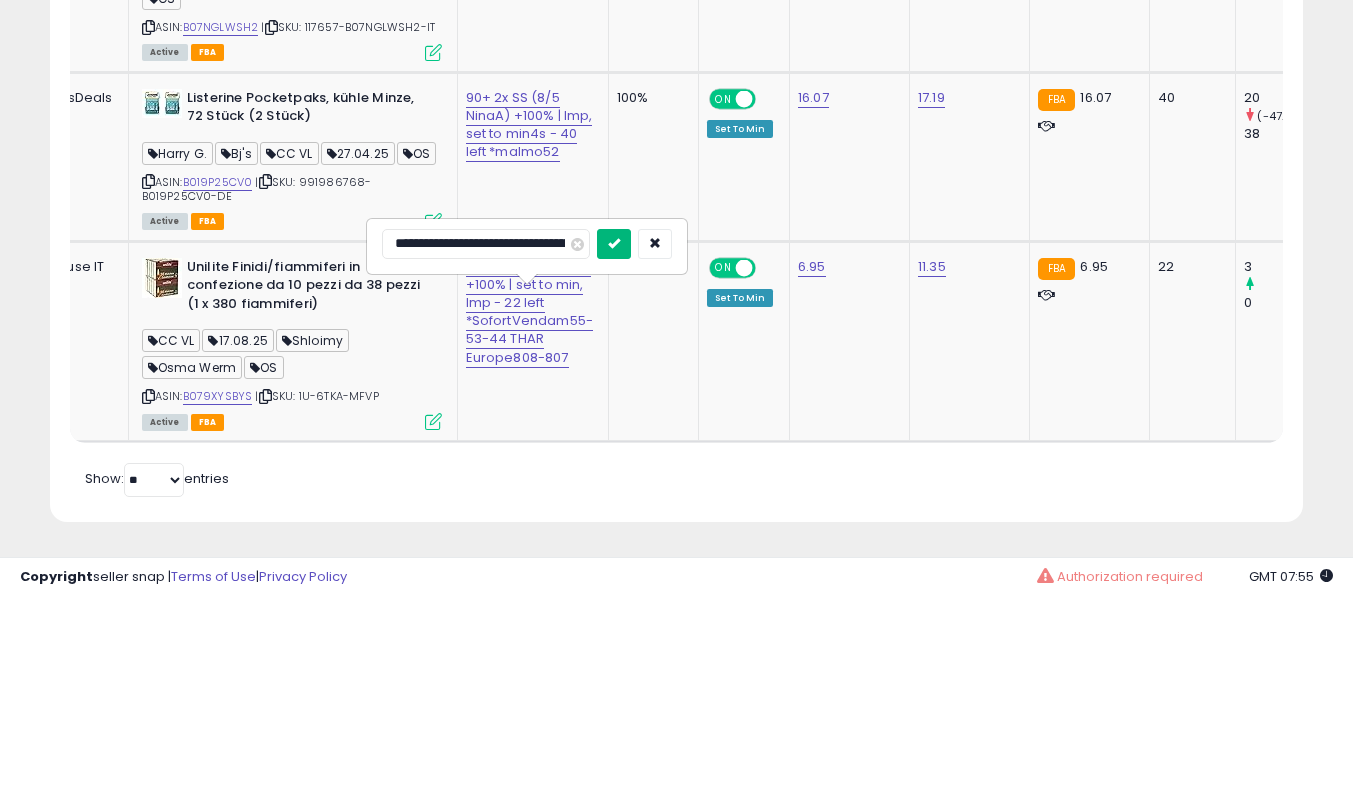 click at bounding box center (614, 447) 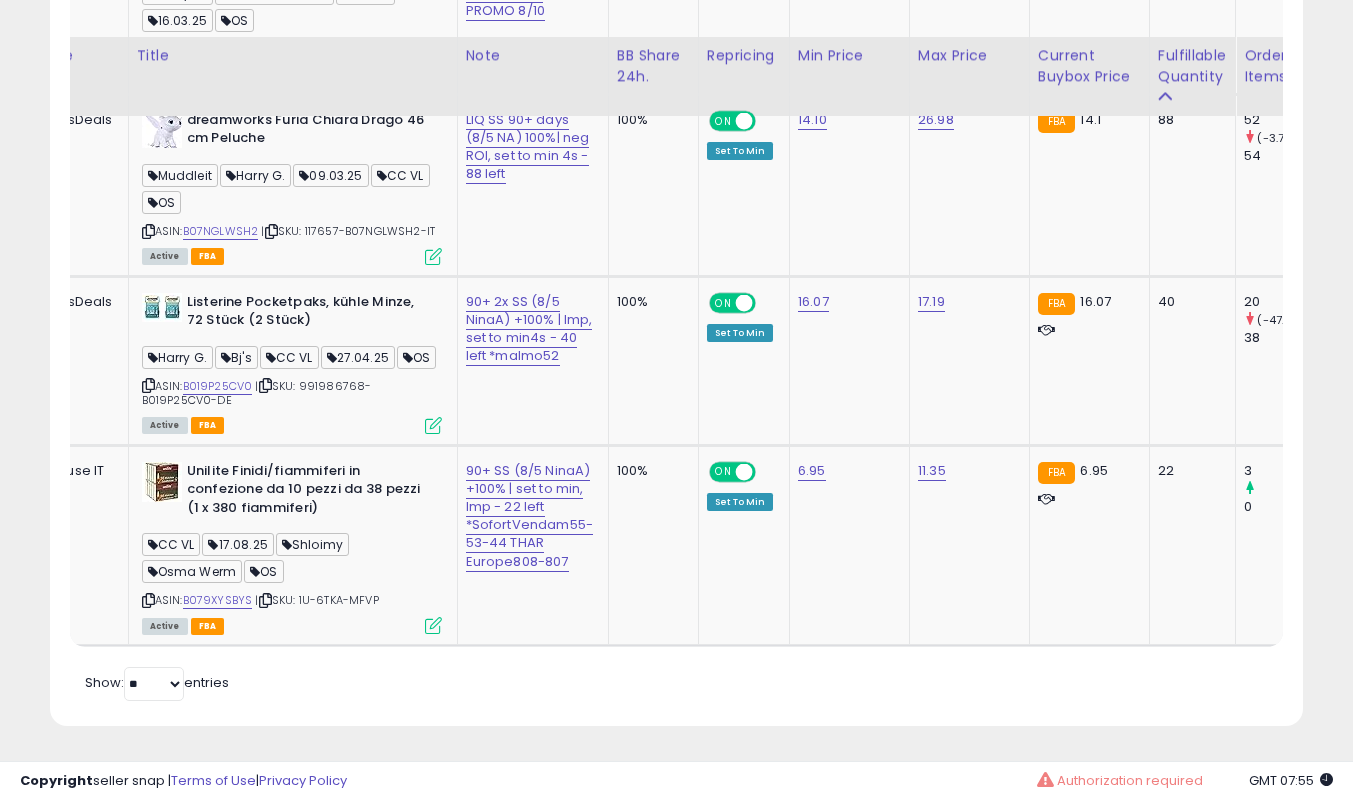 click at bounding box center [433, 625] 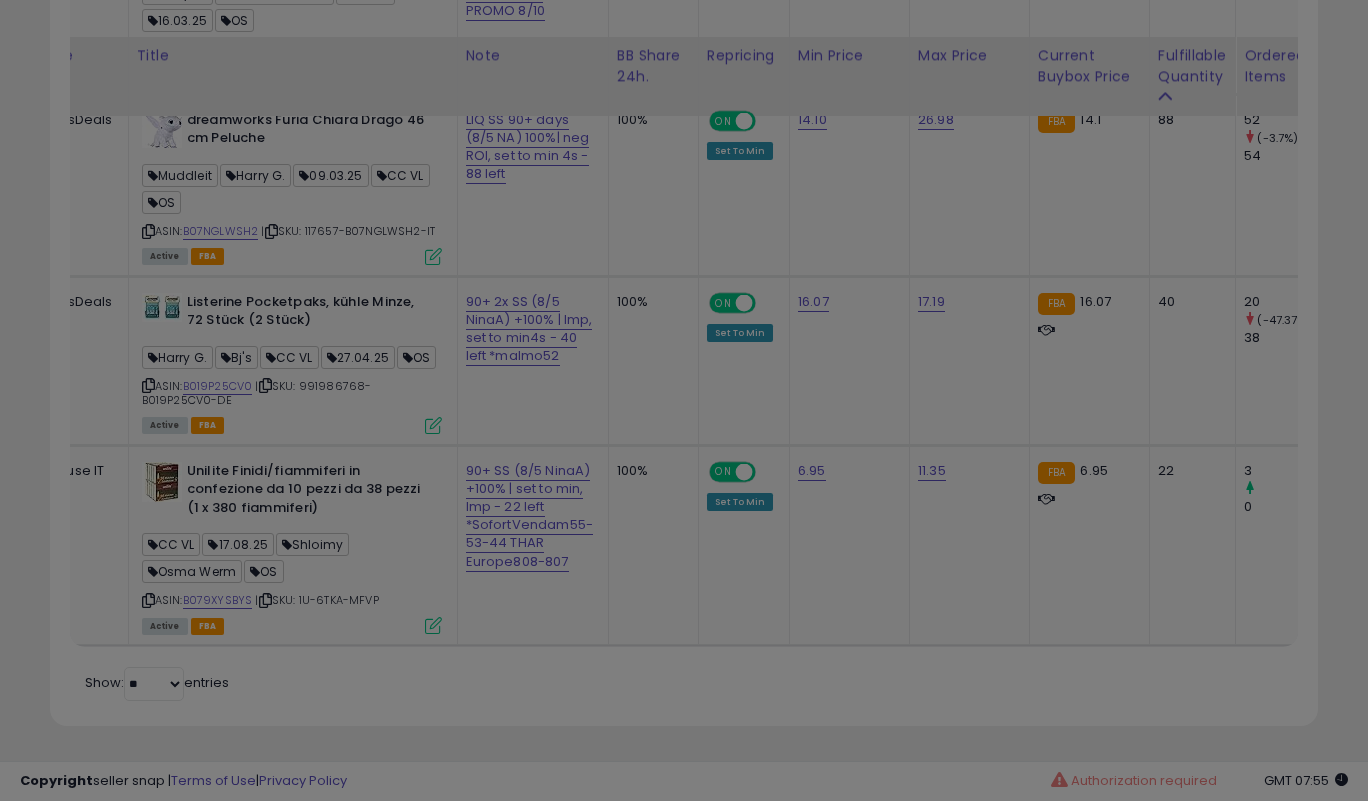 scroll, scrollTop: 999590, scrollLeft: 999266, axis: both 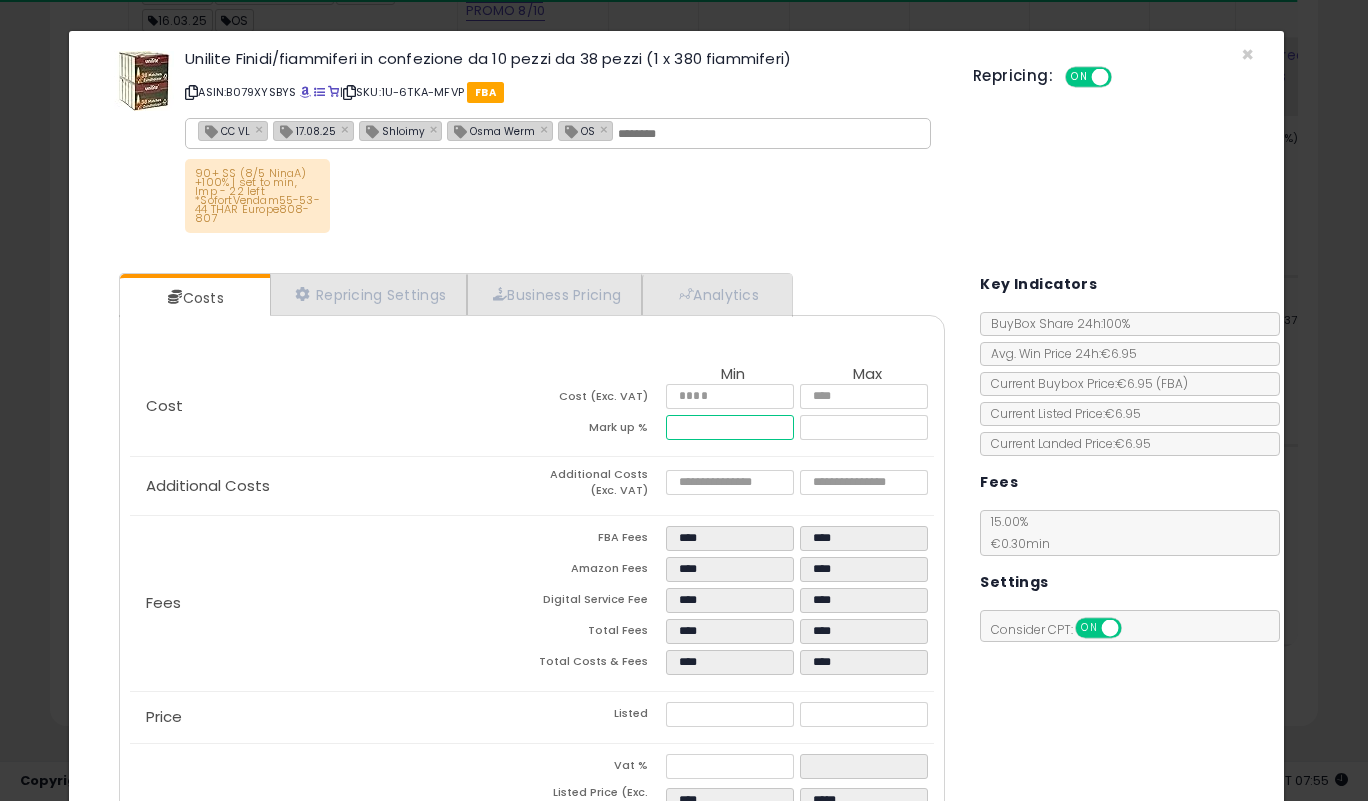 click on "******" at bounding box center (729, 427) 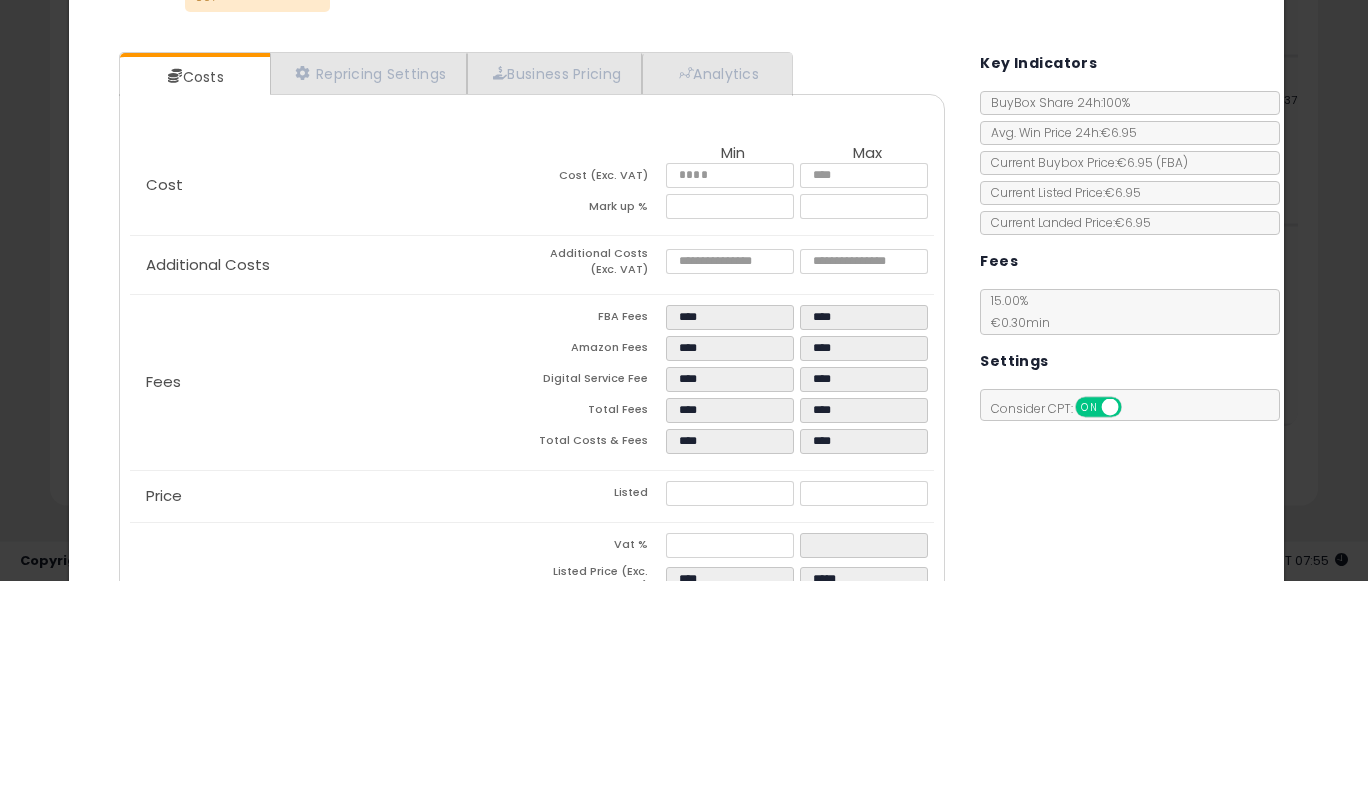 click on "Fees
FBA Fees
****
****
Amazon Fees
****
****
Digital Service Fee
****
****
Total Fees
****
****
Total Costs & Fees
****
****" 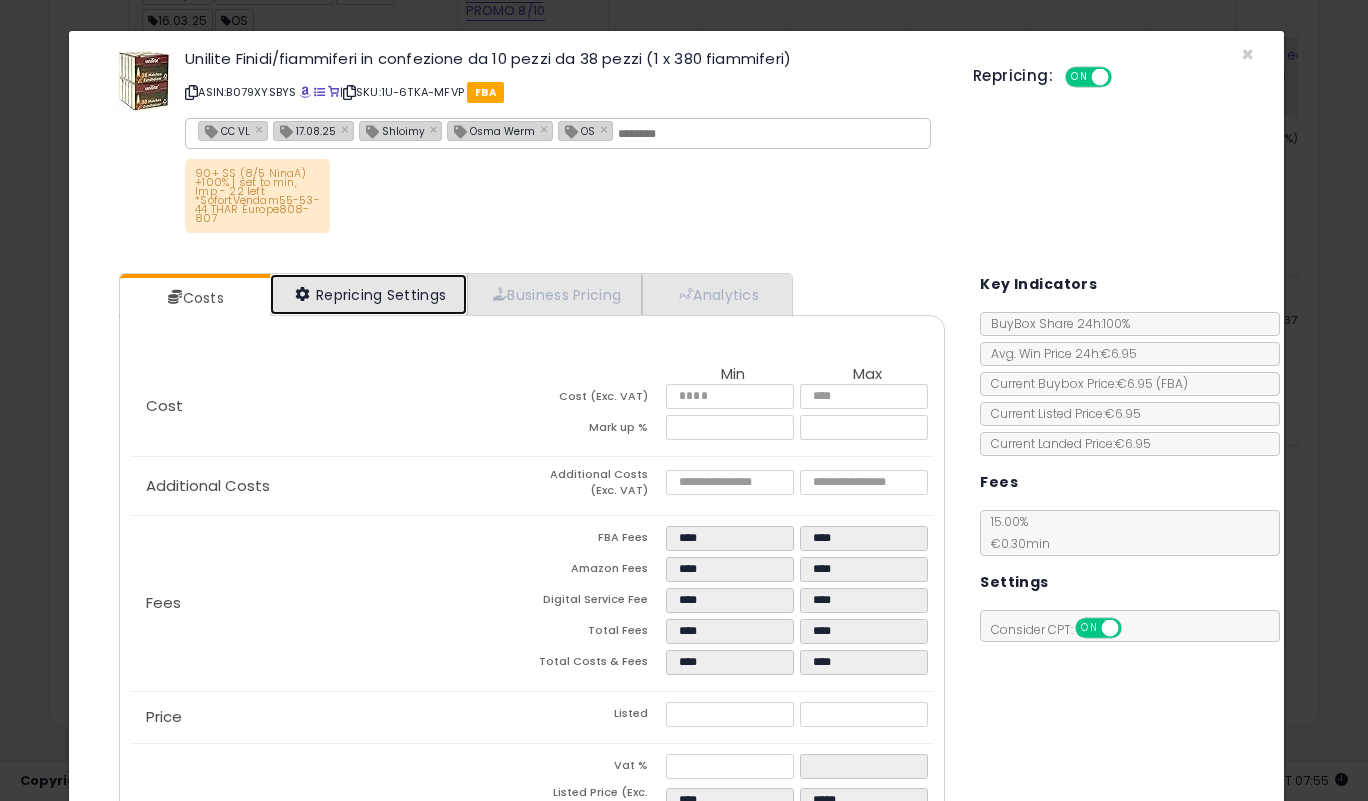 click on "Repricing Settings" at bounding box center (369, 294) 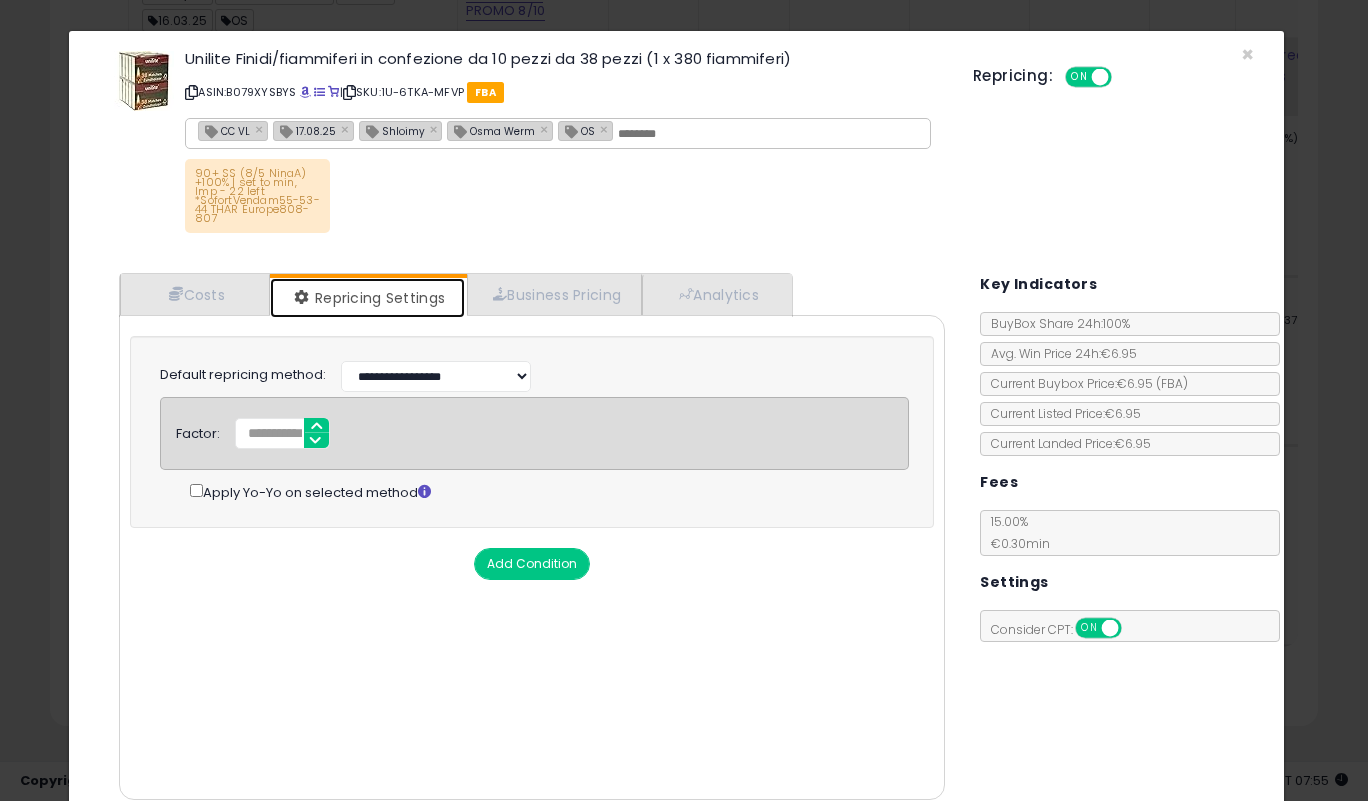 scroll, scrollTop: 83, scrollLeft: 0, axis: vertical 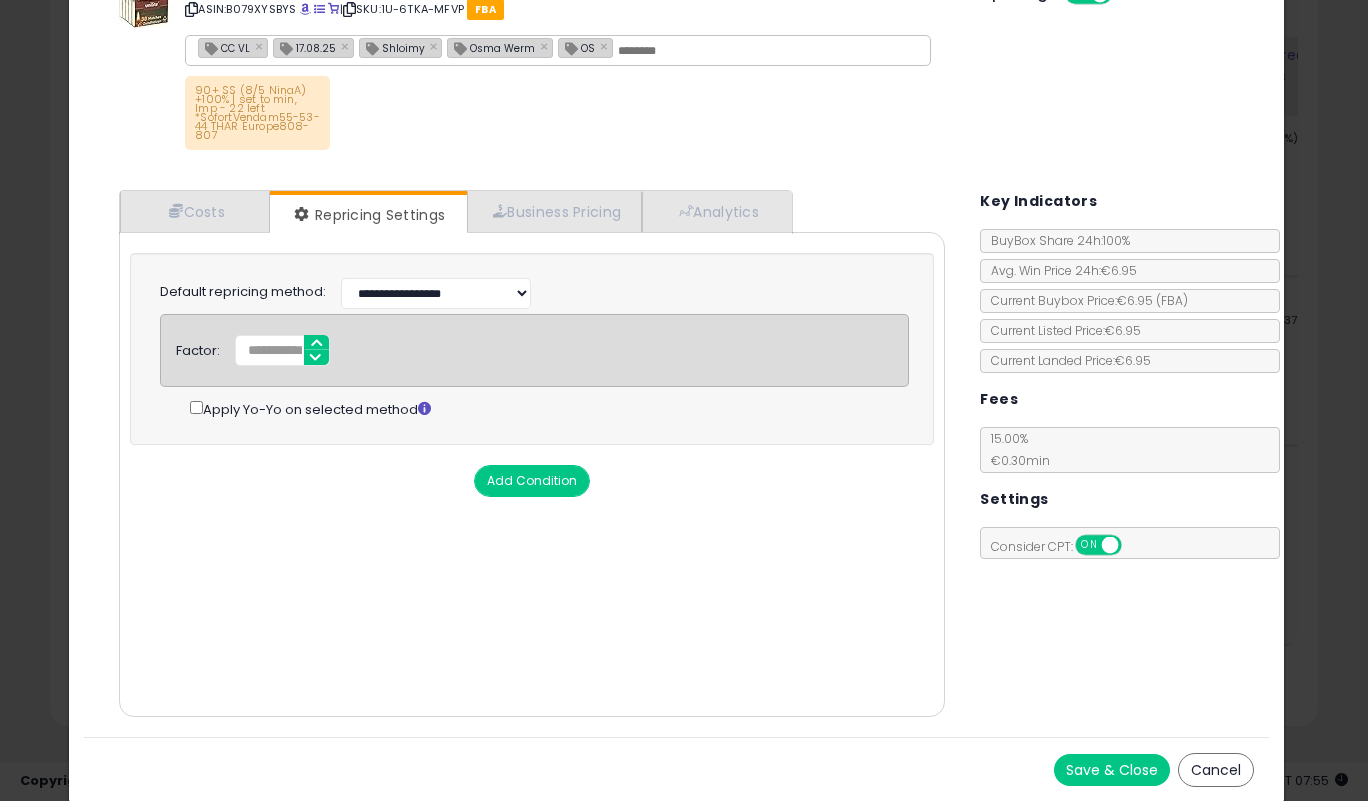 click on "Save & Close" at bounding box center (1112, 770) 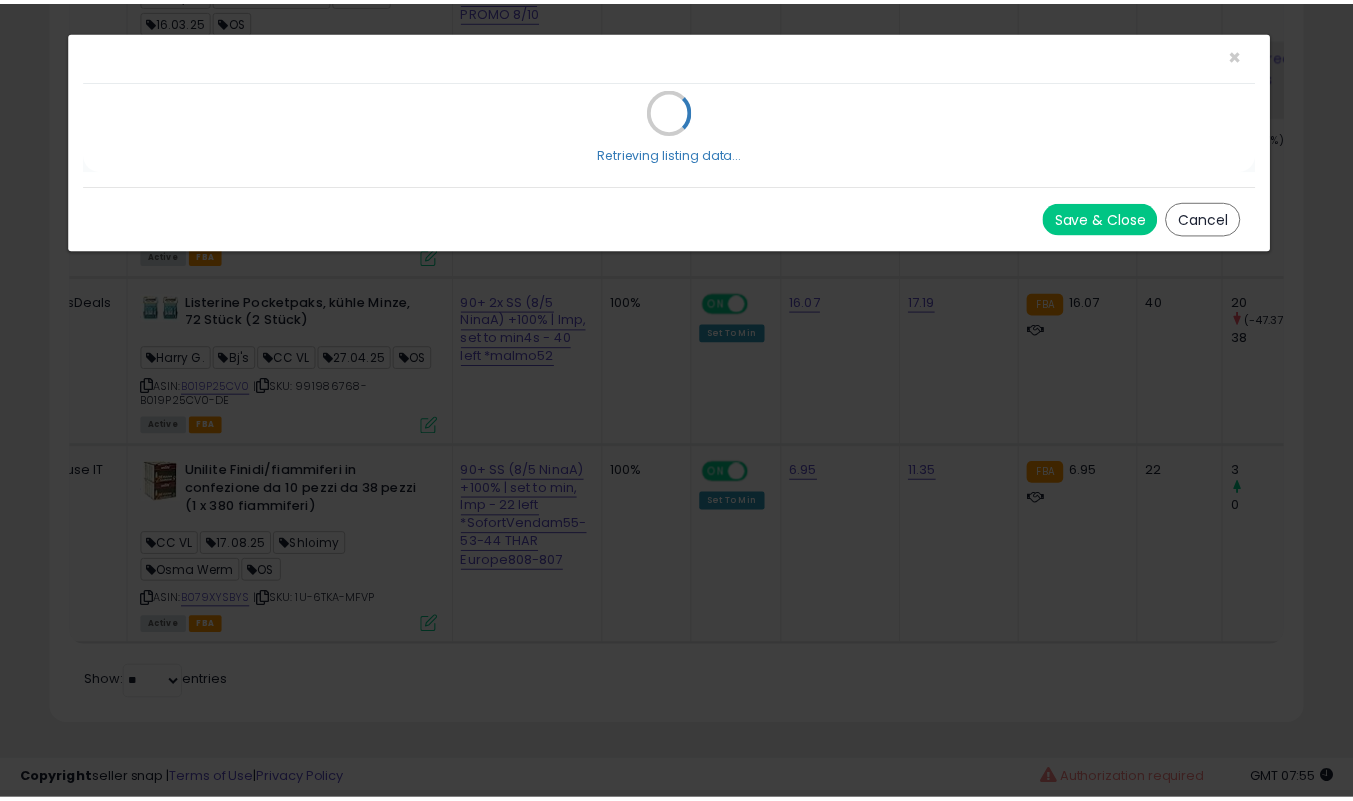 scroll, scrollTop: 0, scrollLeft: 0, axis: both 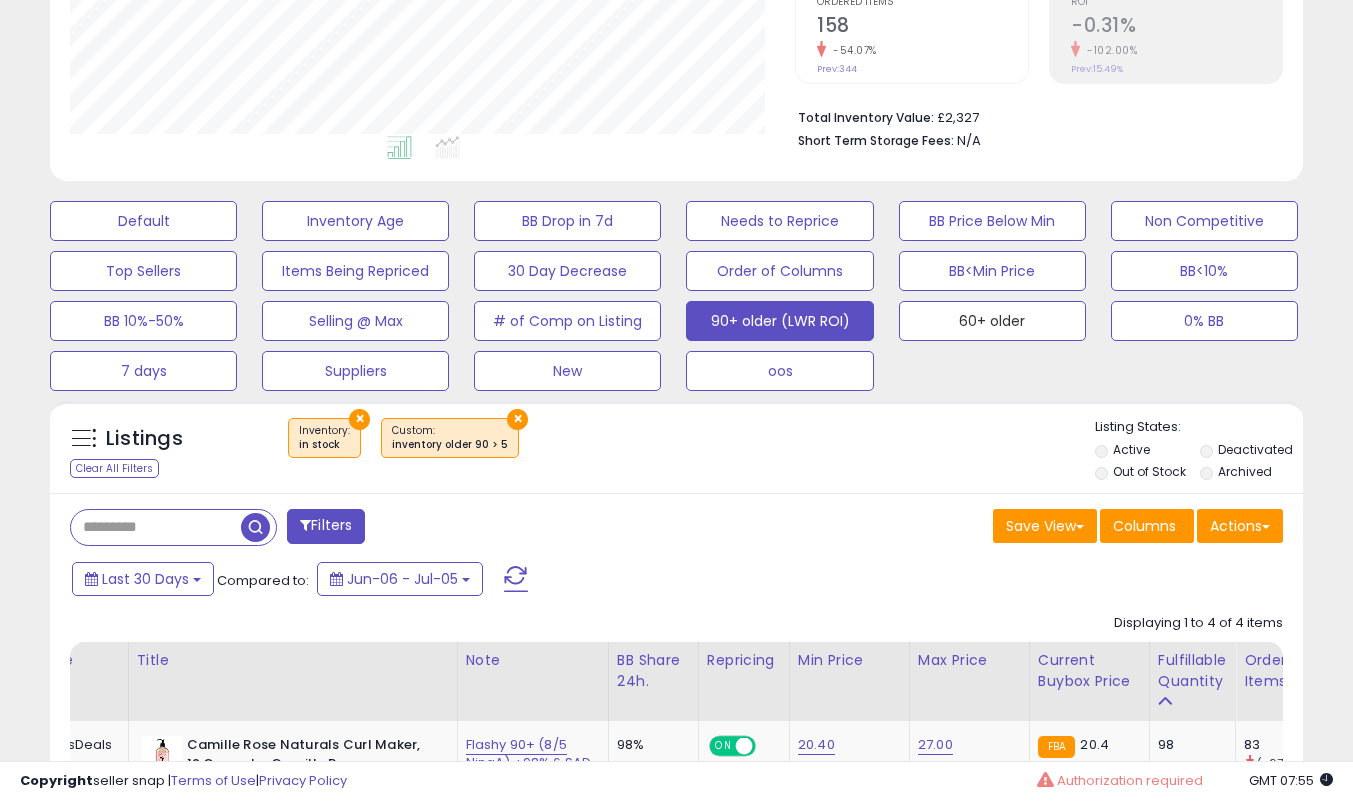 click on "60+ older" at bounding box center [143, 221] 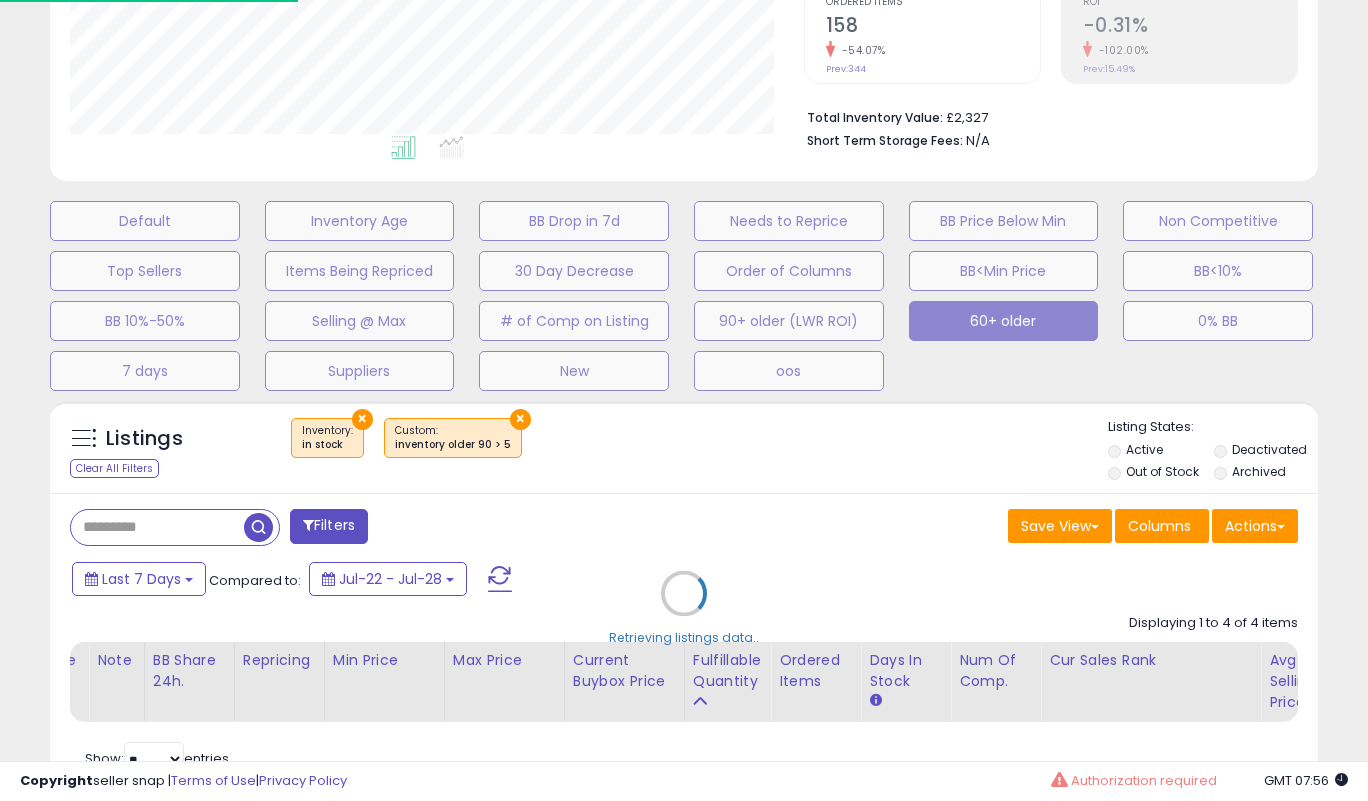 scroll, scrollTop: 999590, scrollLeft: 999266, axis: both 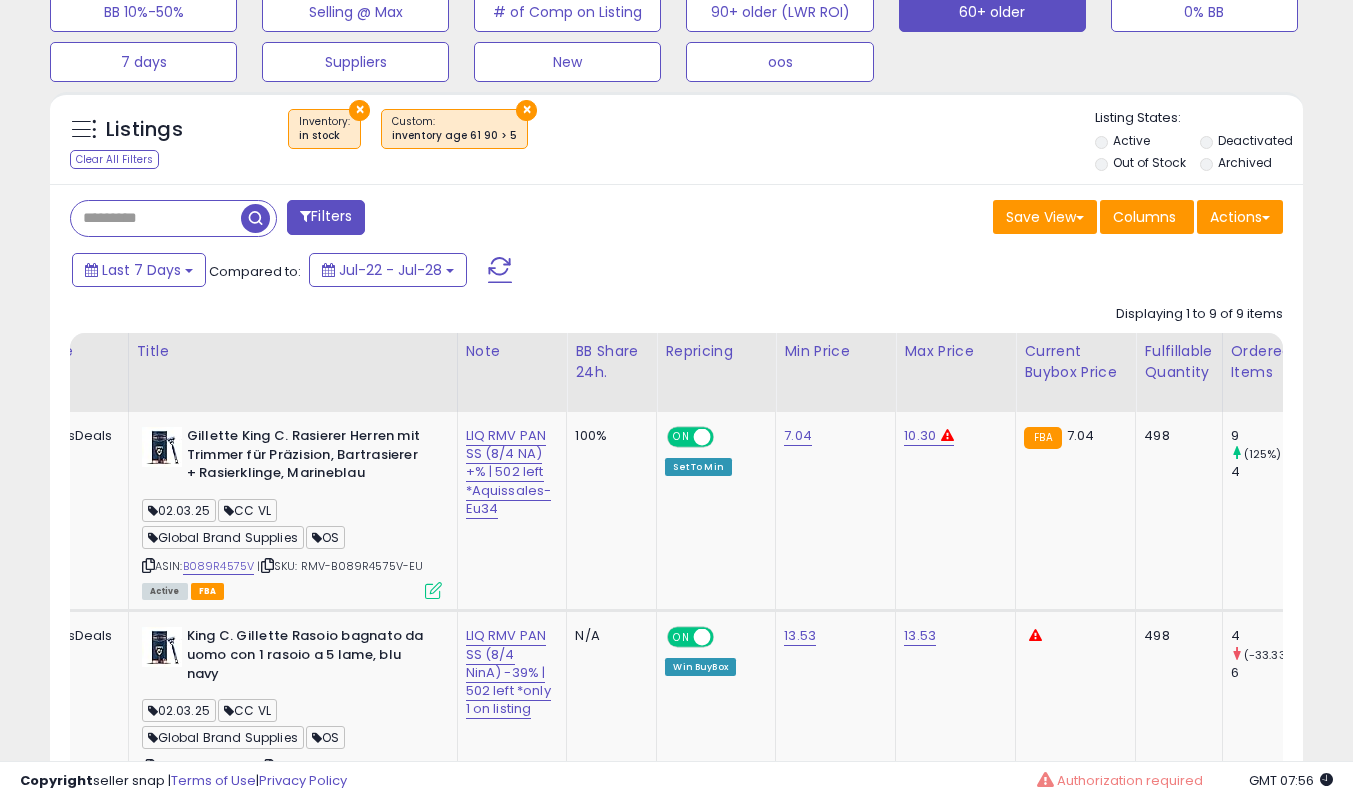 click on "Fulfillable Quantity" at bounding box center (1178, 362) 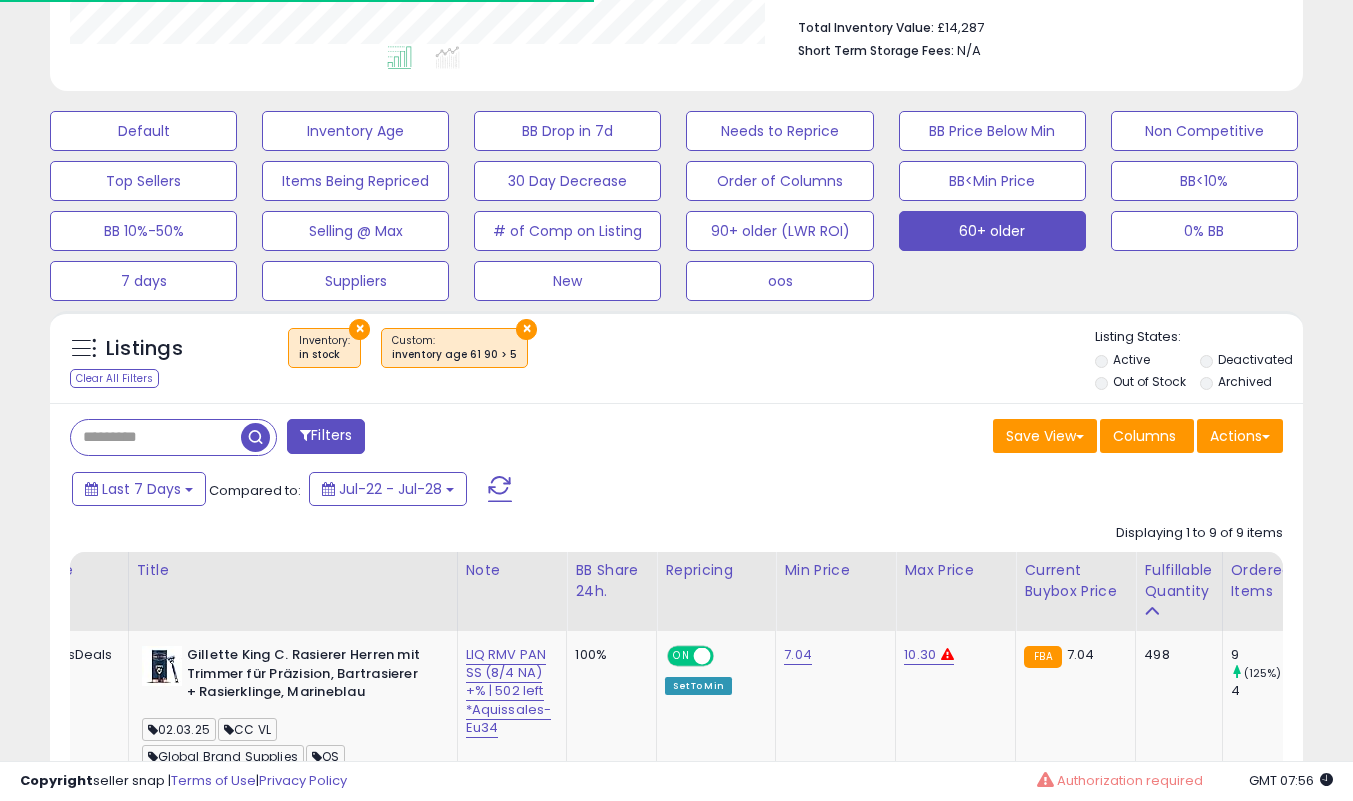 scroll, scrollTop: 738, scrollLeft: 0, axis: vertical 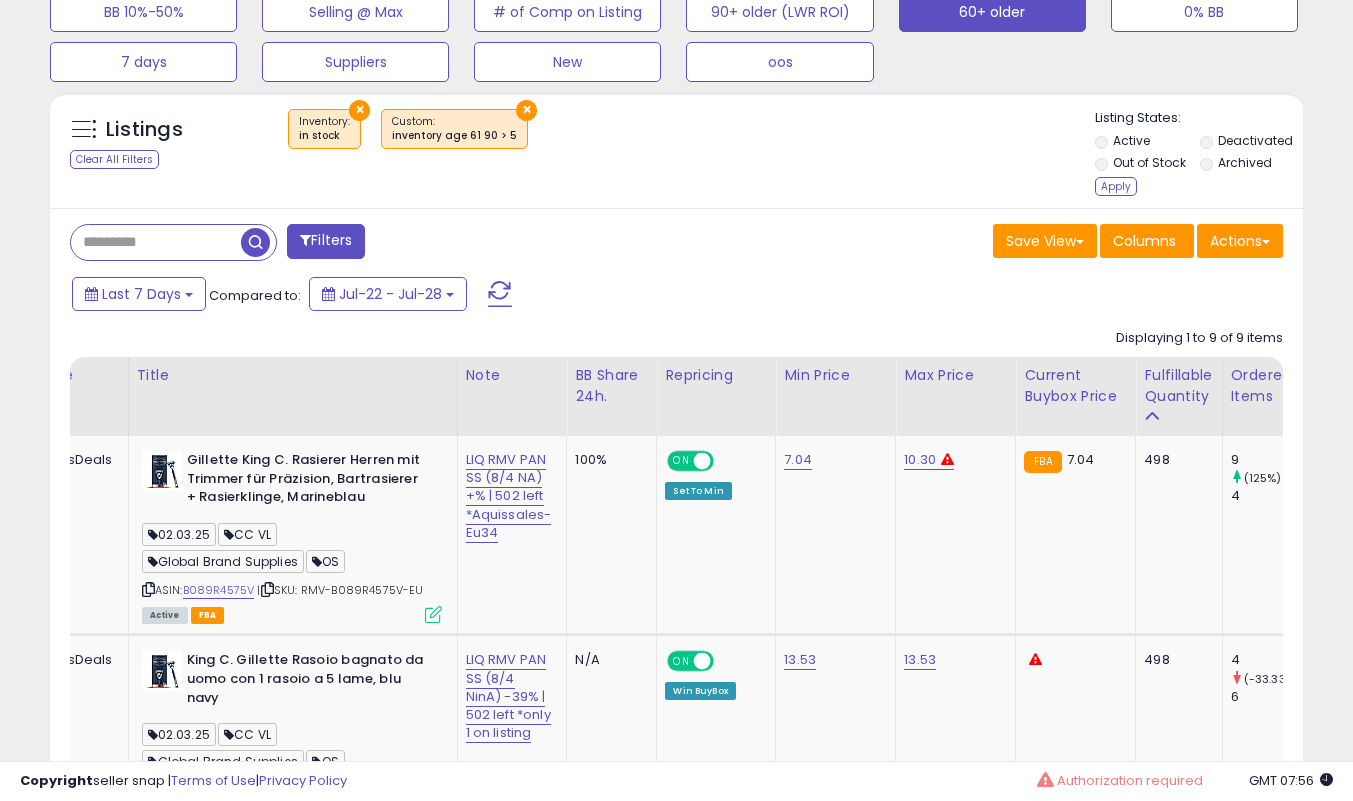 click on "Apply" at bounding box center (1116, 186) 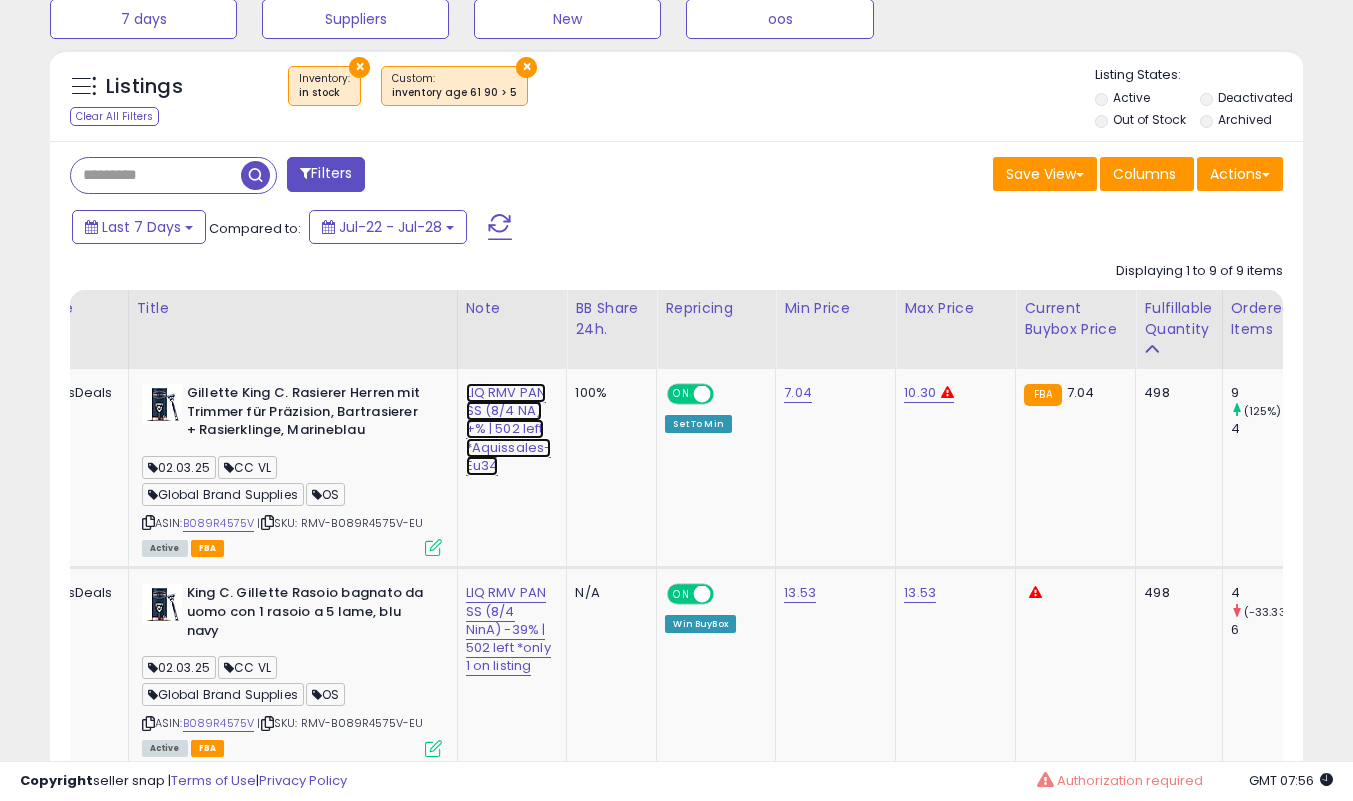 click on "LIQ RMV PAN SS (8/4 [NAME]) +% | 502 left *Aquissales-Eu34" at bounding box center [509, 429] 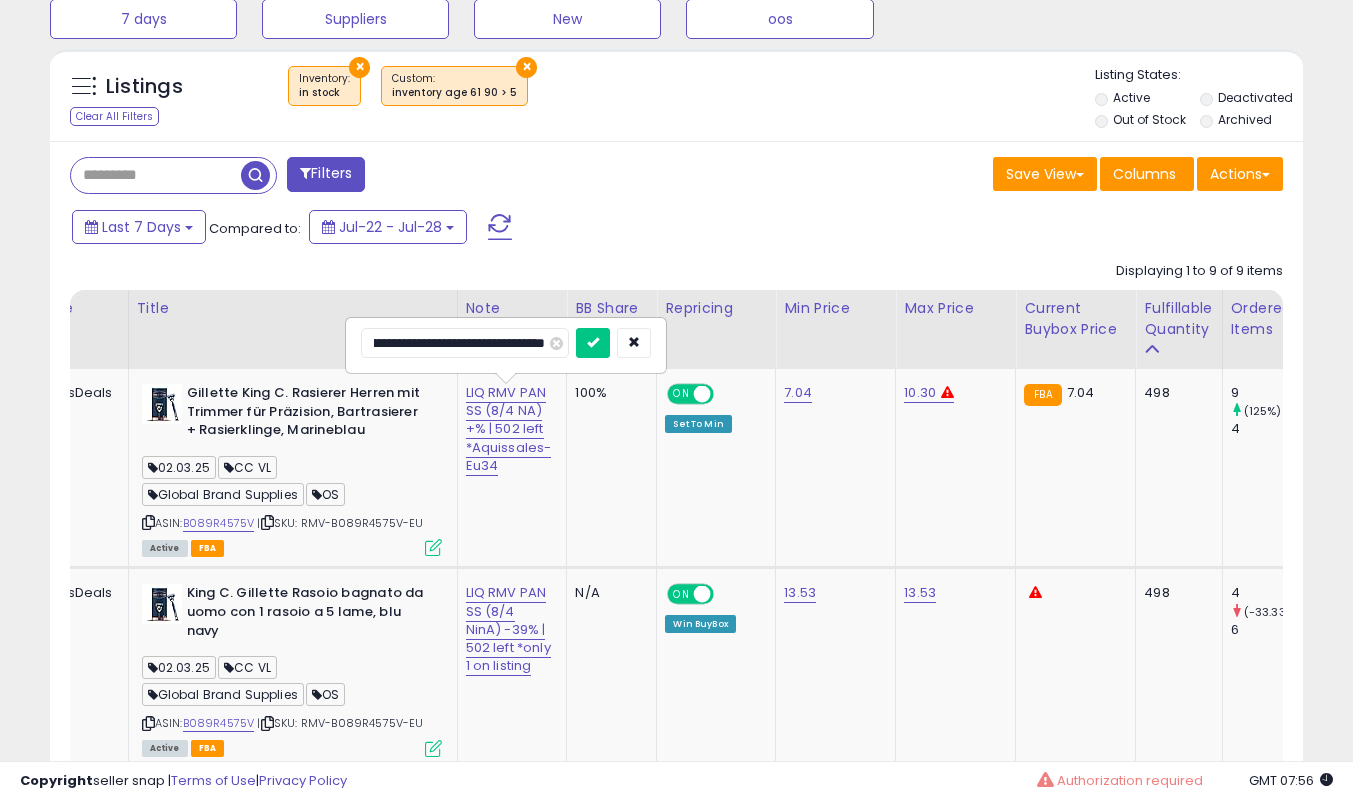 click on "**********" at bounding box center (465, 343) 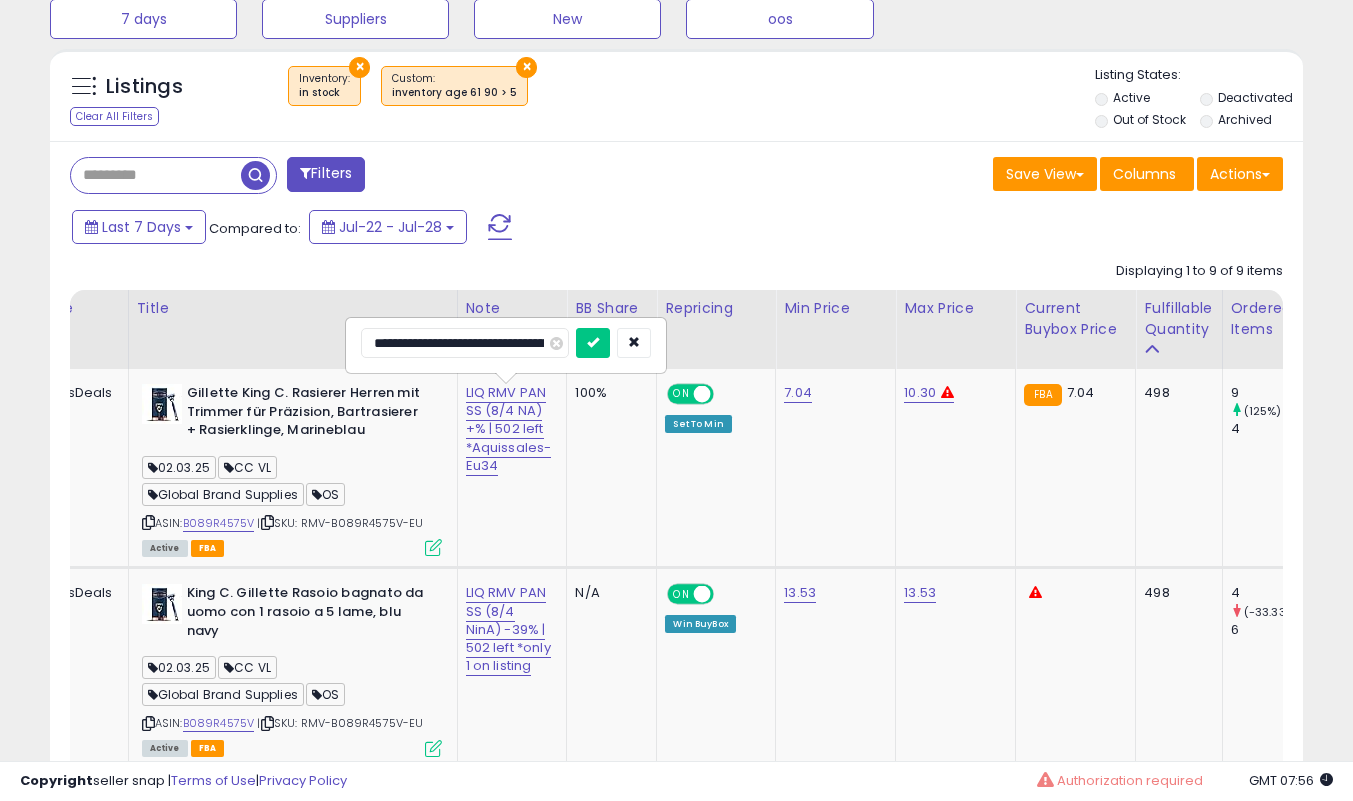 type on "**********" 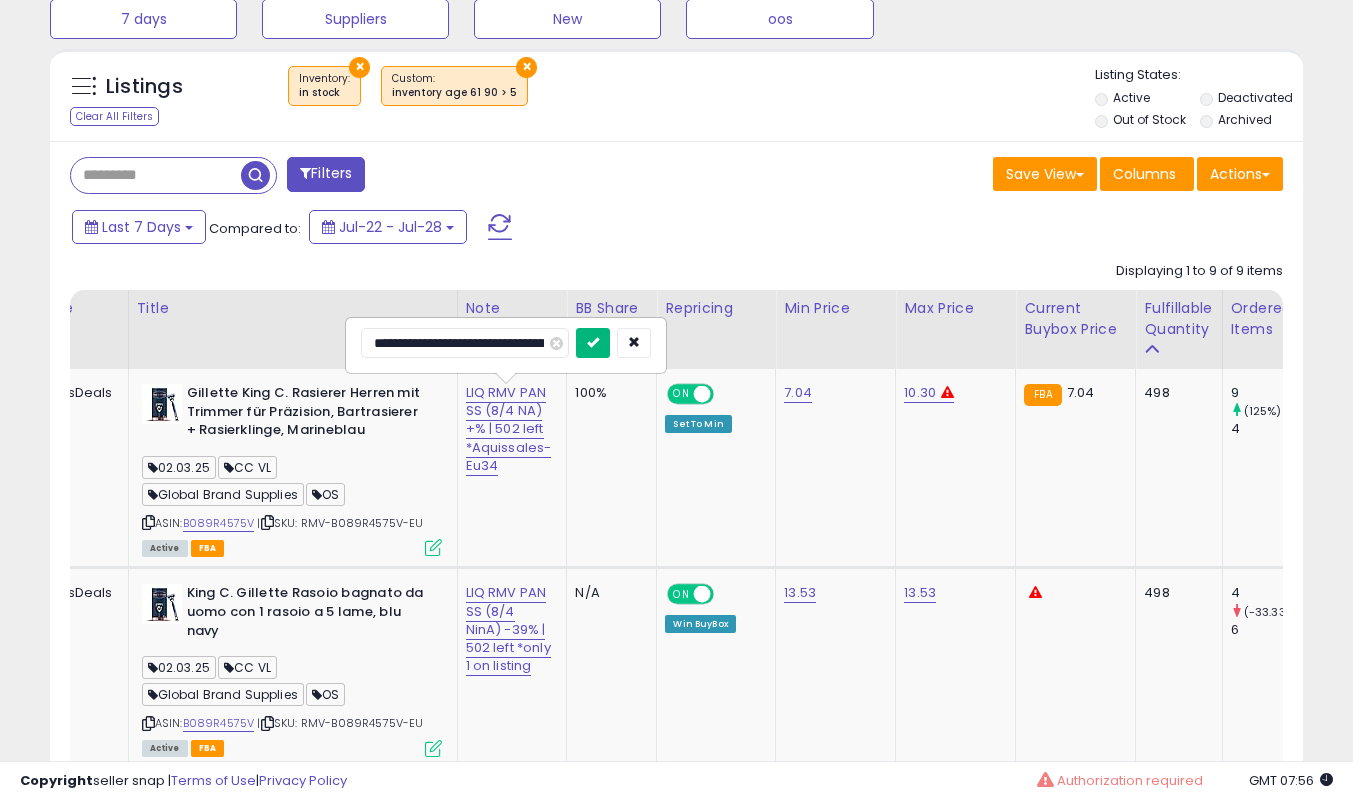 click at bounding box center (593, 342) 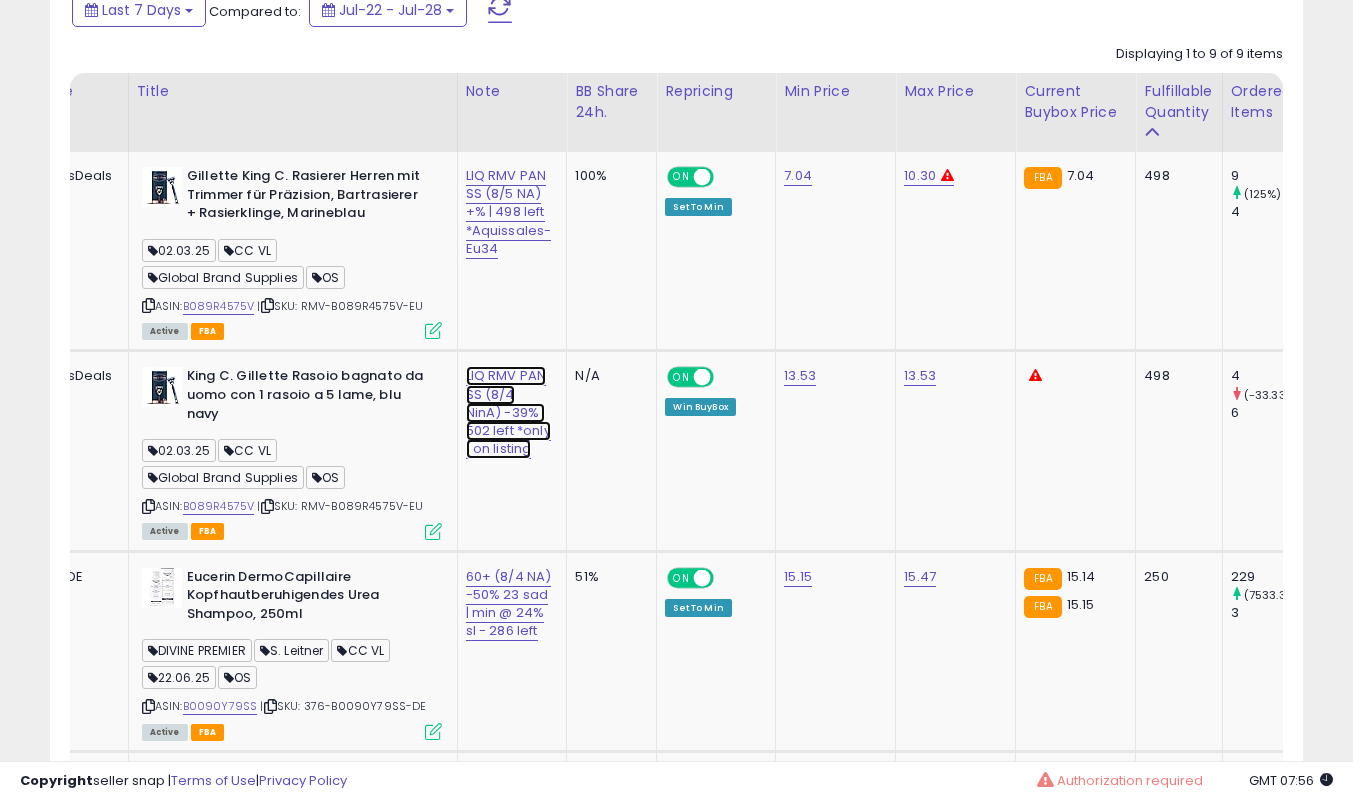 click on "LIQ RMV PAN SS (8/4 [NAME]) -39% | 502 left *only 1 on listing" at bounding box center [509, 212] 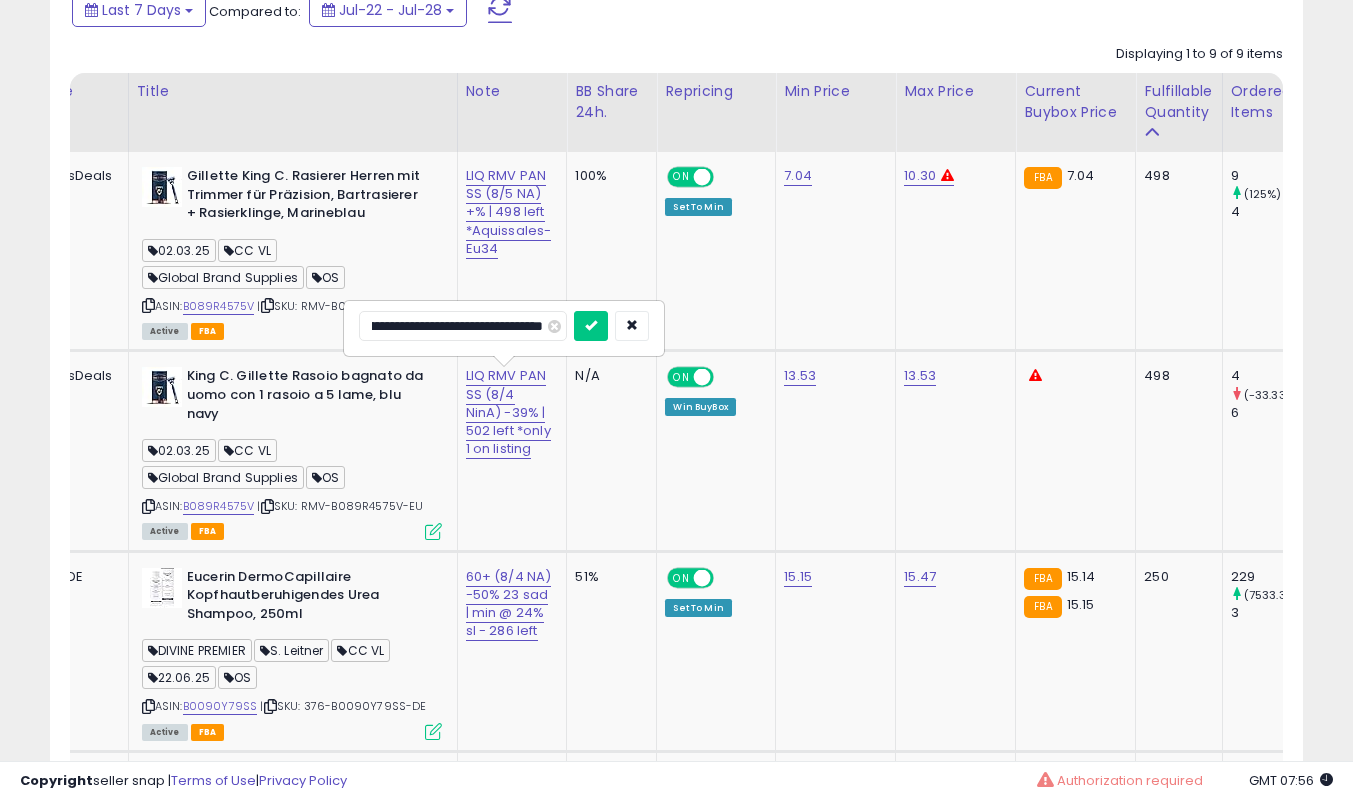 click on "**********" at bounding box center (463, 326) 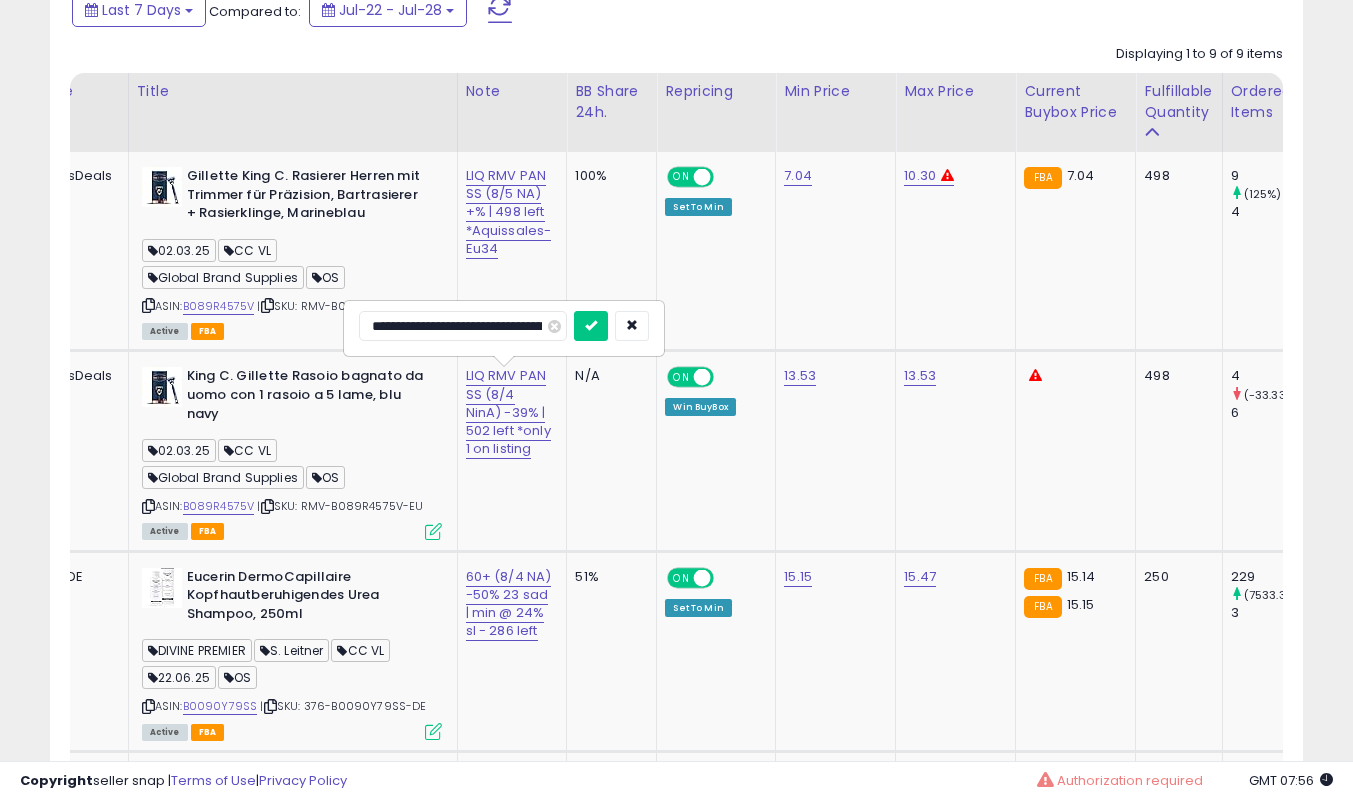 type on "**********" 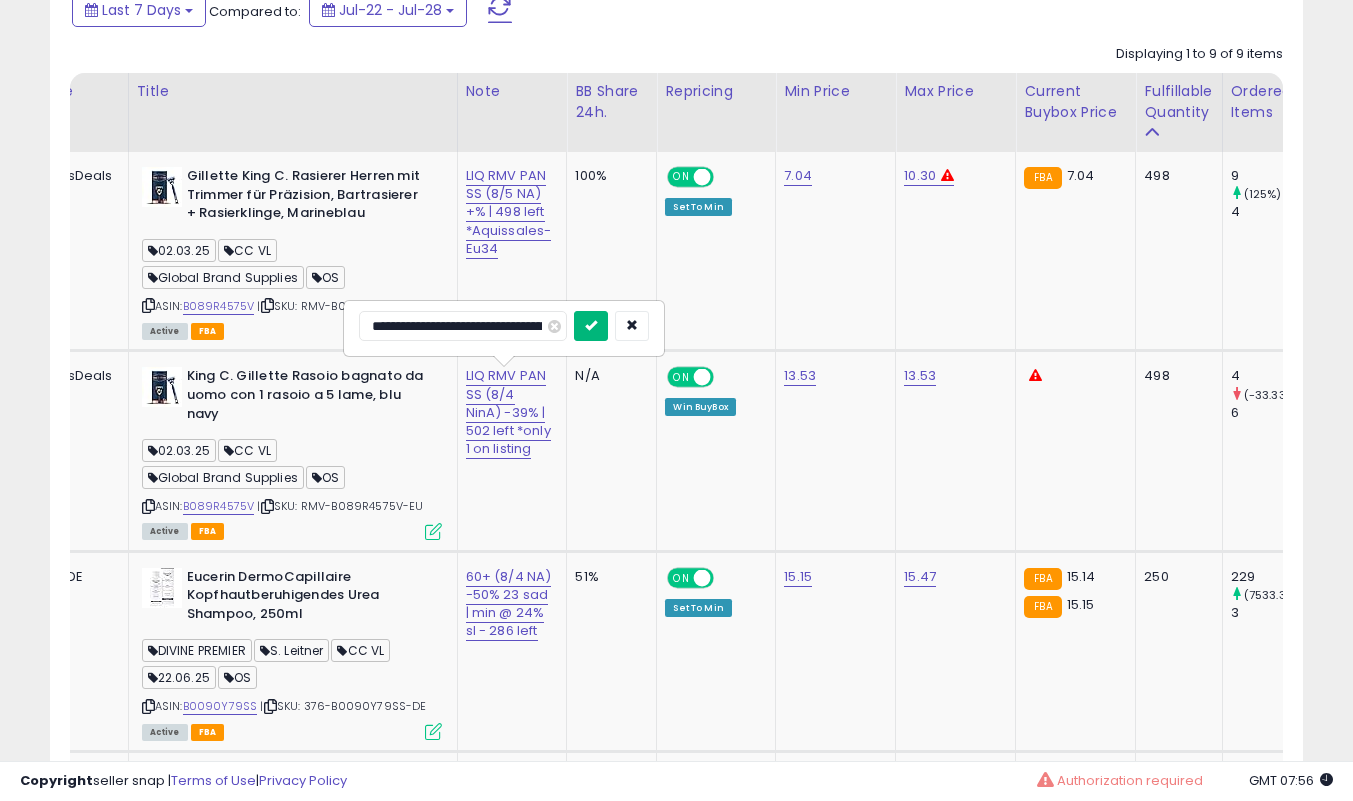 click at bounding box center [591, 325] 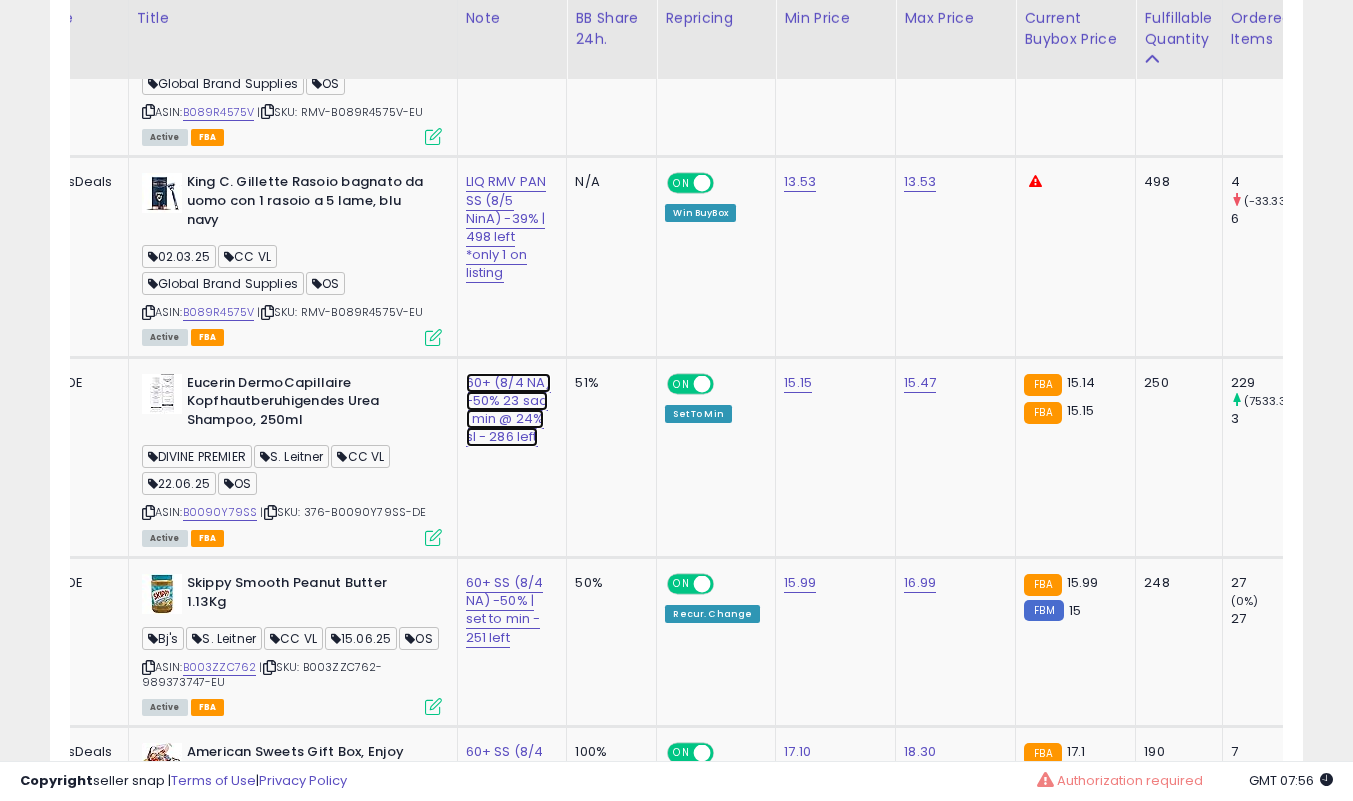 click on "60+ (8/4 NA) -50% 23 sad | min @ 24% sl - 286 left" at bounding box center [509, 18] 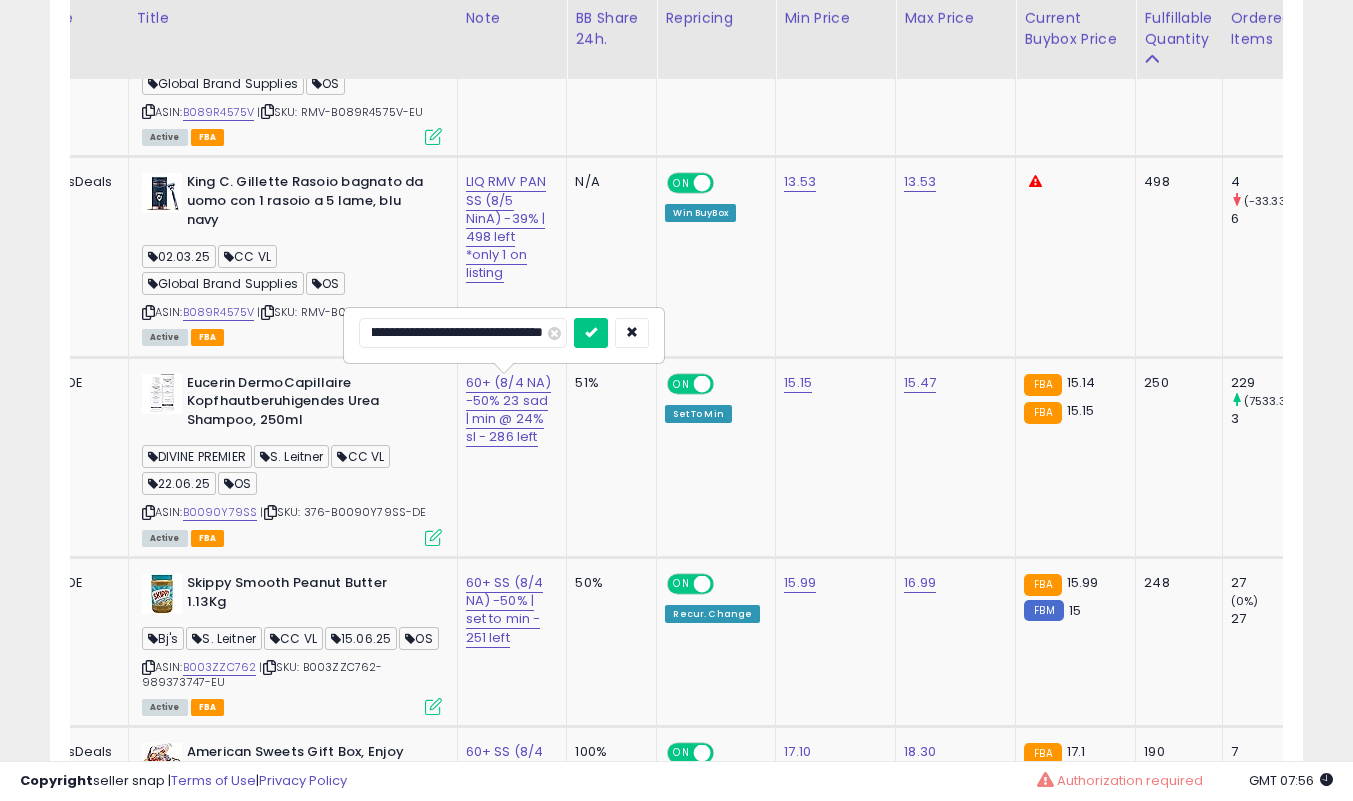 click on "**********" at bounding box center [463, 333] 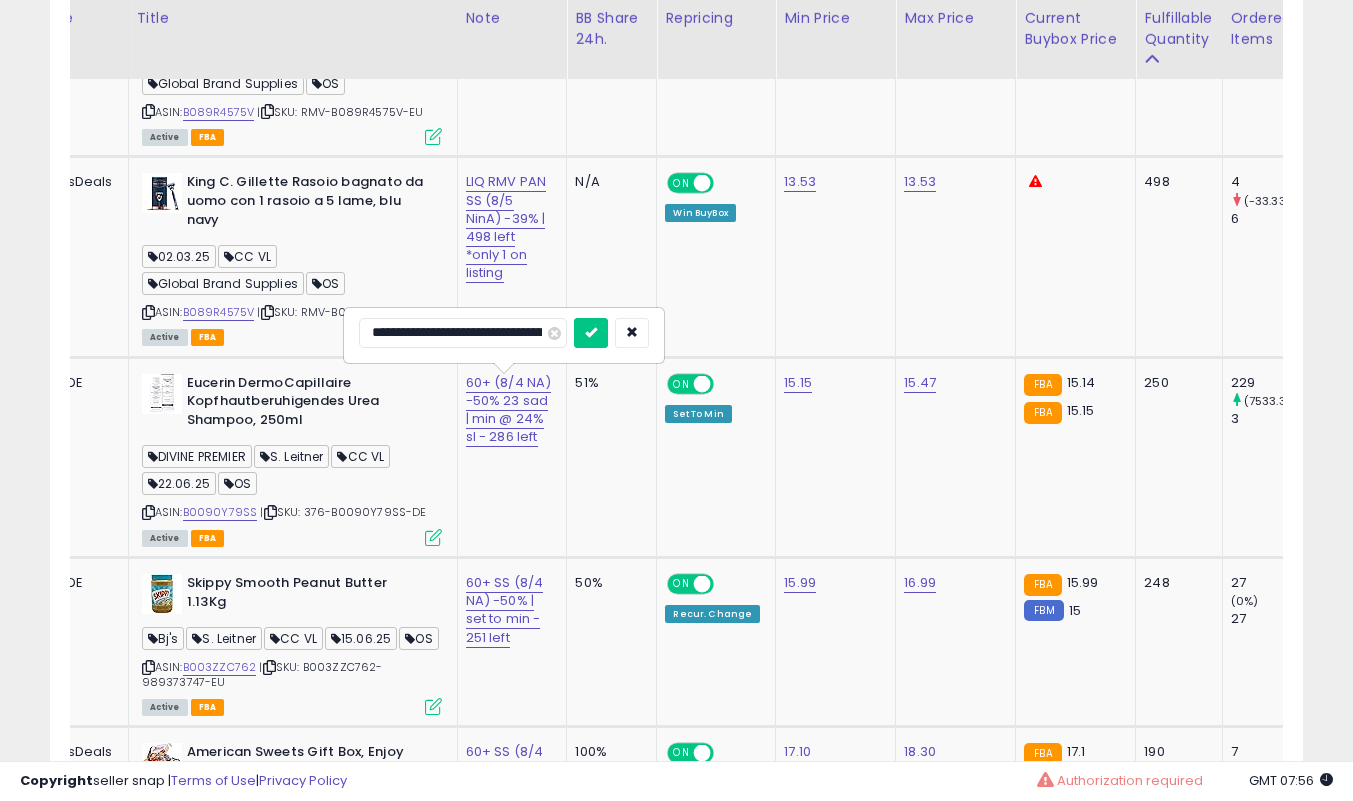 type on "**********" 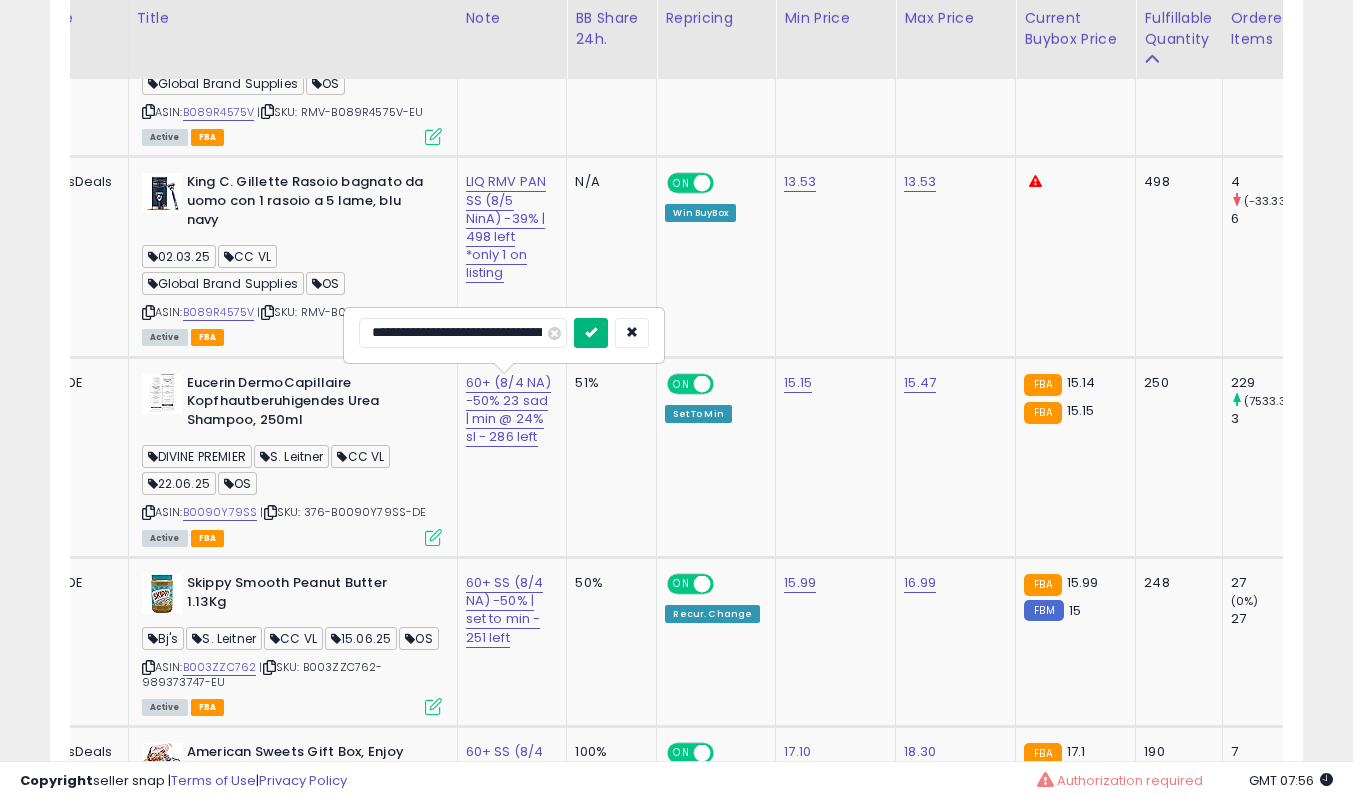 click at bounding box center [591, 332] 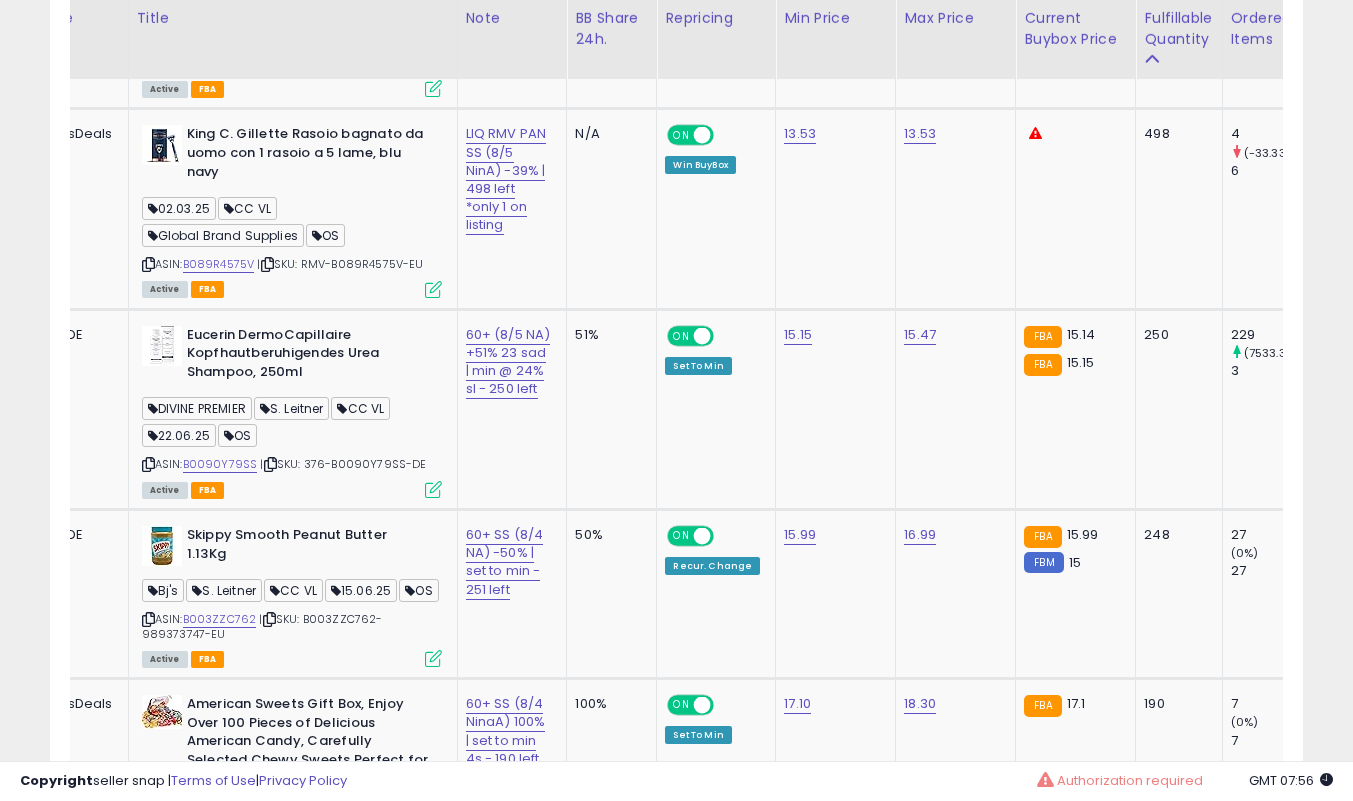 click on "Skippy Smooth Peanut Butter 1.13Kg  Bj's  S. Leitner  CC VL  15.06.25  OS  ASIN:  B003ZZC762    |   SKU: B003ZZC762-989373747-EU Active FBA" 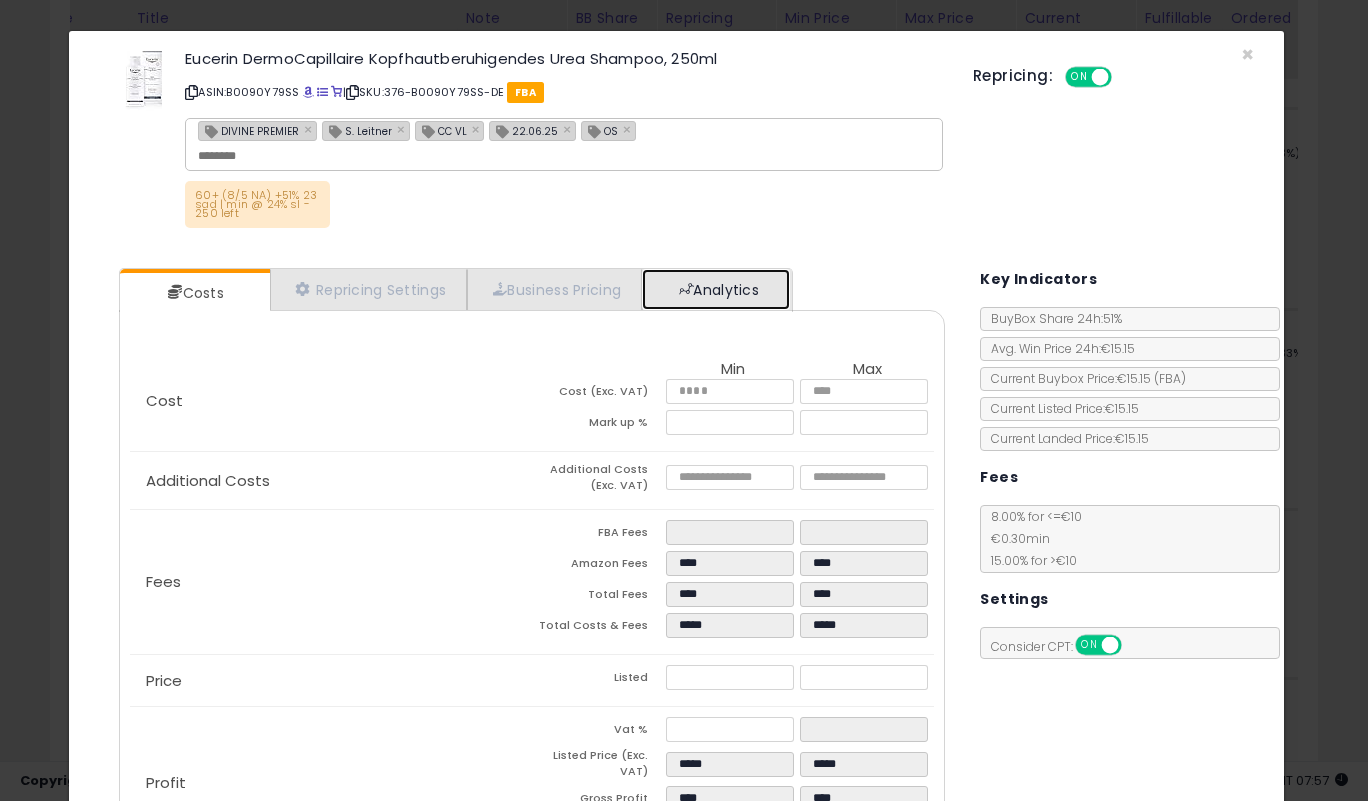 click at bounding box center (686, 289) 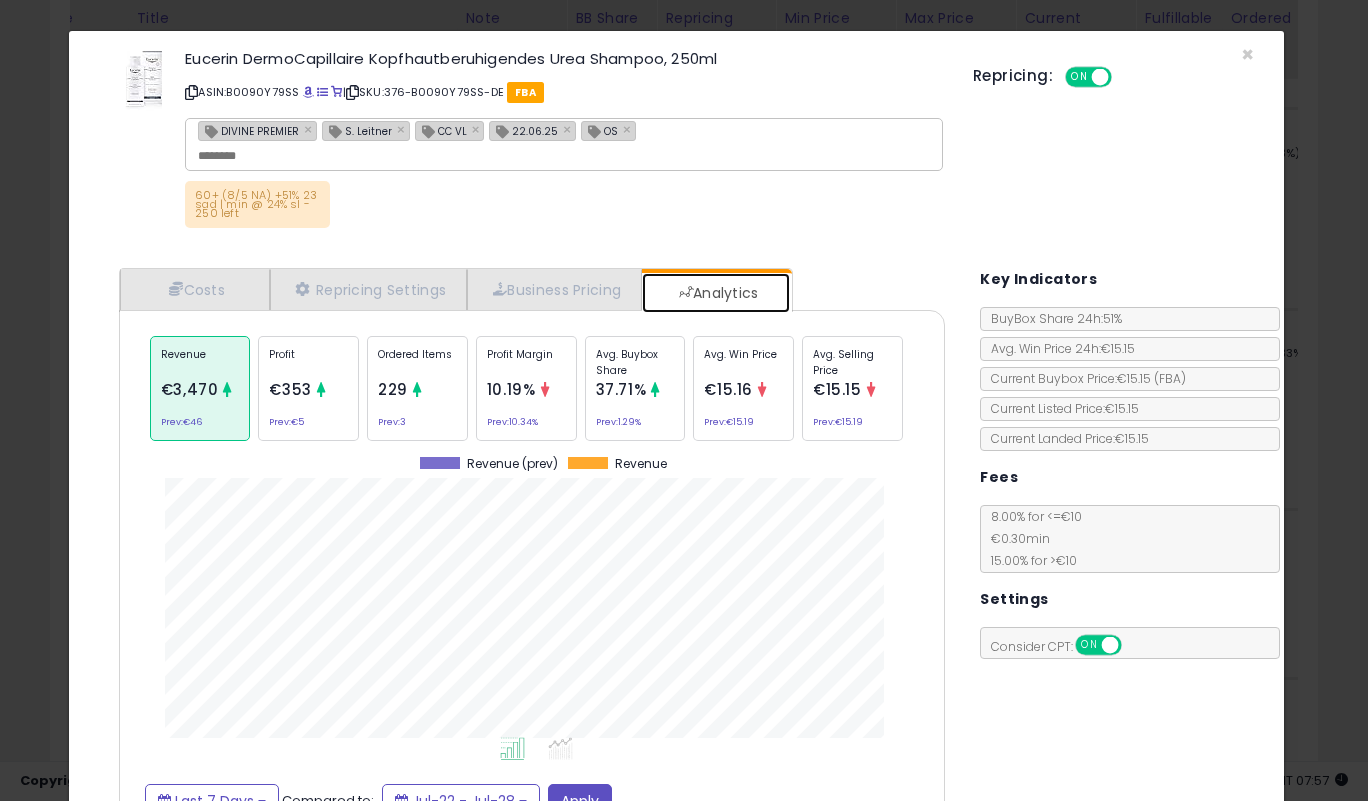 scroll, scrollTop: 999385, scrollLeft: 999143, axis: both 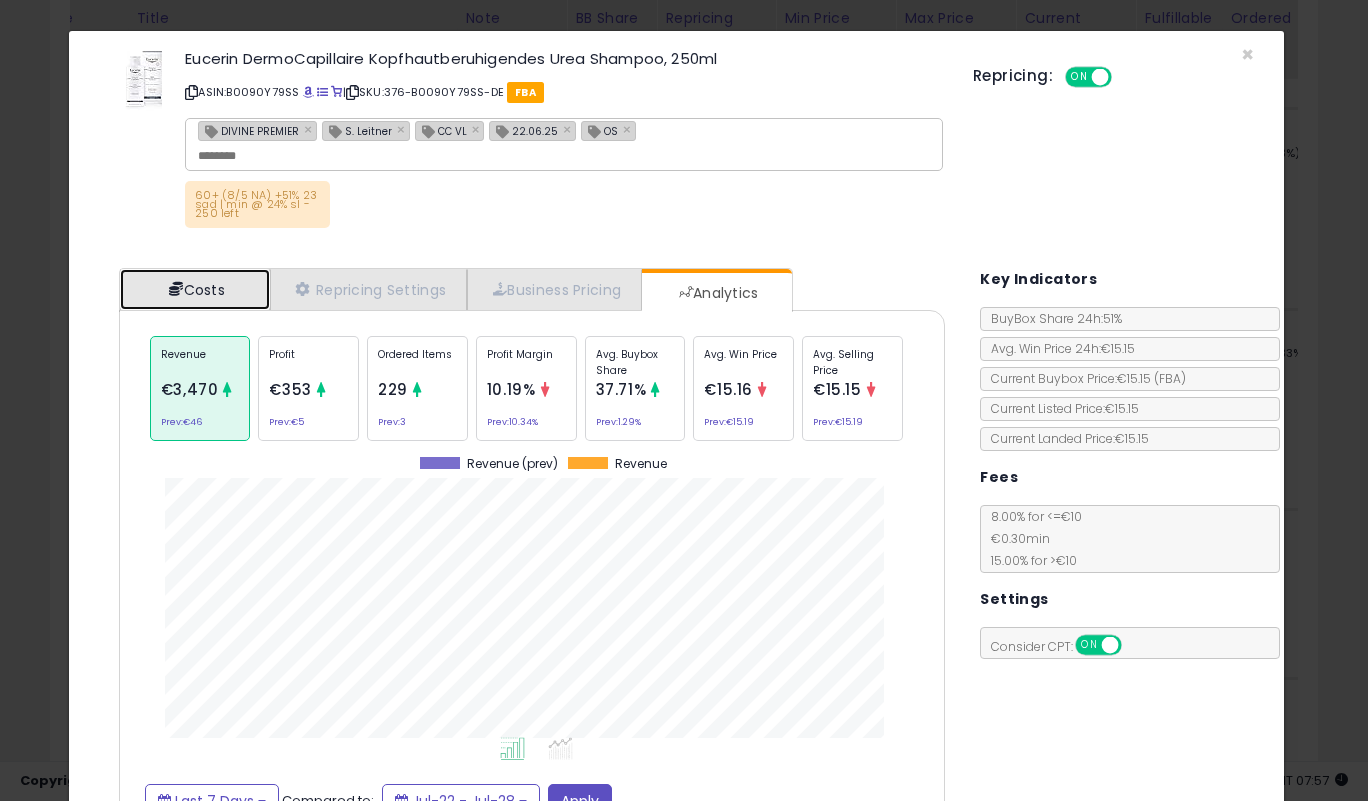 click on "Costs" at bounding box center (195, 289) 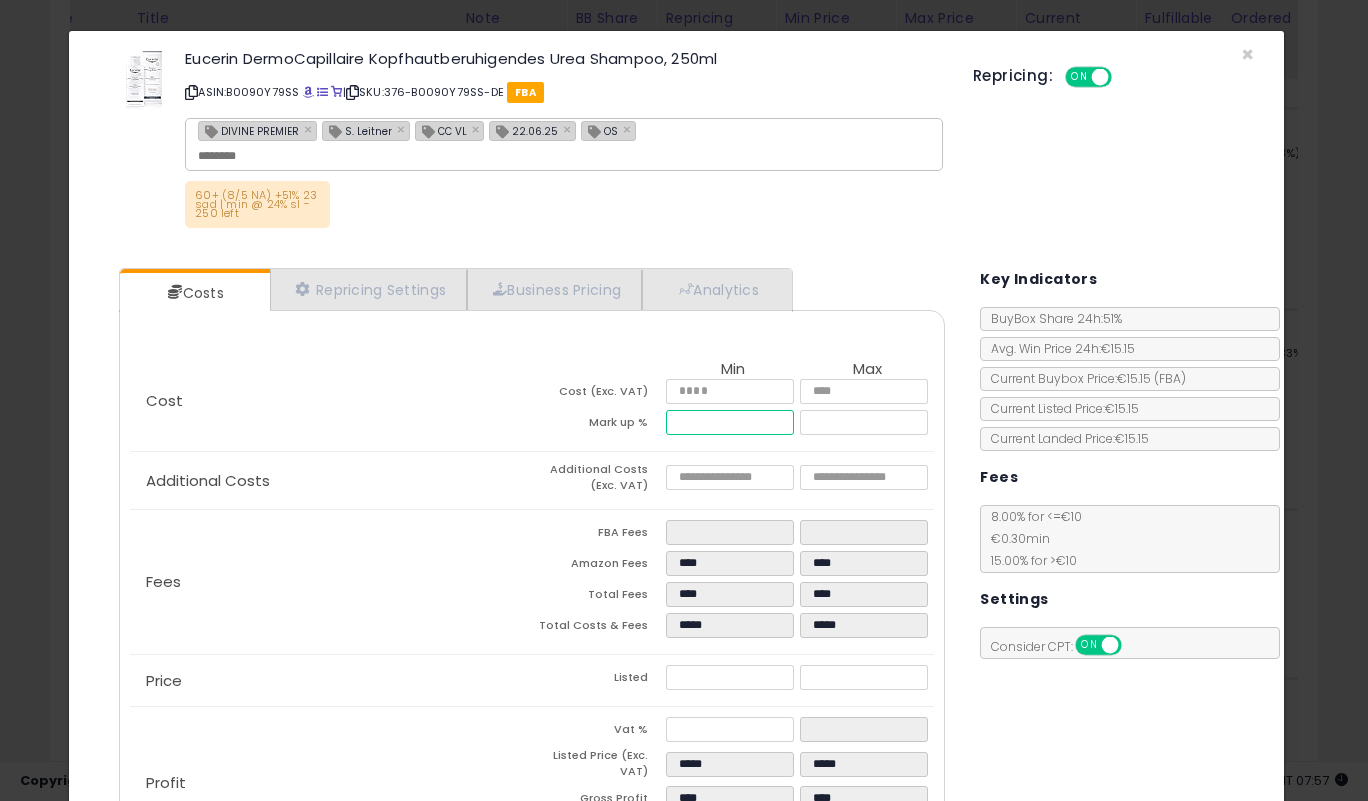 click on "*****" at bounding box center [729, 422] 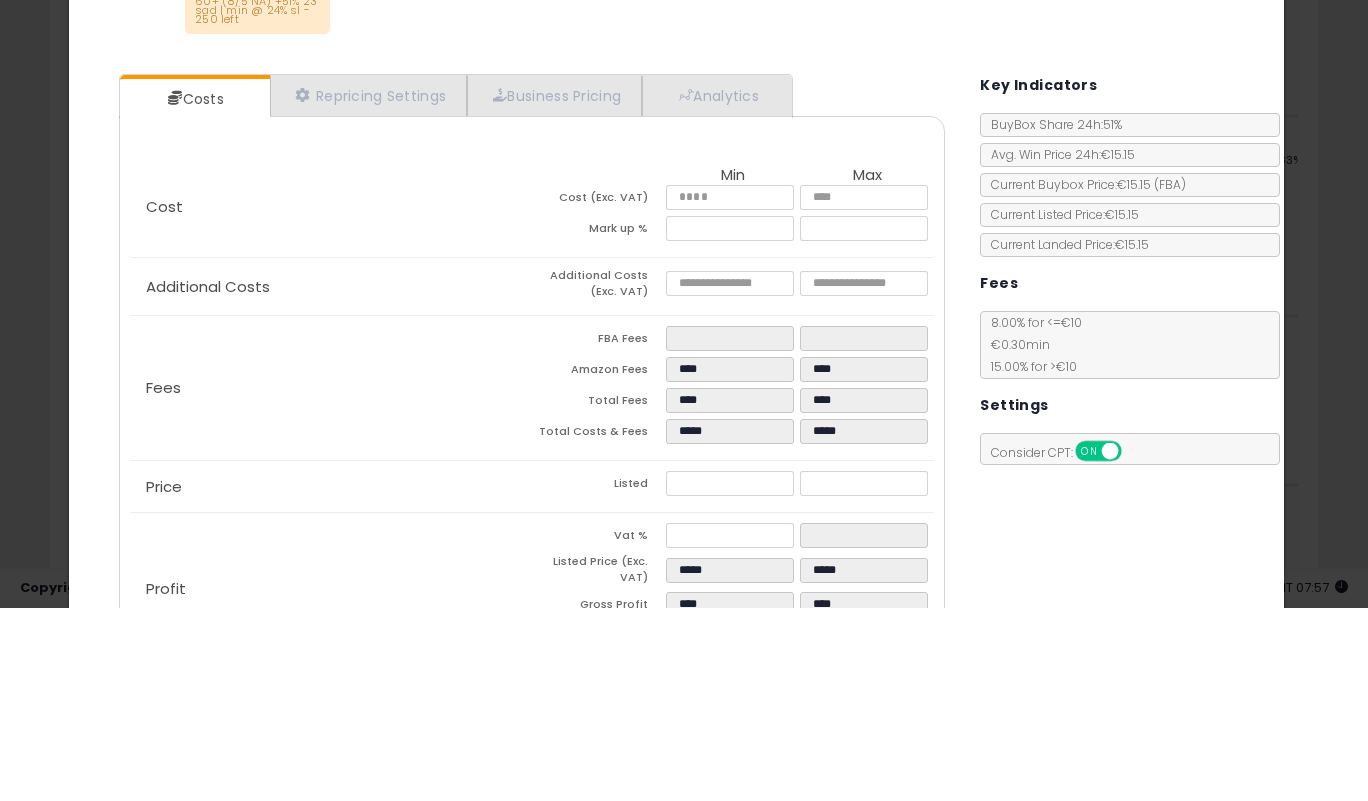 click on "Fees
FBA Fees
****
****
Amazon Fees
****
****
Total Fees
****
****
Total Costs & Fees
*****
*****" 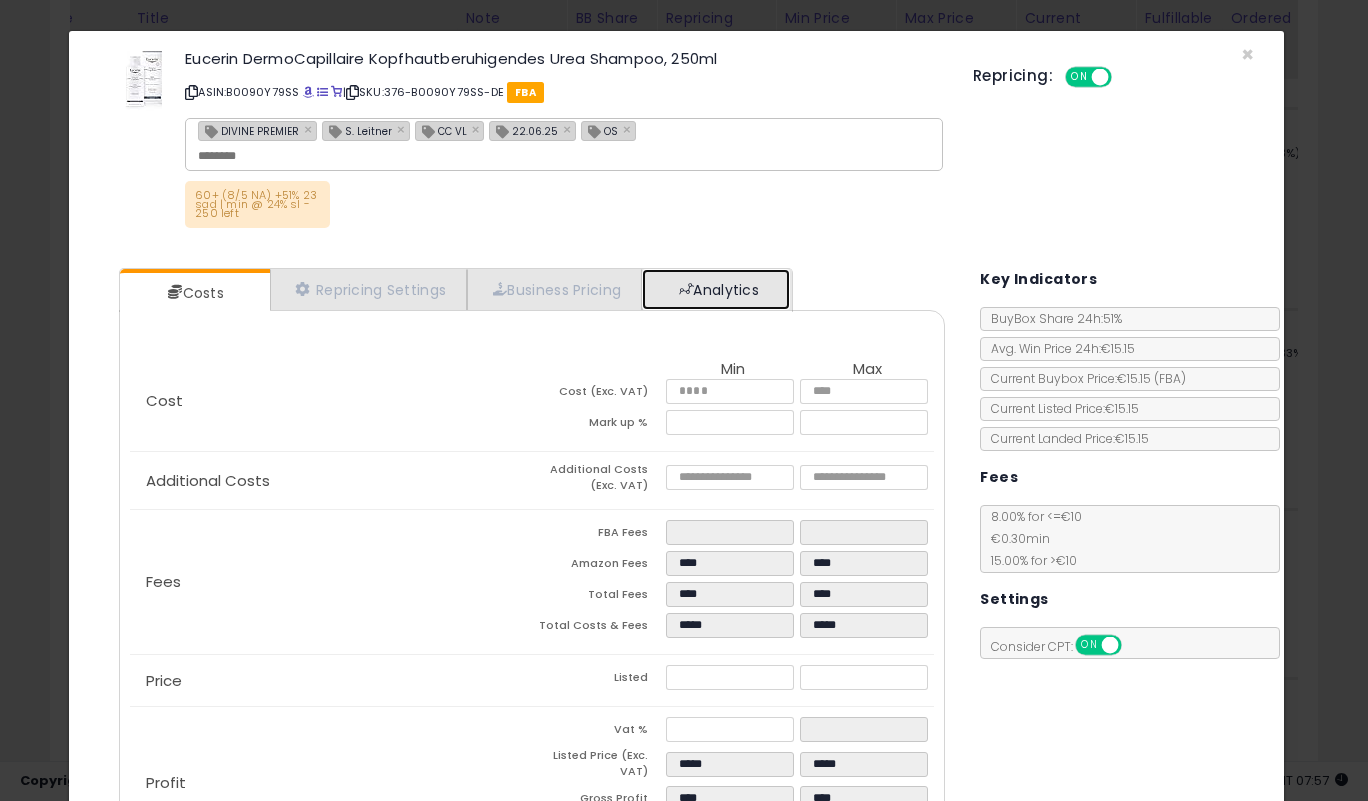 click on "Analytics" at bounding box center (716, 289) 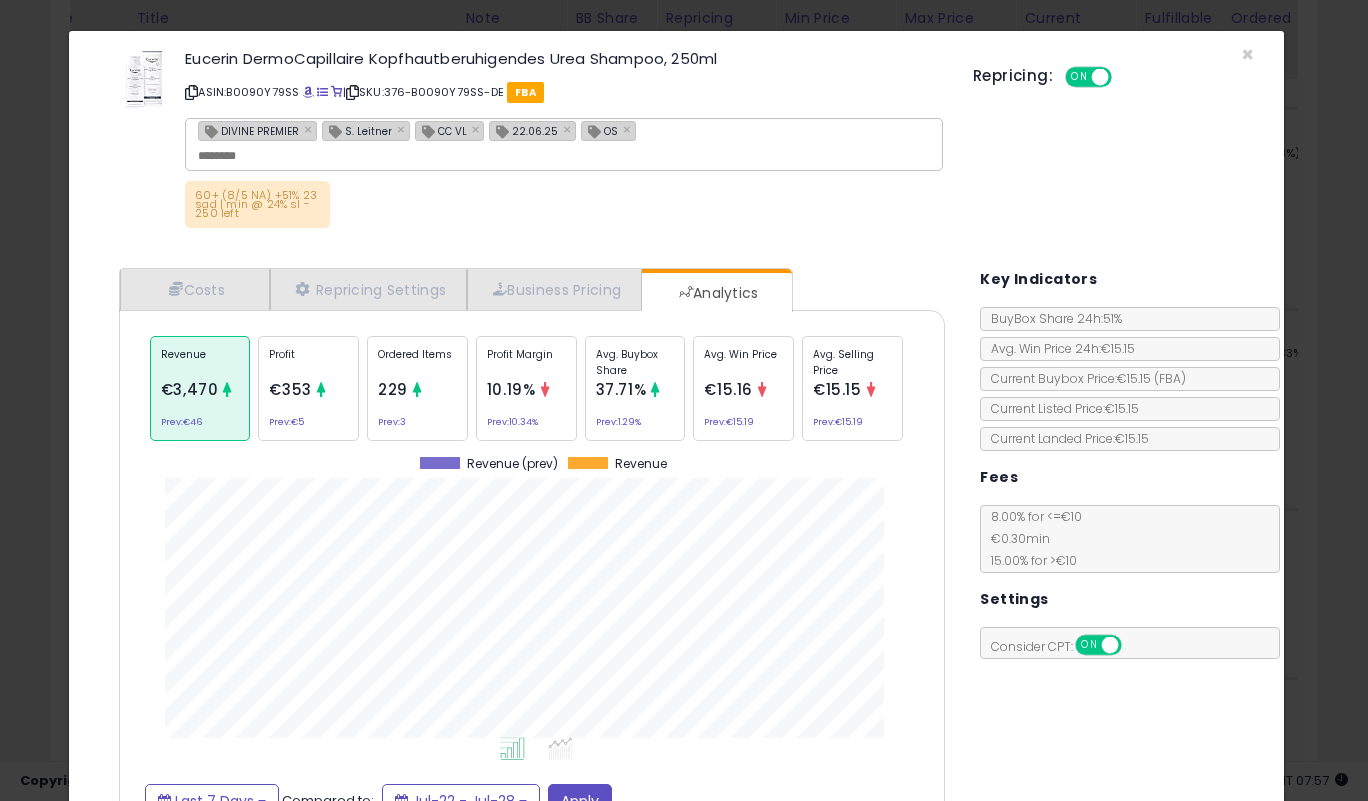 click on "Ordered Items
229
Prev:  3" 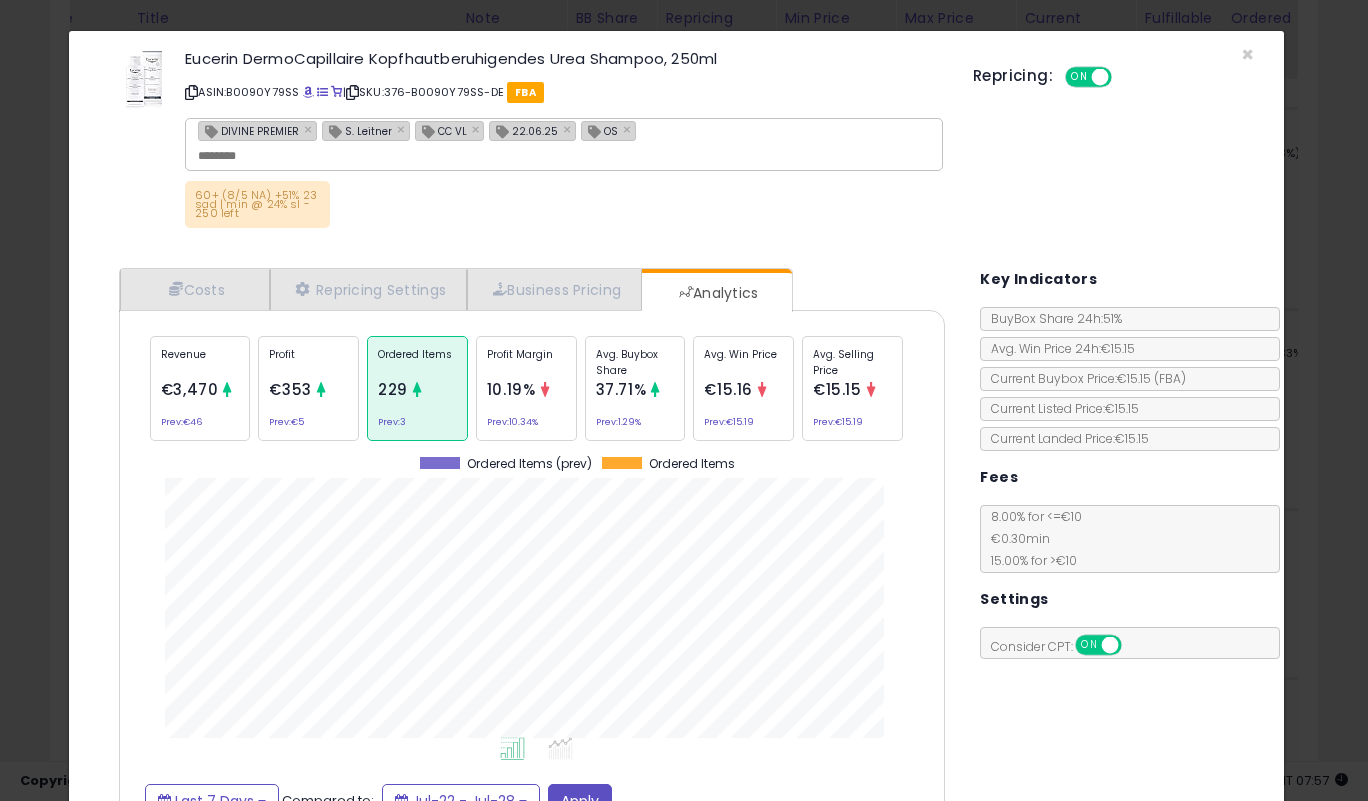 scroll, scrollTop: 999385, scrollLeft: 999143, axis: both 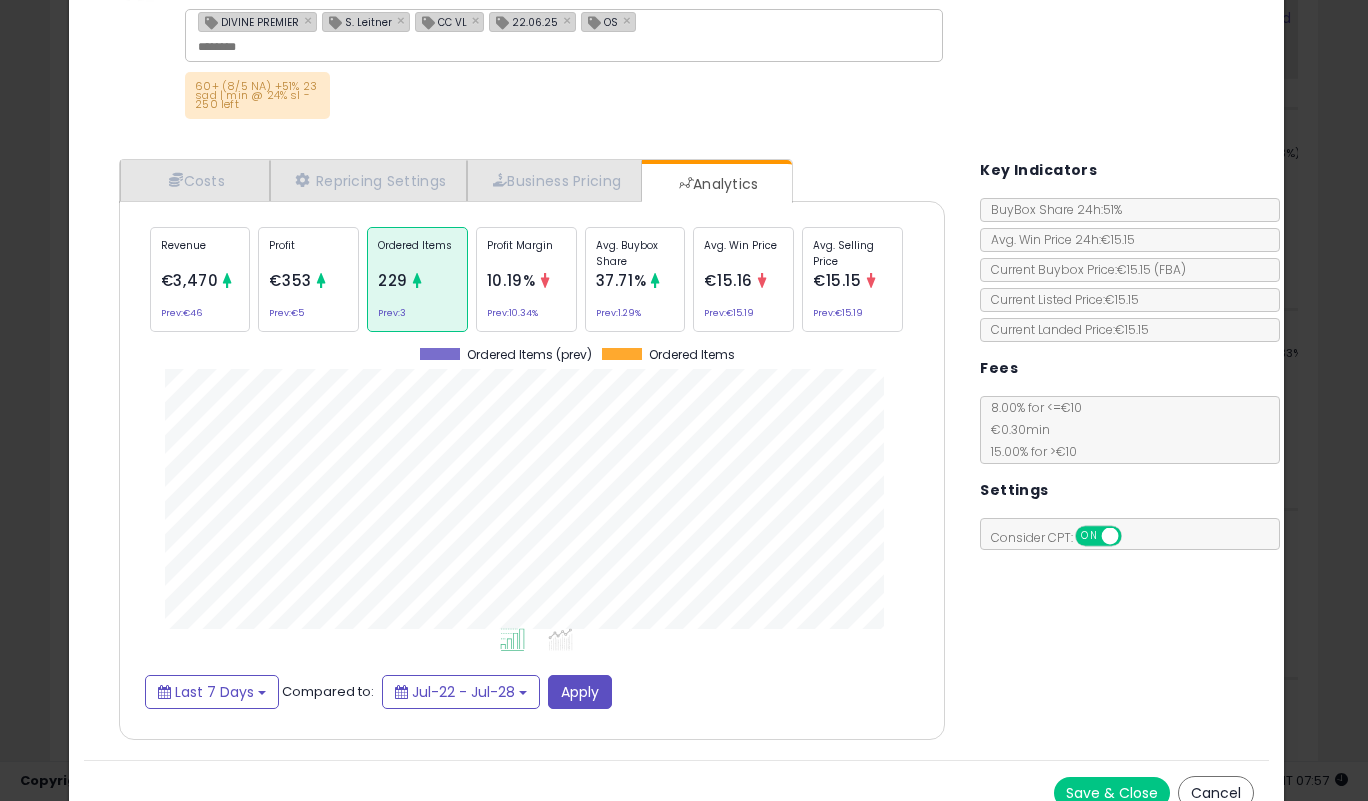 click on "Save & Close" at bounding box center (1112, 793) 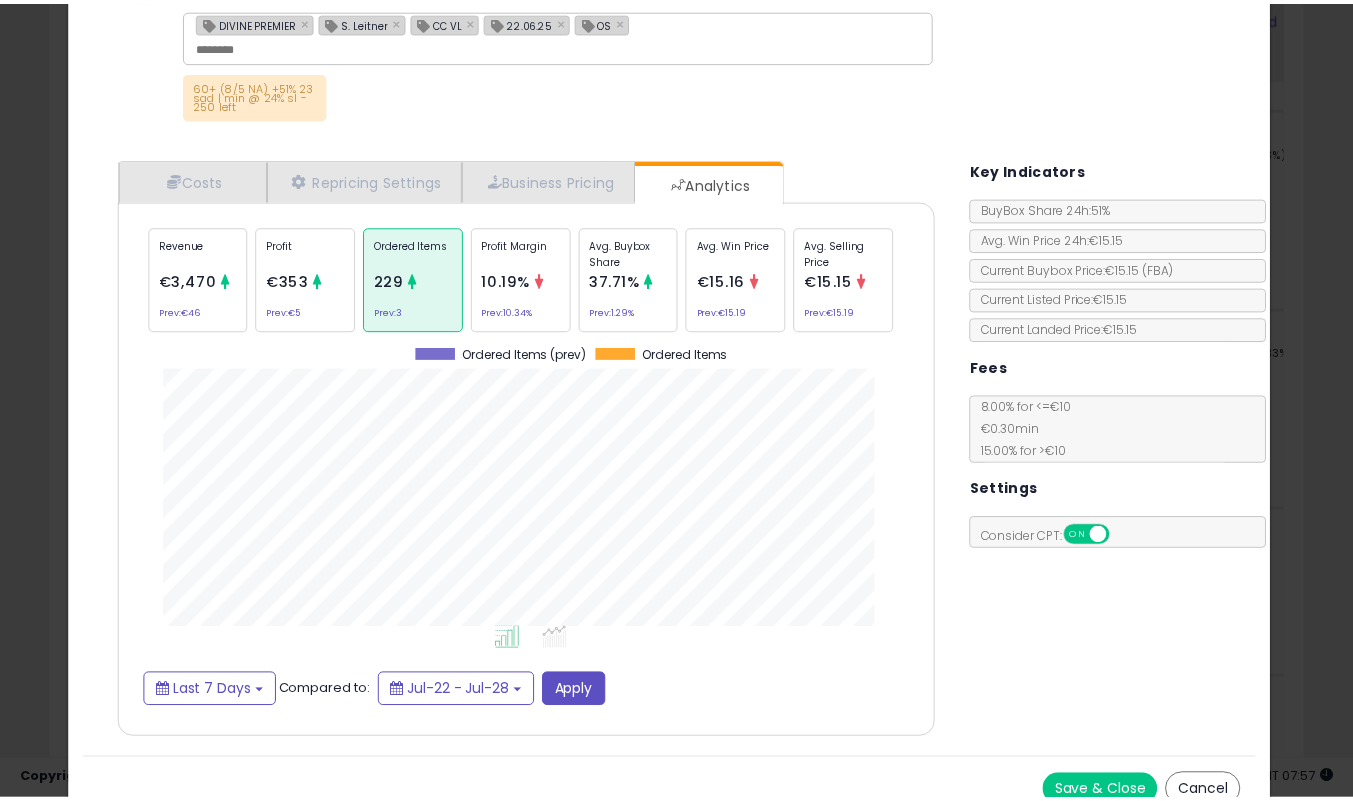 scroll, scrollTop: 0, scrollLeft: 0, axis: both 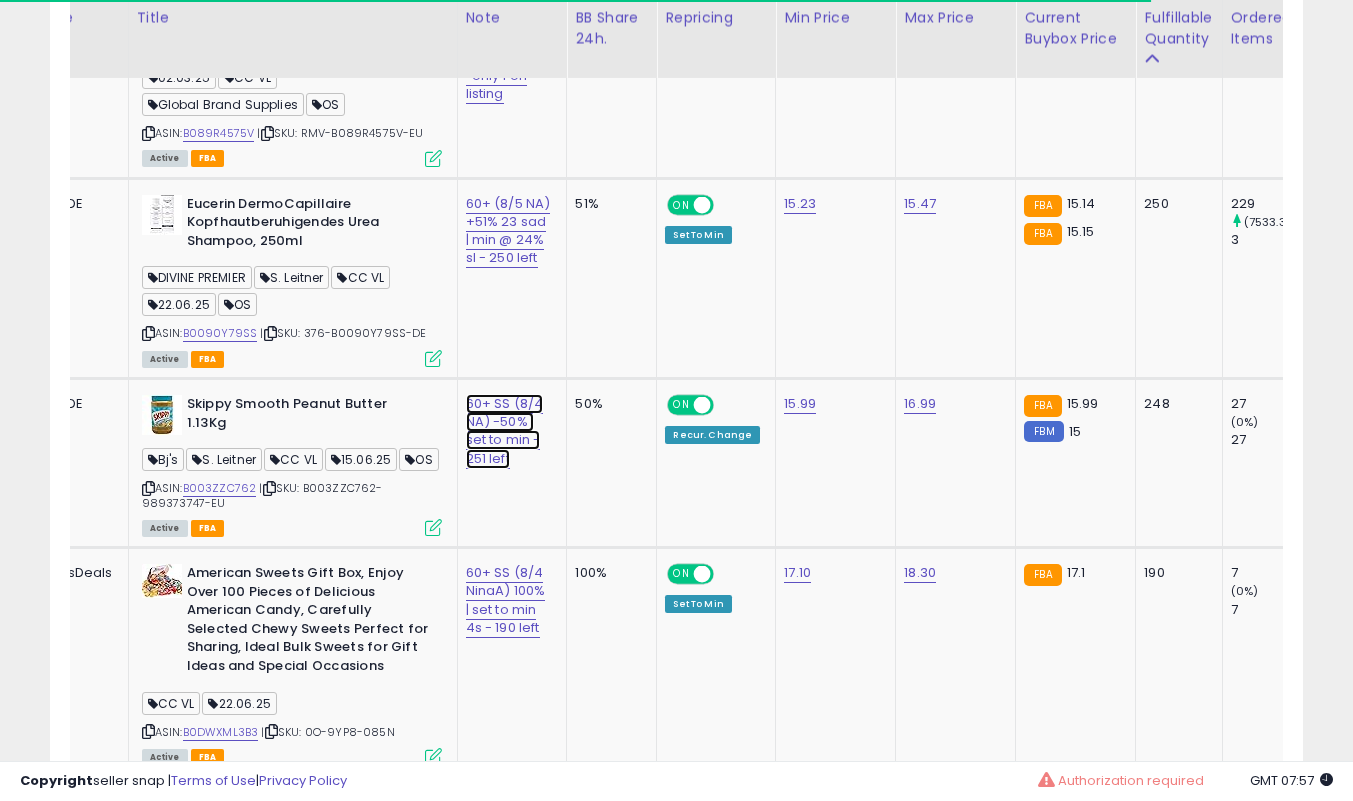 click on "60+ SS (8/4 NA) -50% | set to min - 251 left" at bounding box center (509, -161) 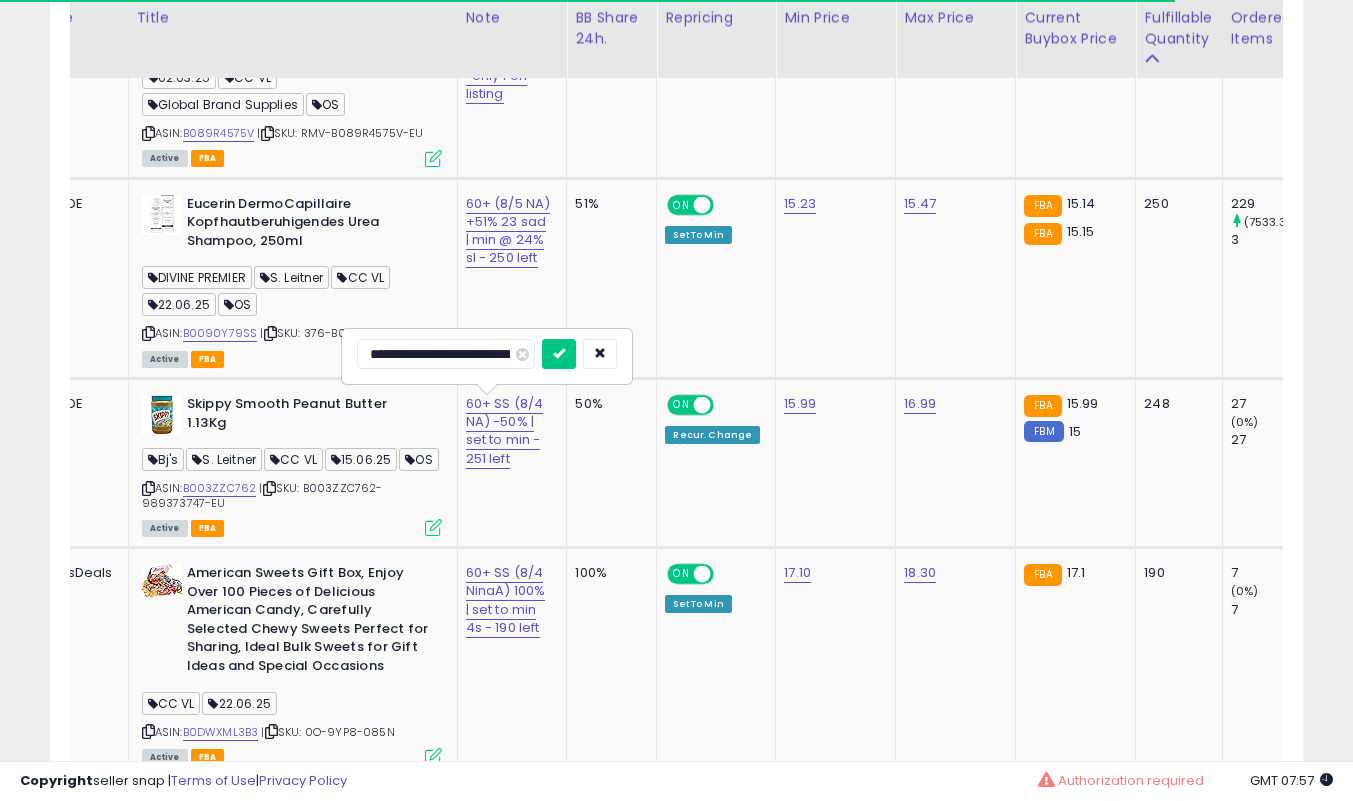 scroll, scrollTop: 0, scrollLeft: 110, axis: horizontal 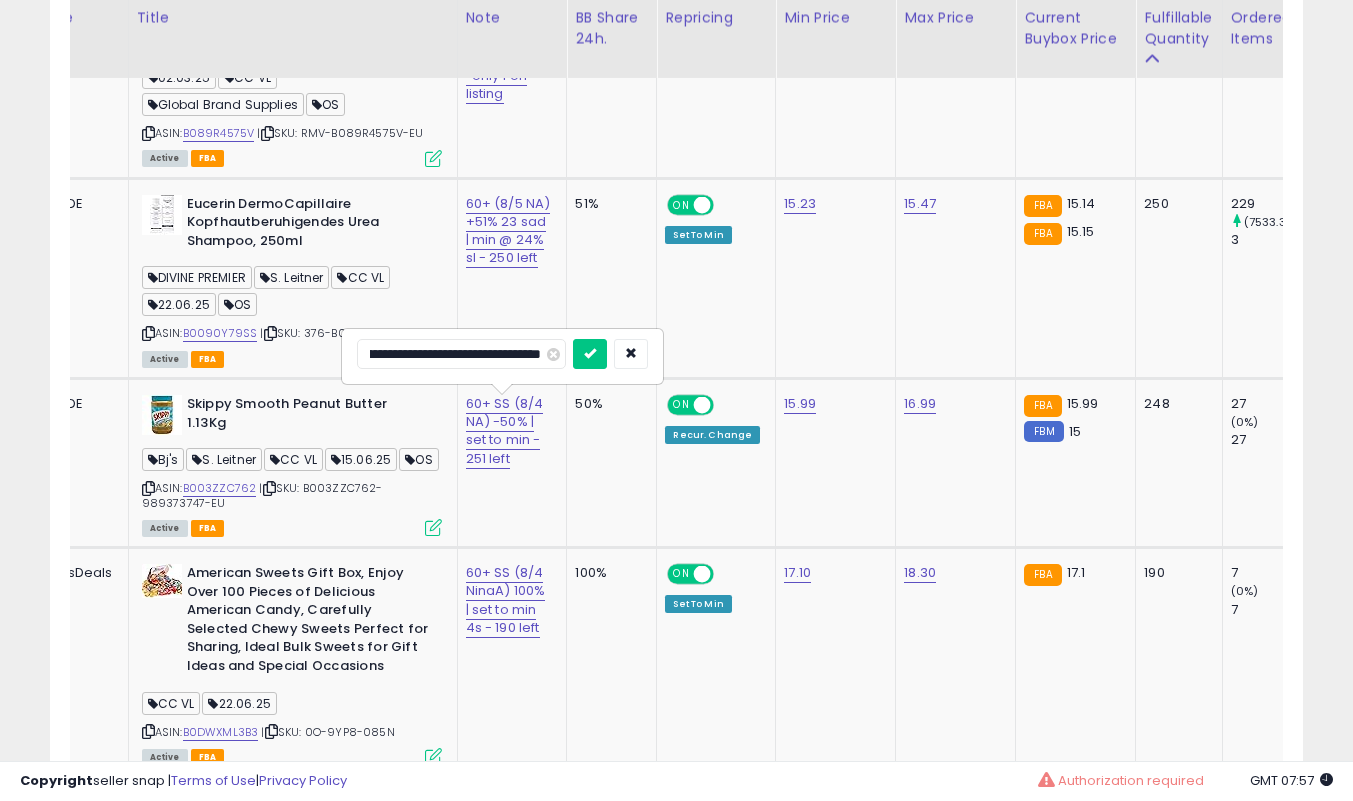 click on "**********" at bounding box center (461, 354) 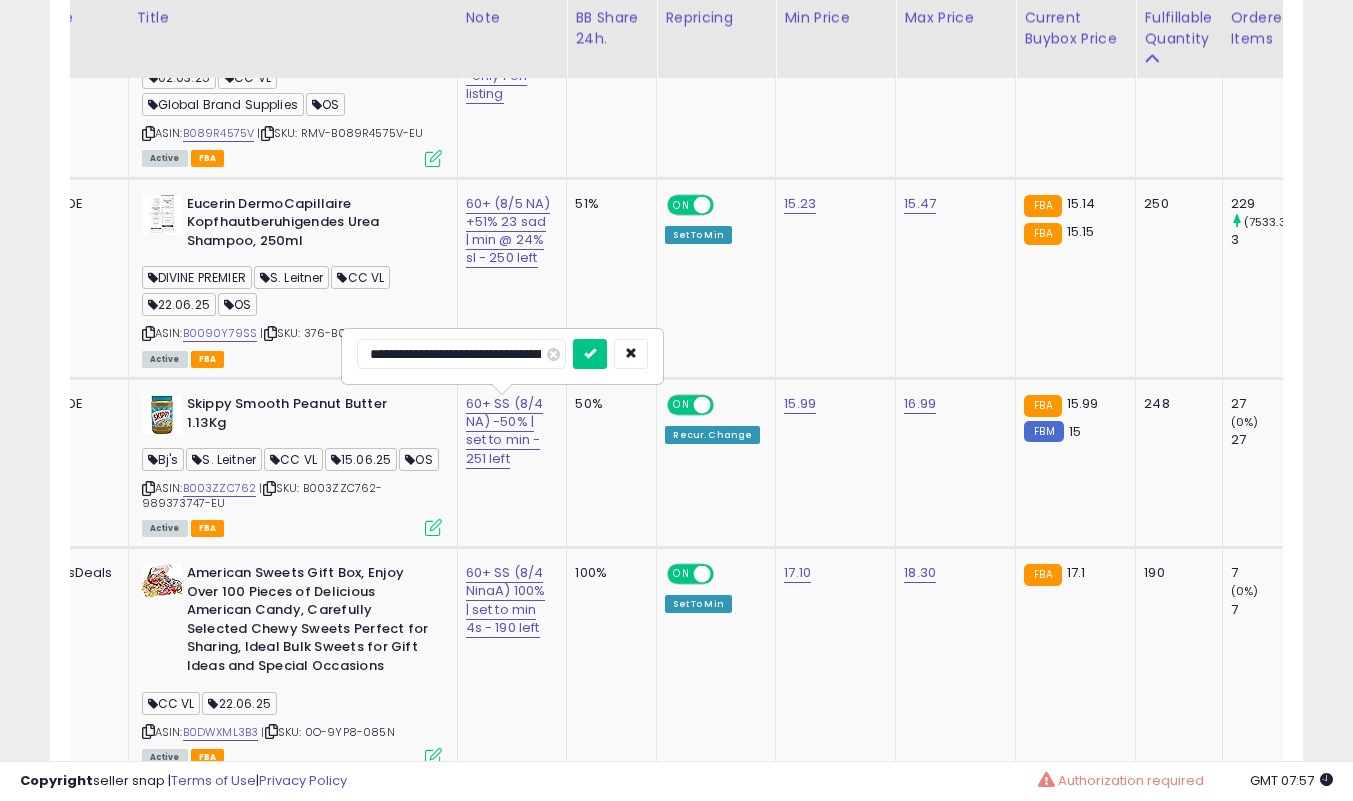 type on "**********" 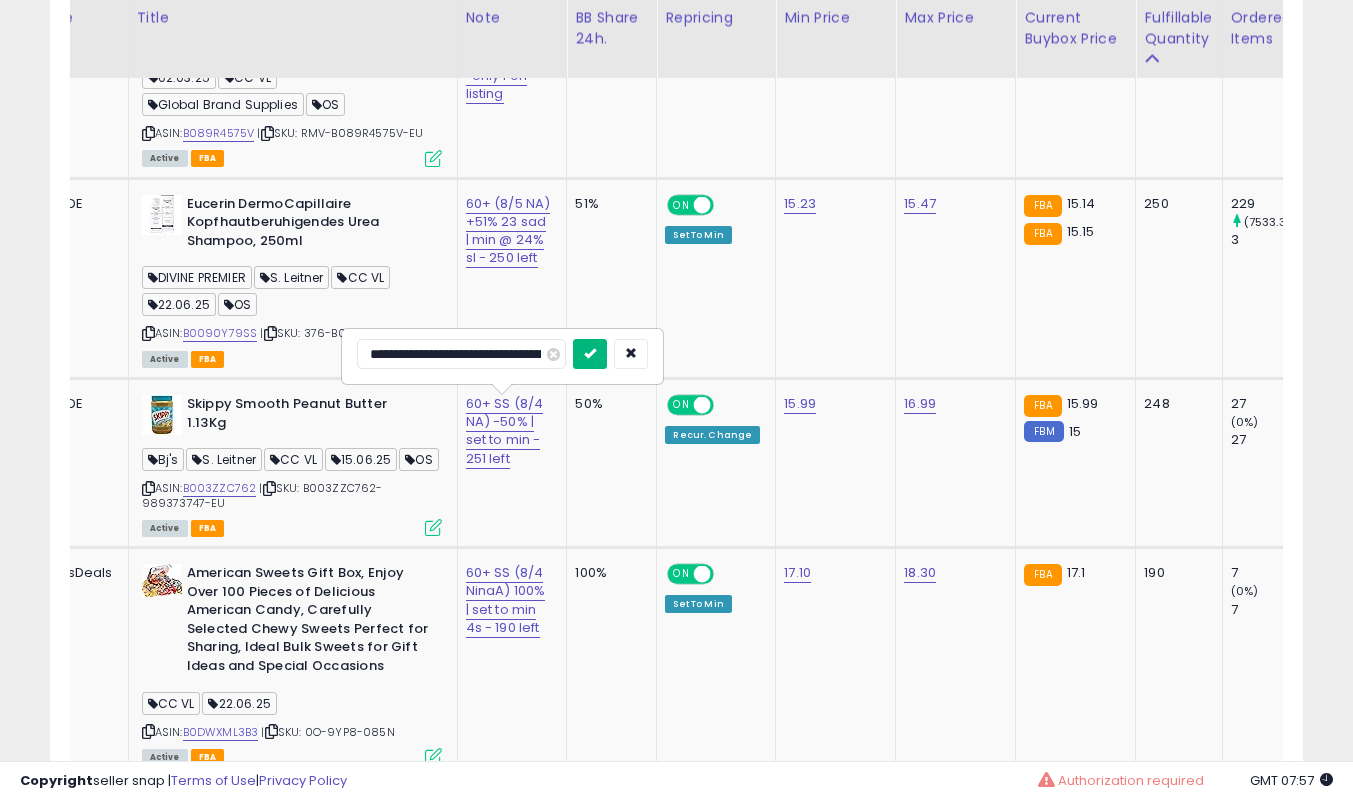 click at bounding box center [590, 353] 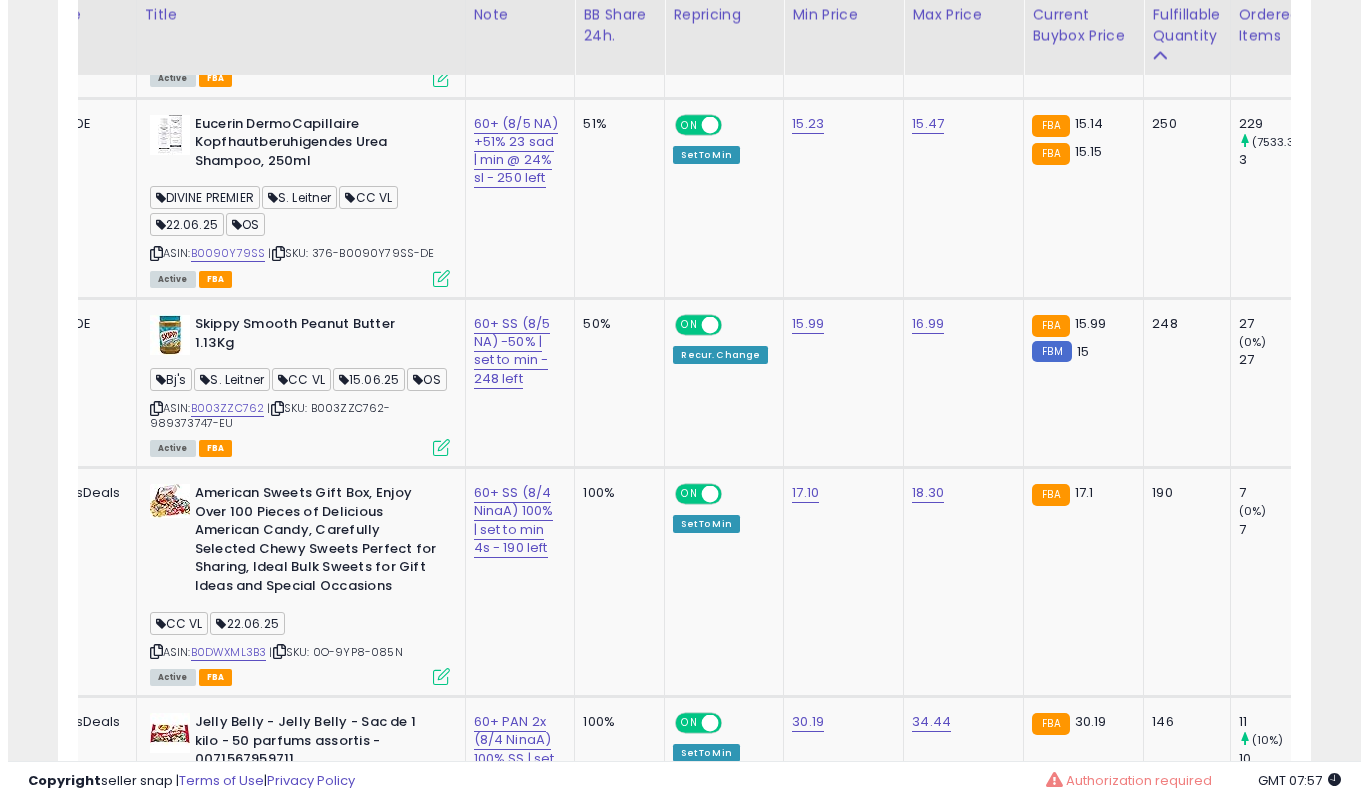 scroll, scrollTop: 1448, scrollLeft: 0, axis: vertical 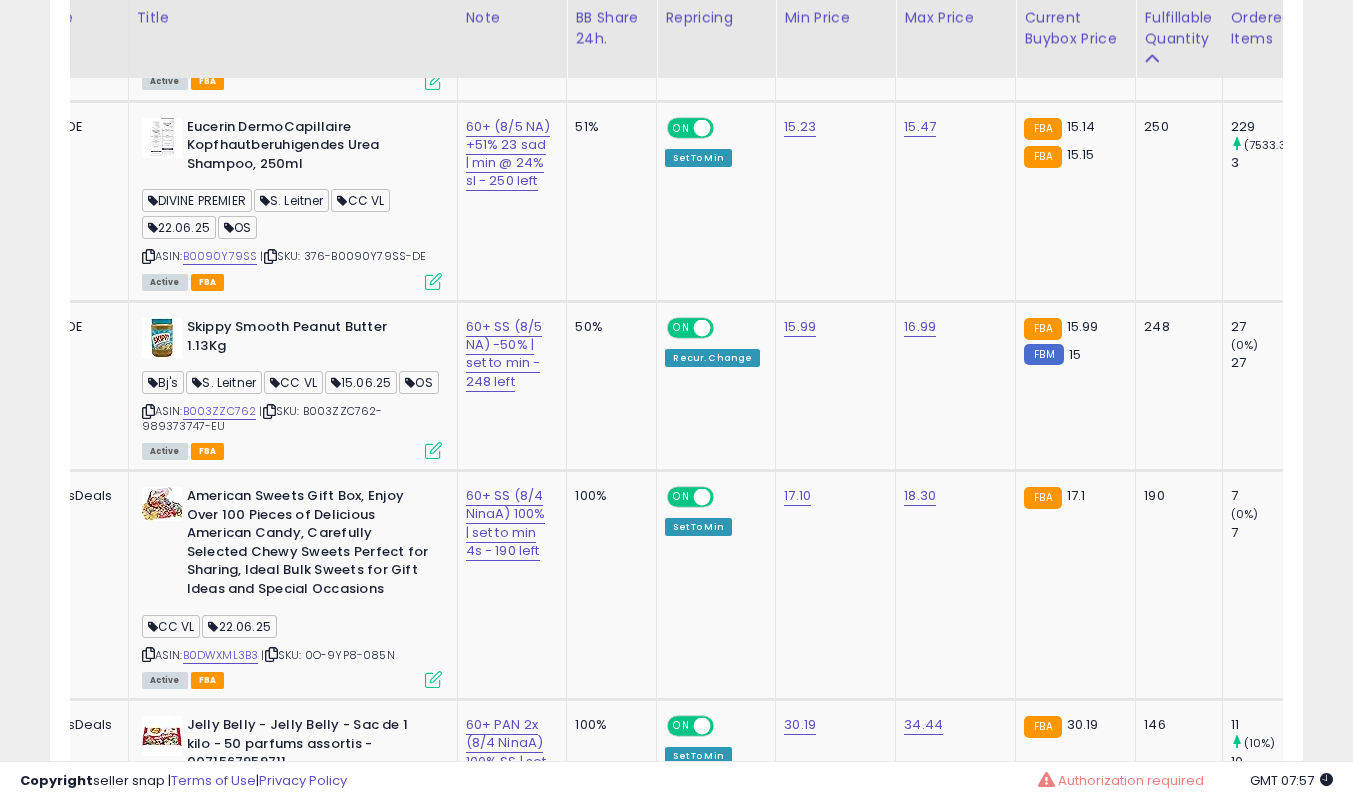 click on "American Sweets Gift Box, Enjoy Over 100 Pieces of Delicious American Candy, Carefully Selected Chewy Sweets Perfect for Sharing, Ideal Bulk Sweets for Gift Ideas and Special Occasions  CC VL  22.06.25  ASIN:  B0DWXML3B3    |   SKU: 0O-9YP8-085N Active FBA" 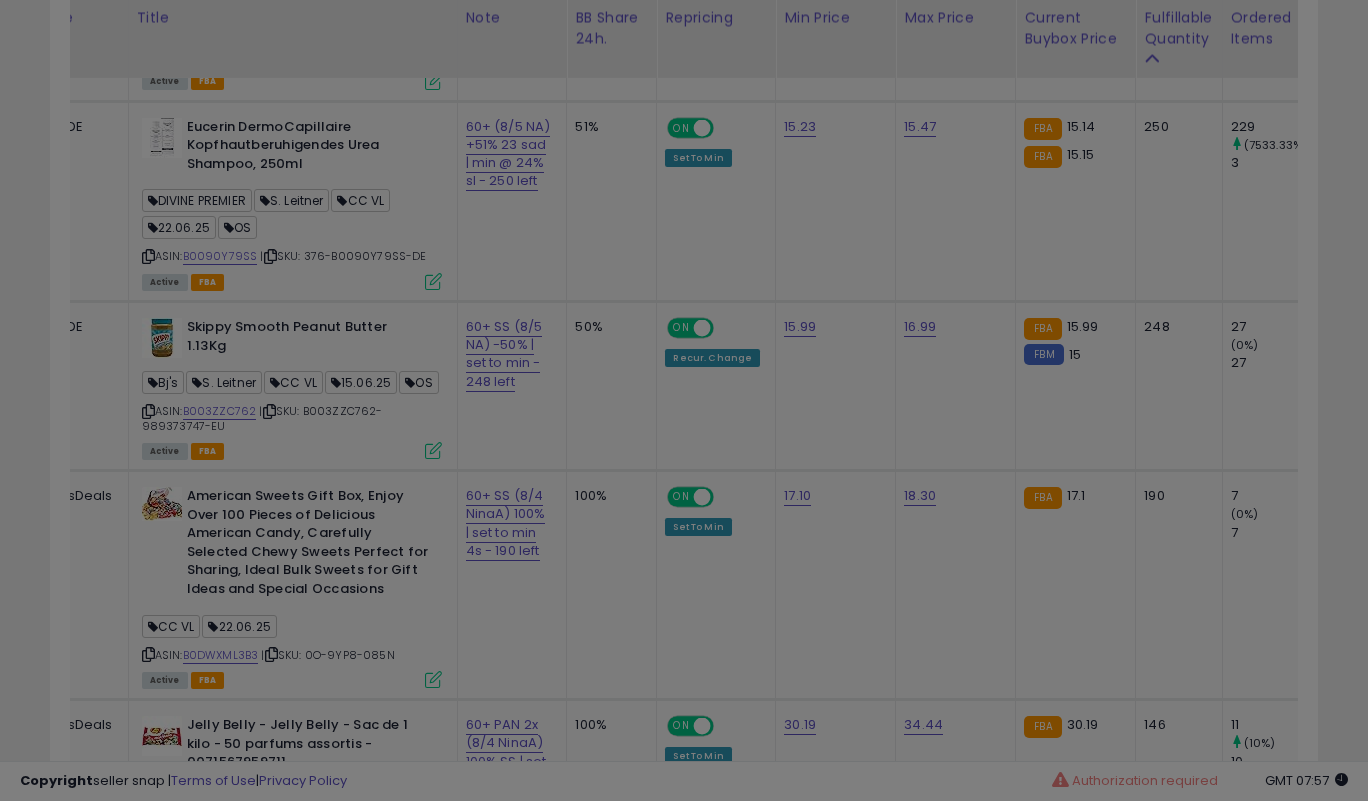 scroll, scrollTop: 999590, scrollLeft: 999266, axis: both 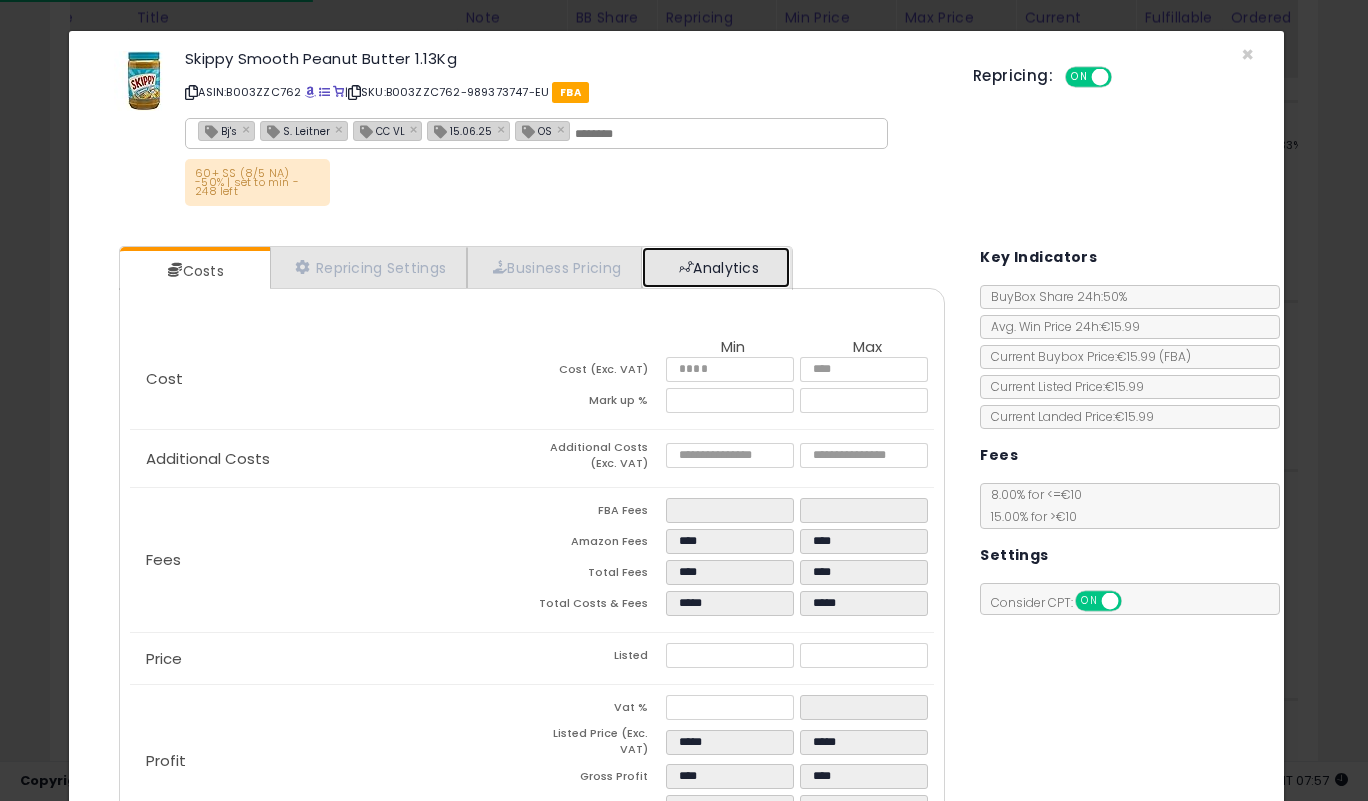 click on "Analytics" at bounding box center (716, 267) 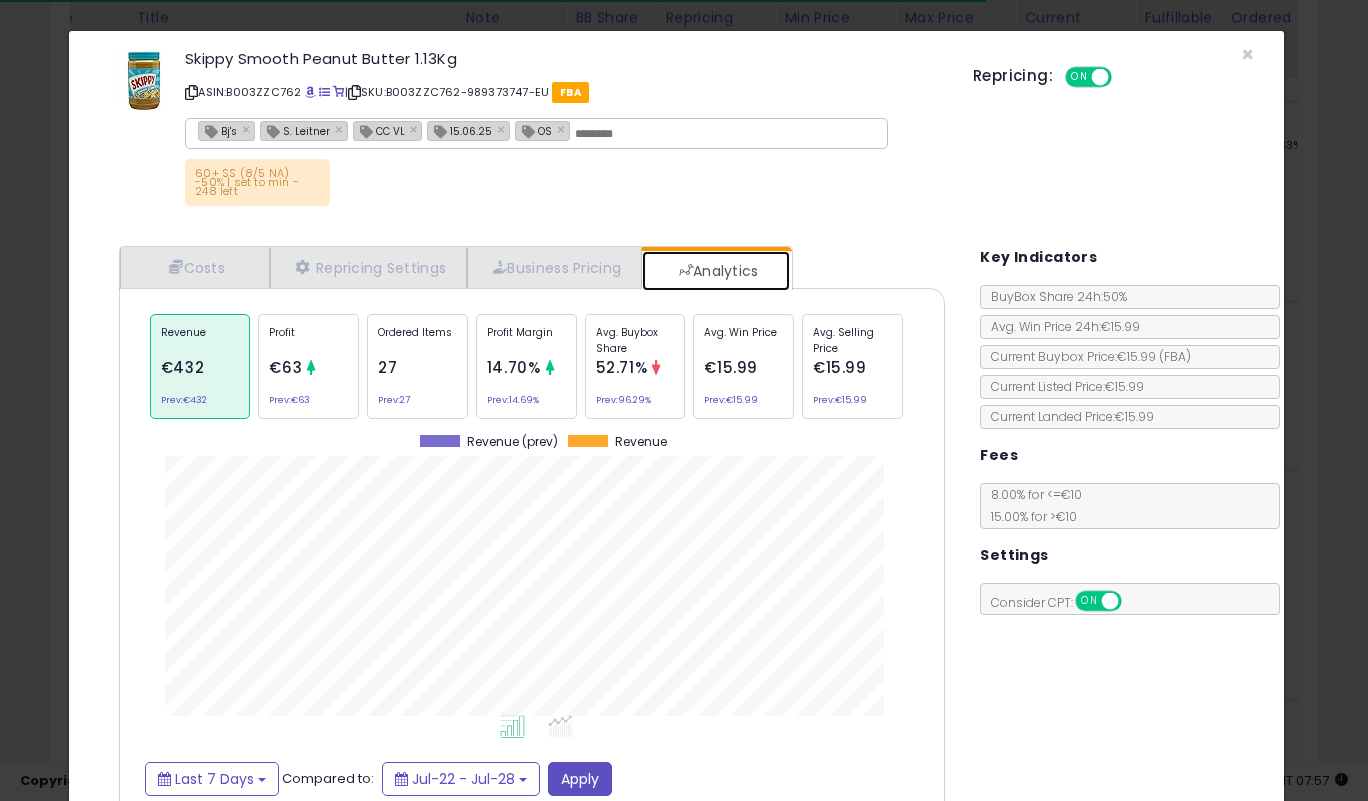 scroll, scrollTop: 999385, scrollLeft: 999143, axis: both 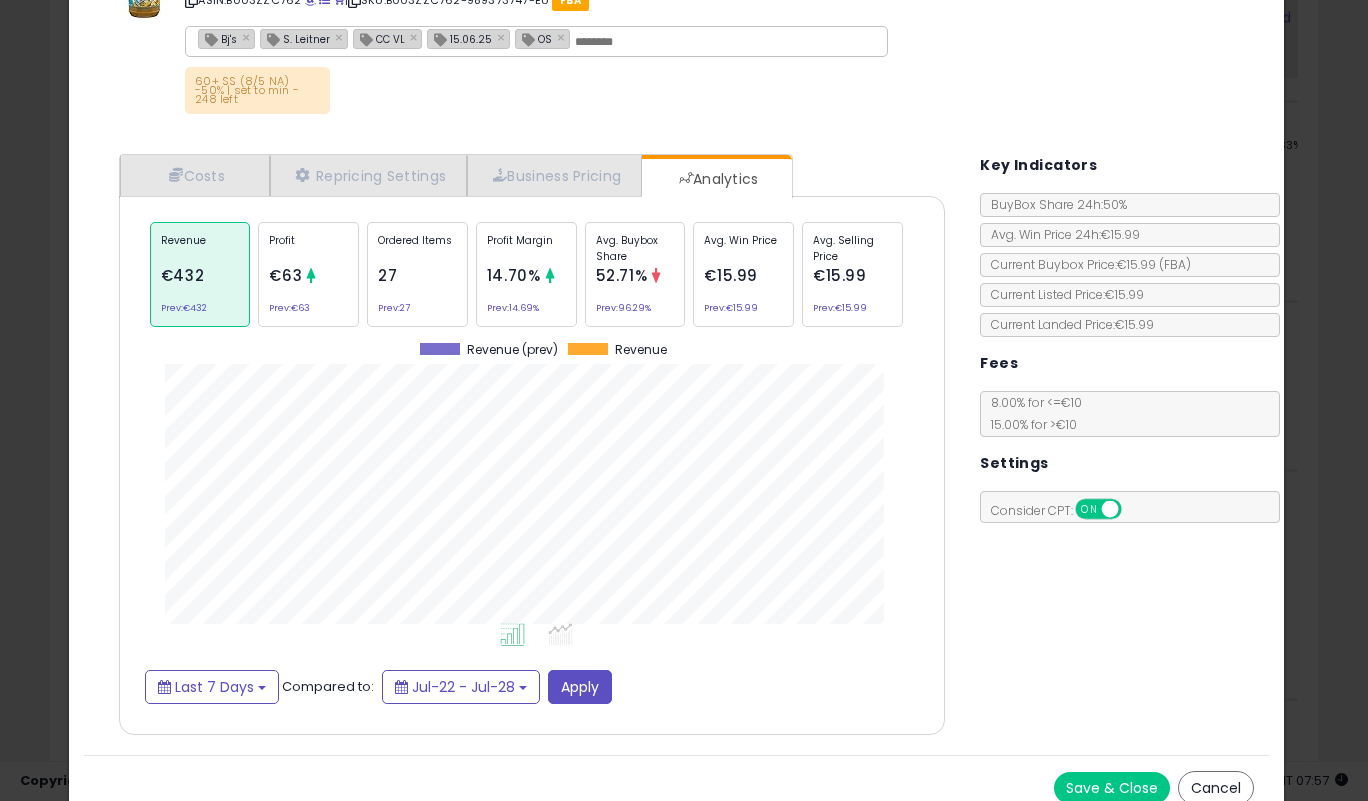 click on "Save & Close" at bounding box center [1112, 788] 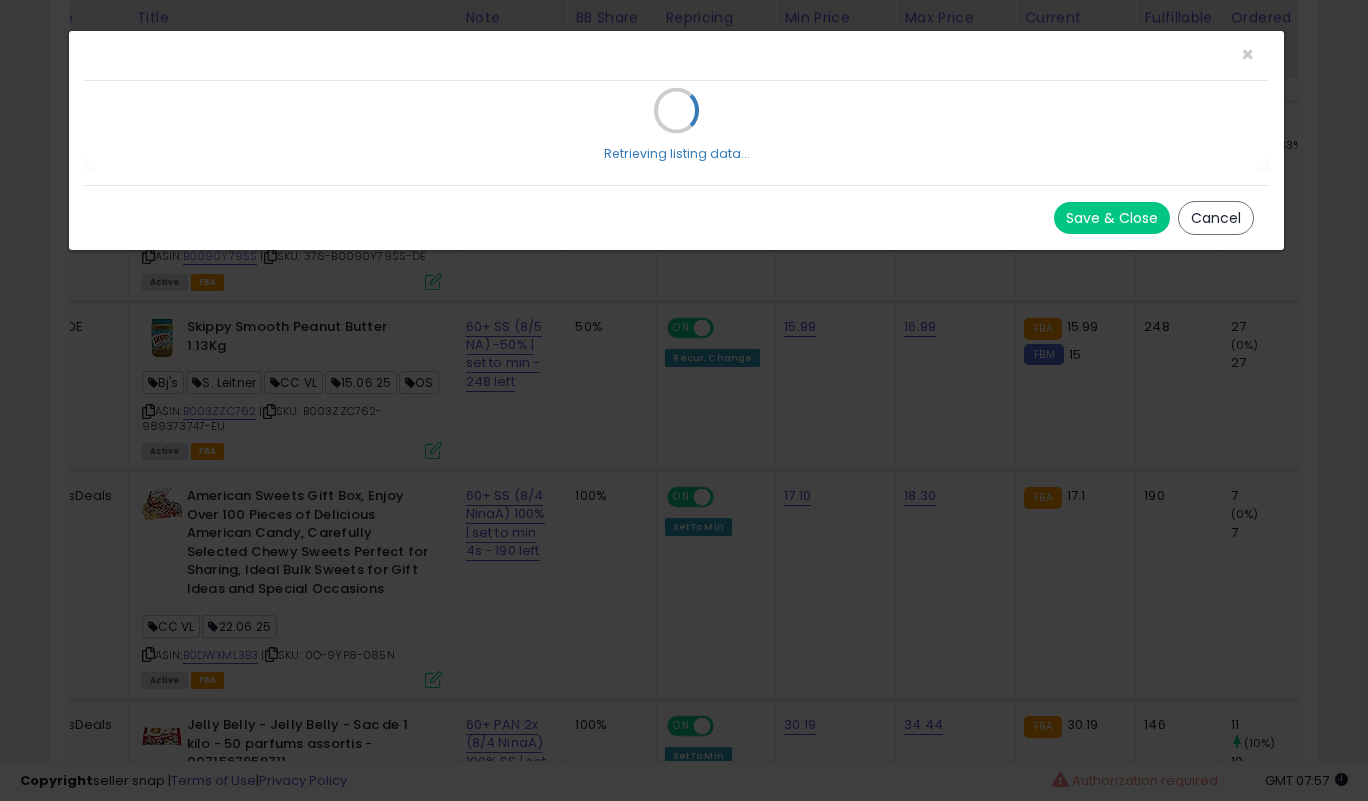 scroll, scrollTop: 0, scrollLeft: 0, axis: both 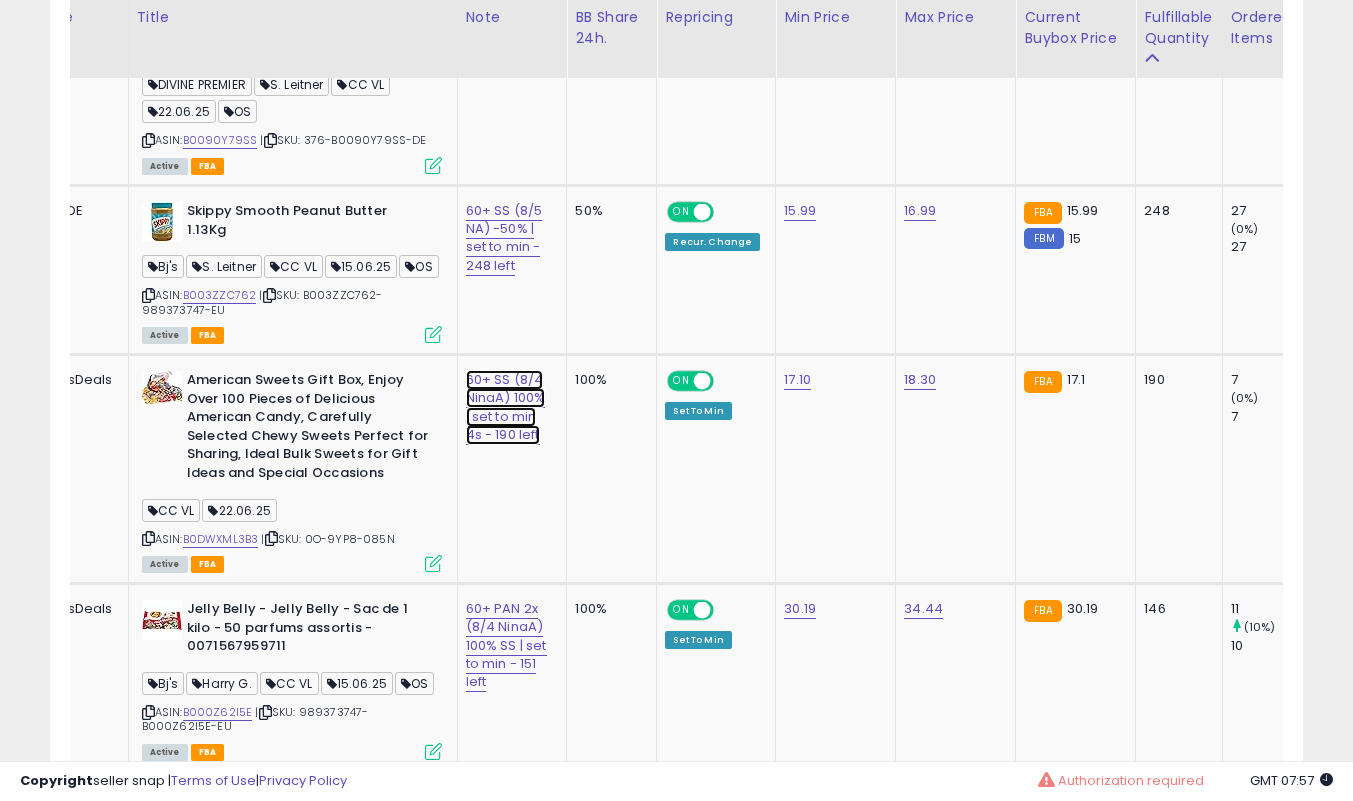 click on "60+ SS (8/4 NinaA) 100% | set to min 4s - 190 left" at bounding box center [509, -354] 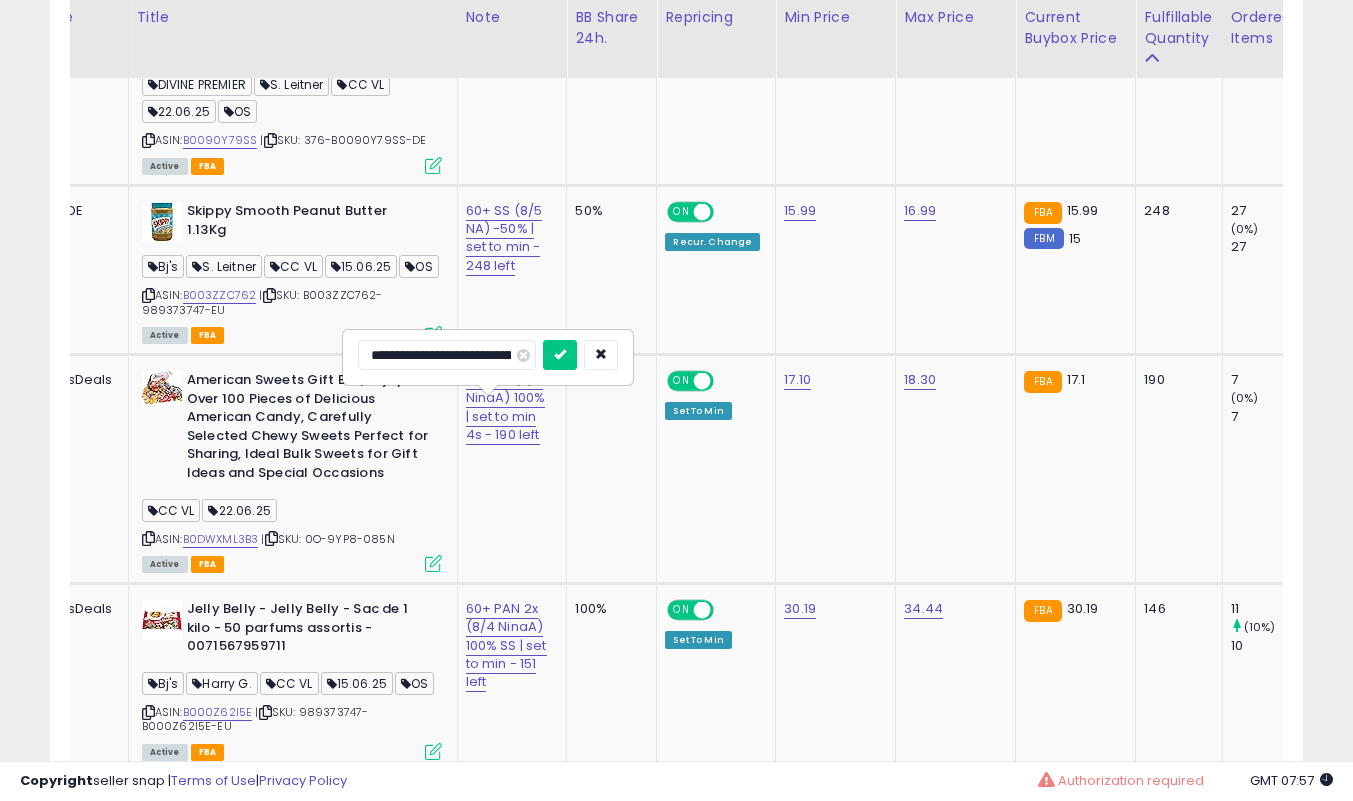 scroll, scrollTop: 0, scrollLeft: 152, axis: horizontal 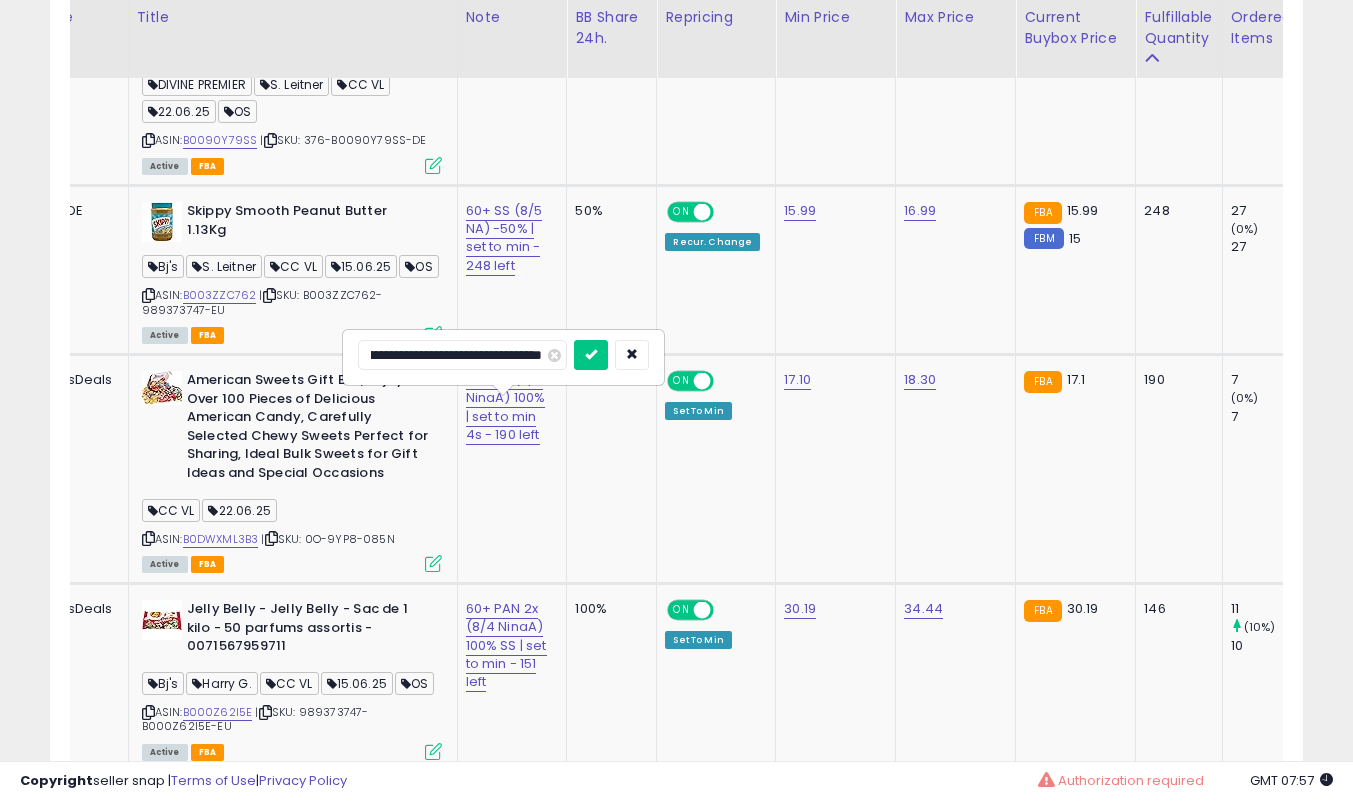 click on "**********" at bounding box center [462, 355] 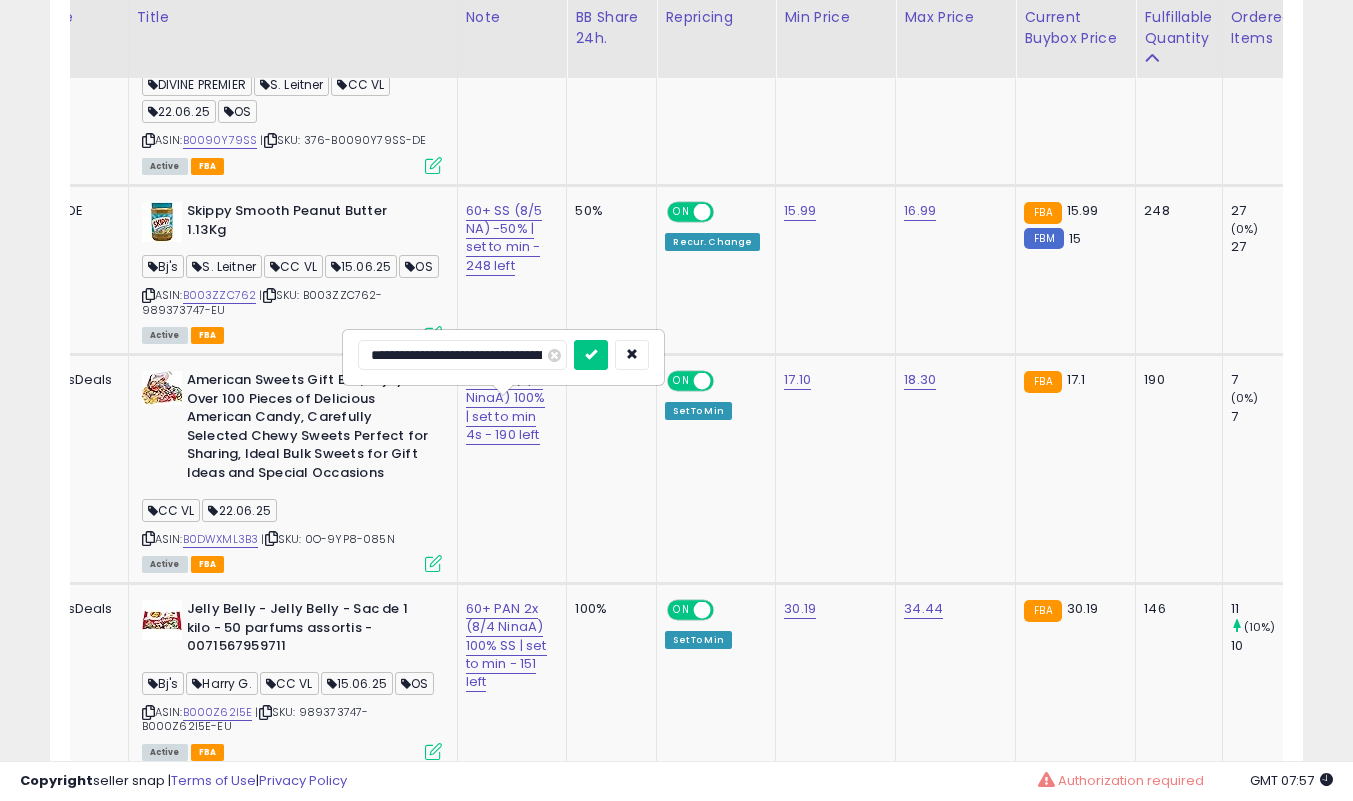 type on "**********" 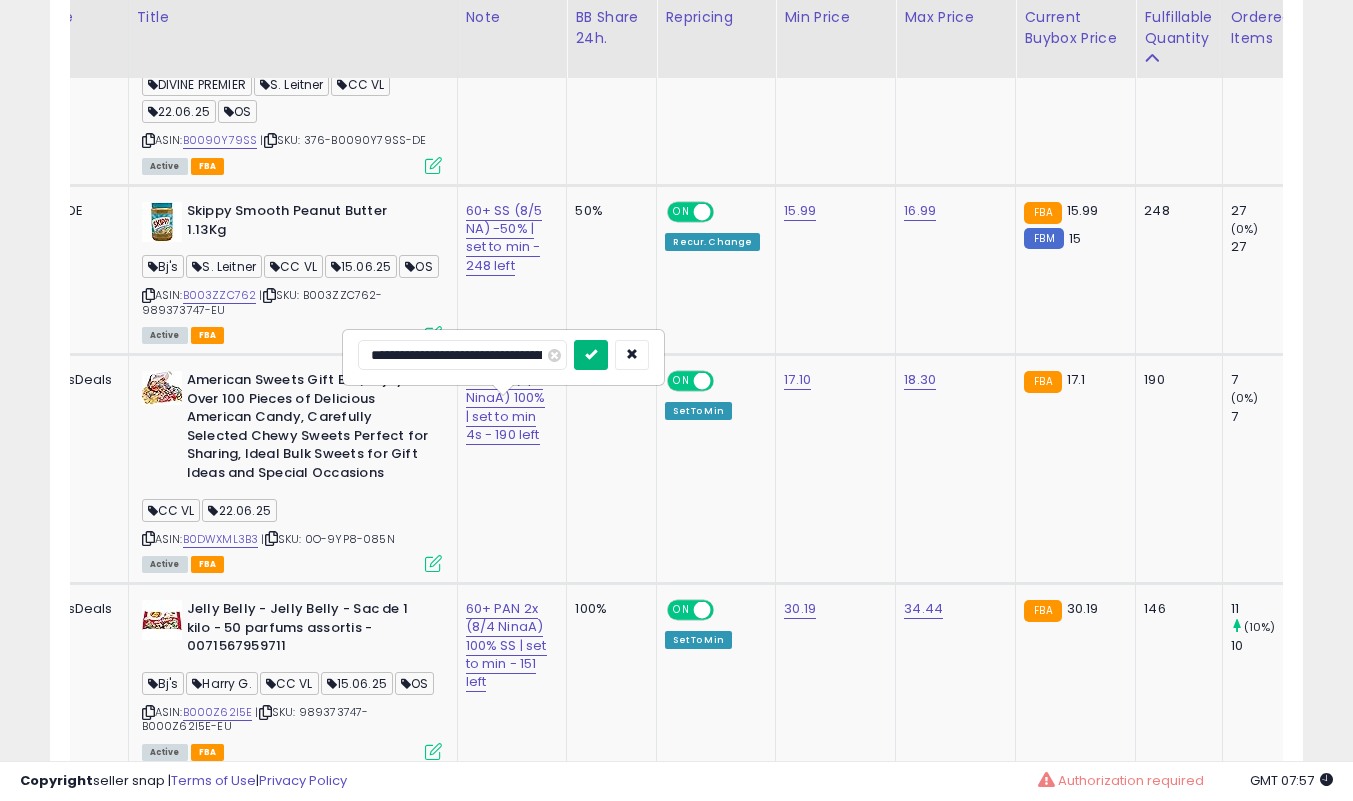 click at bounding box center [591, 354] 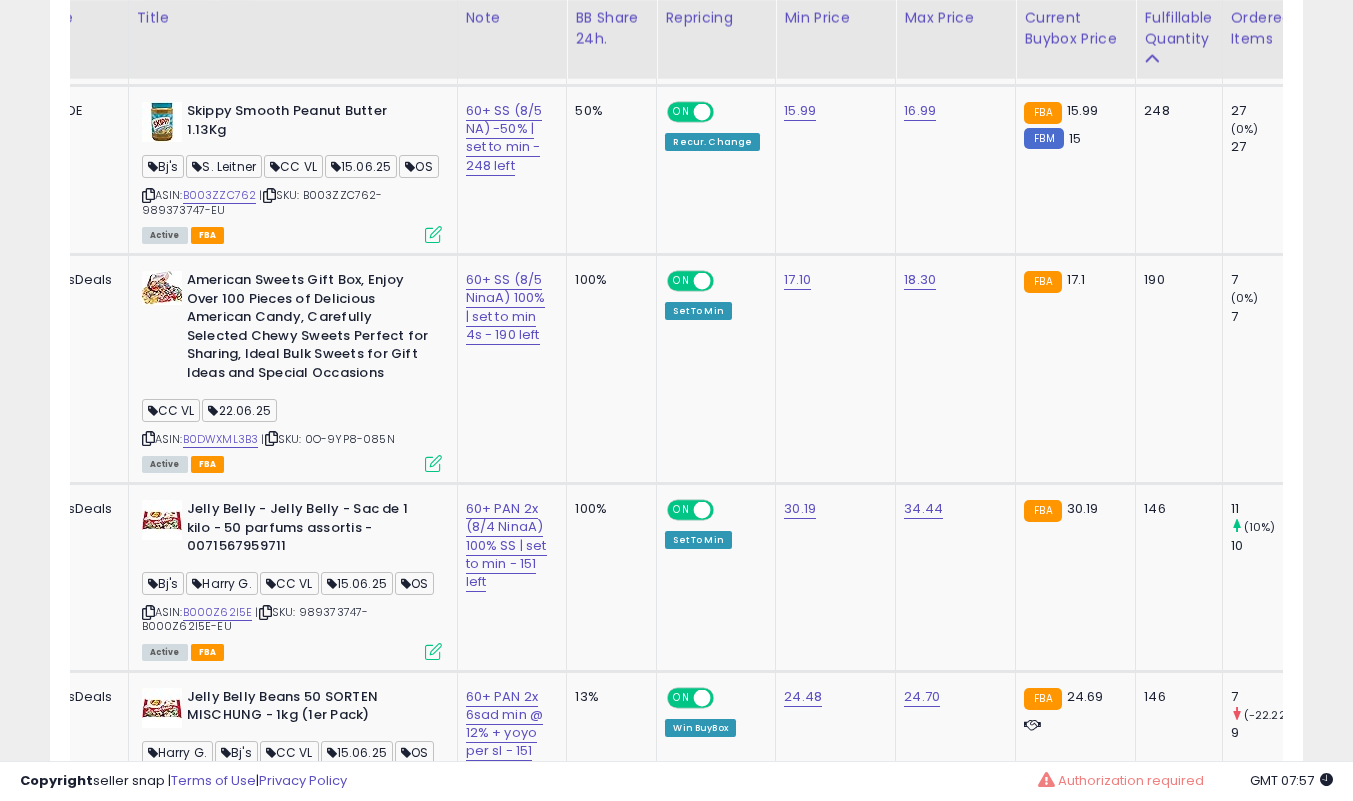 scroll, scrollTop: 1666, scrollLeft: 0, axis: vertical 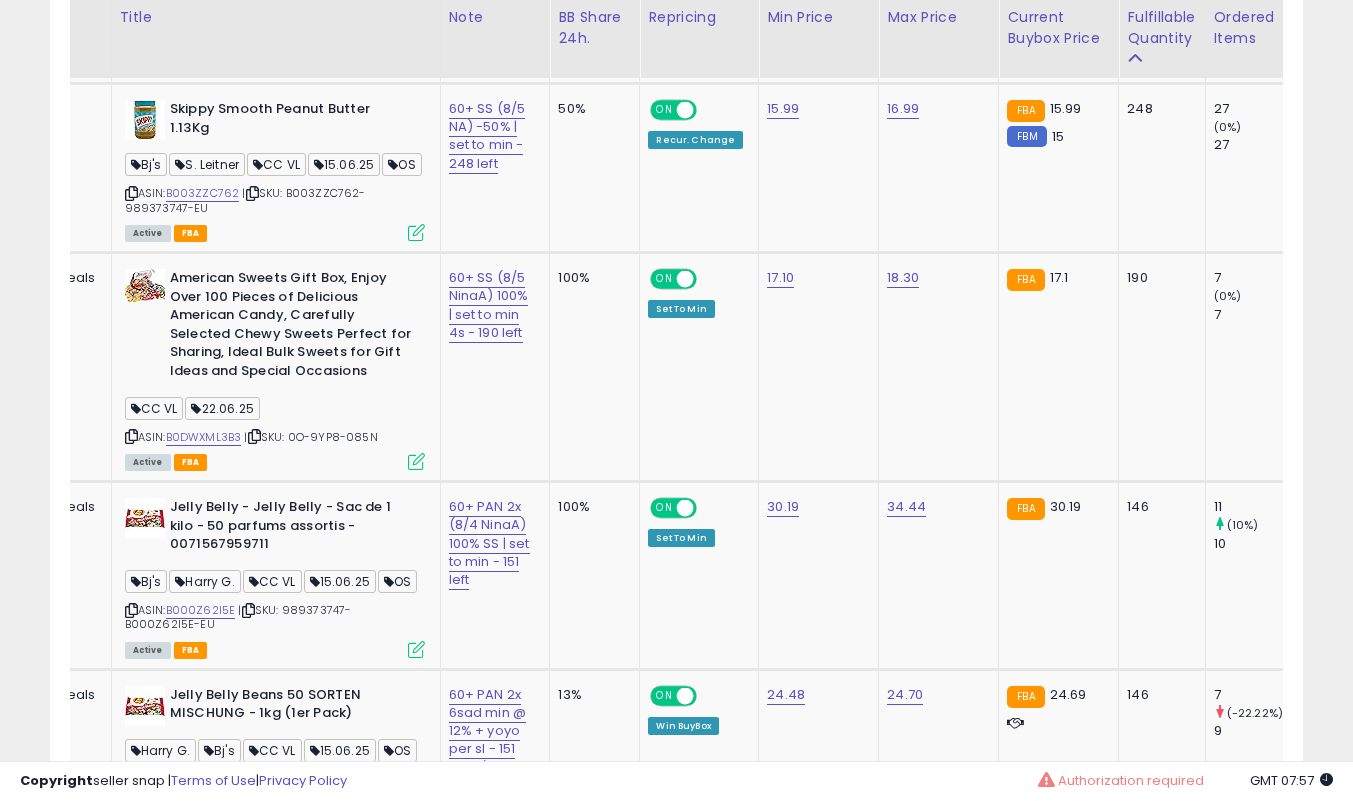 click at bounding box center [416, 461] 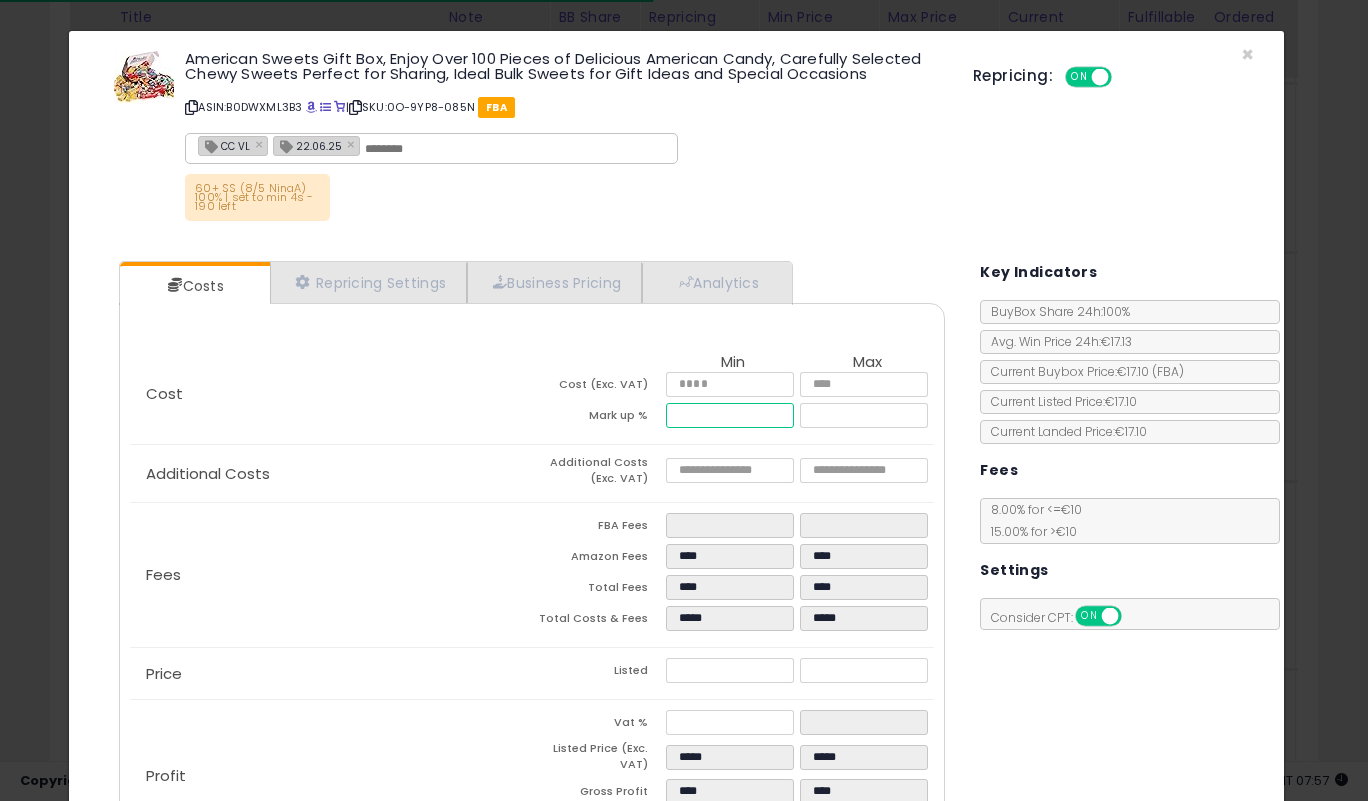 click on "*****" at bounding box center (729, 415) 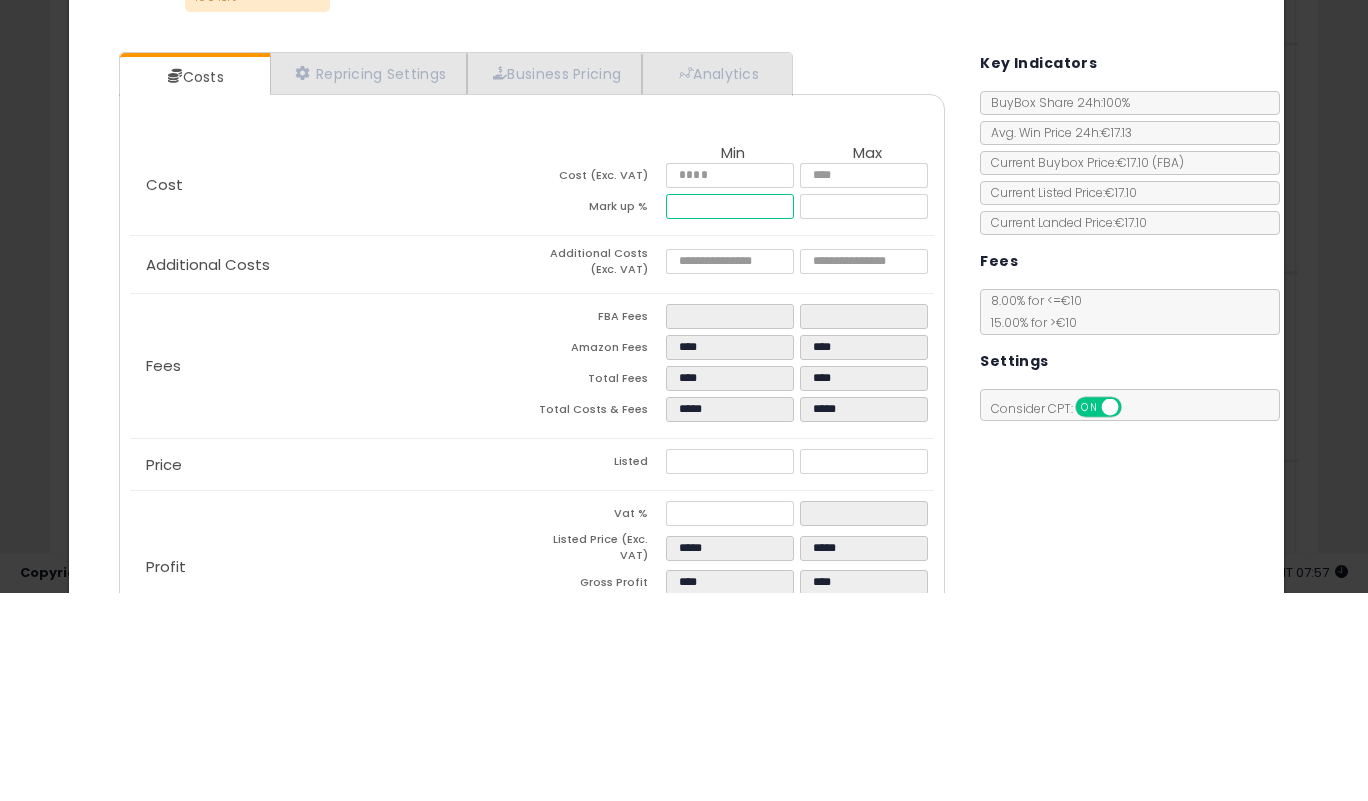 type on "*" 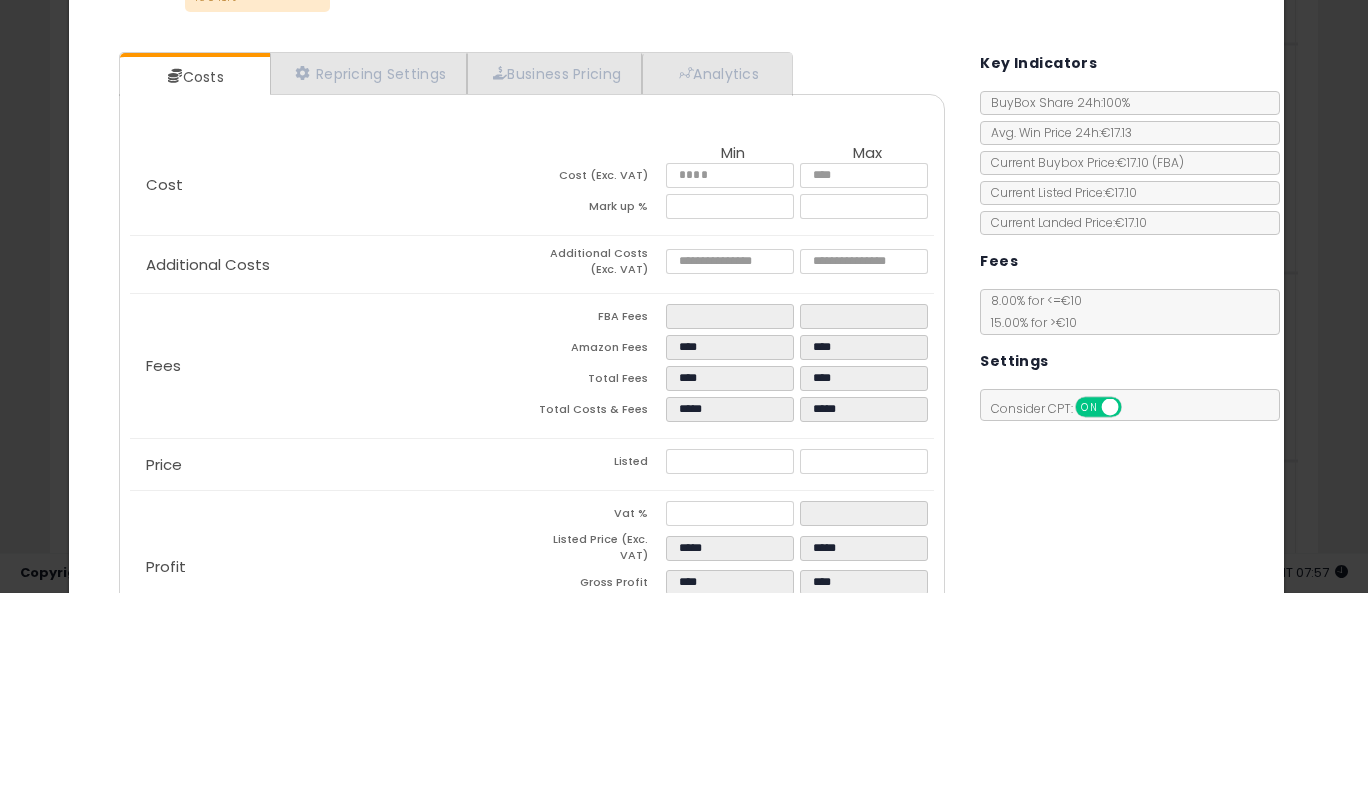 click on "Fees
FBA Fees
****
****
Amazon Fees
****
****
Total Fees
****
****
Total Costs & Fees
*****
*****" 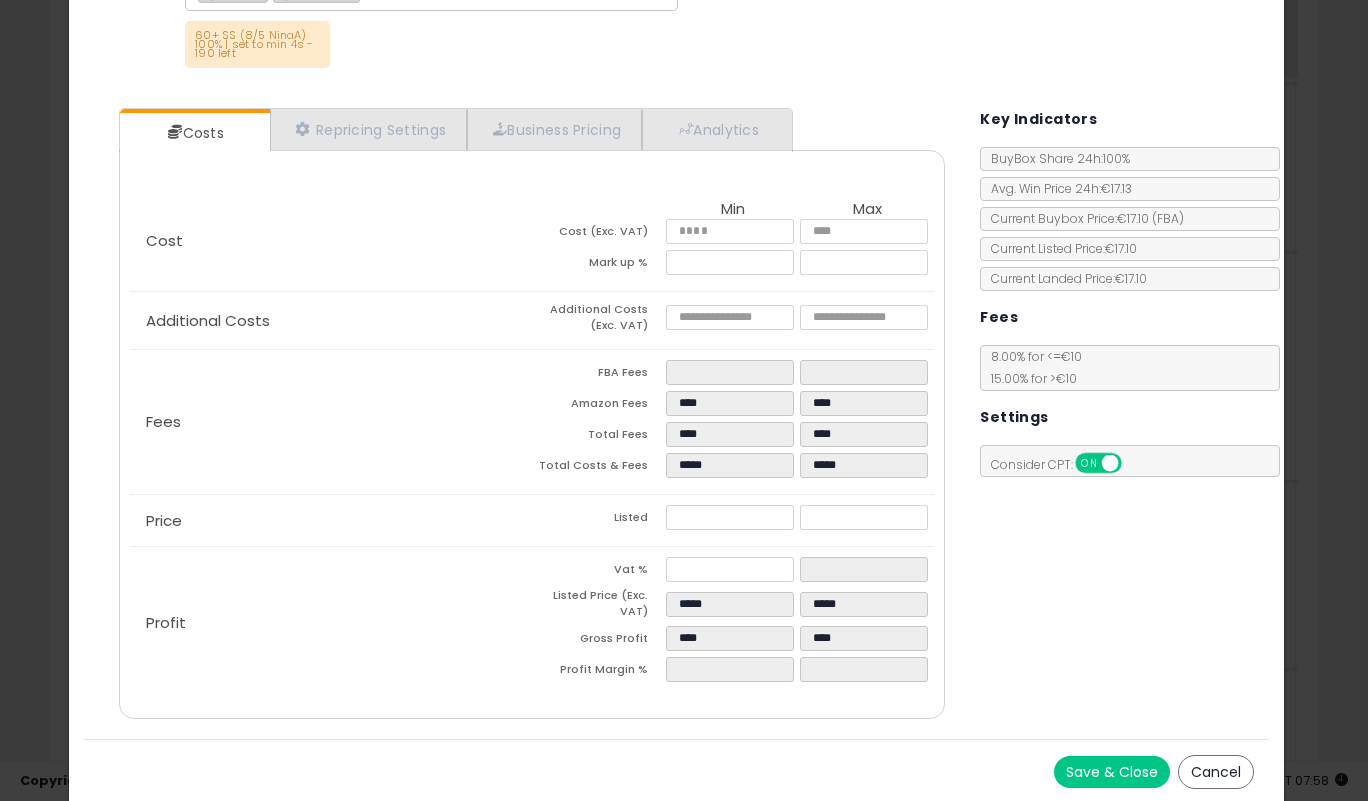 click on "Save & Close" at bounding box center (1112, 772) 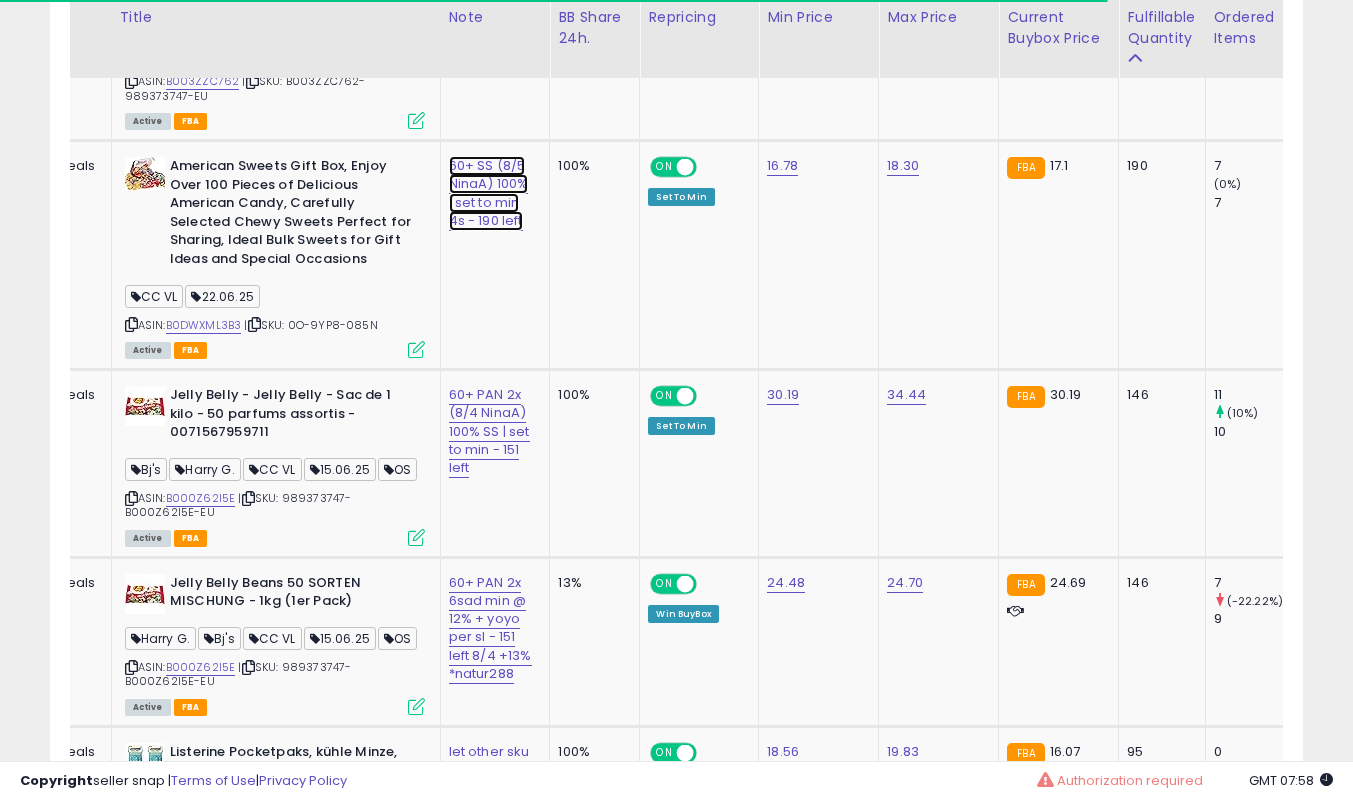 click on "60+ SS (8/5 NinaA) 100% | set to min 4s - 190 left" at bounding box center (492, -568) 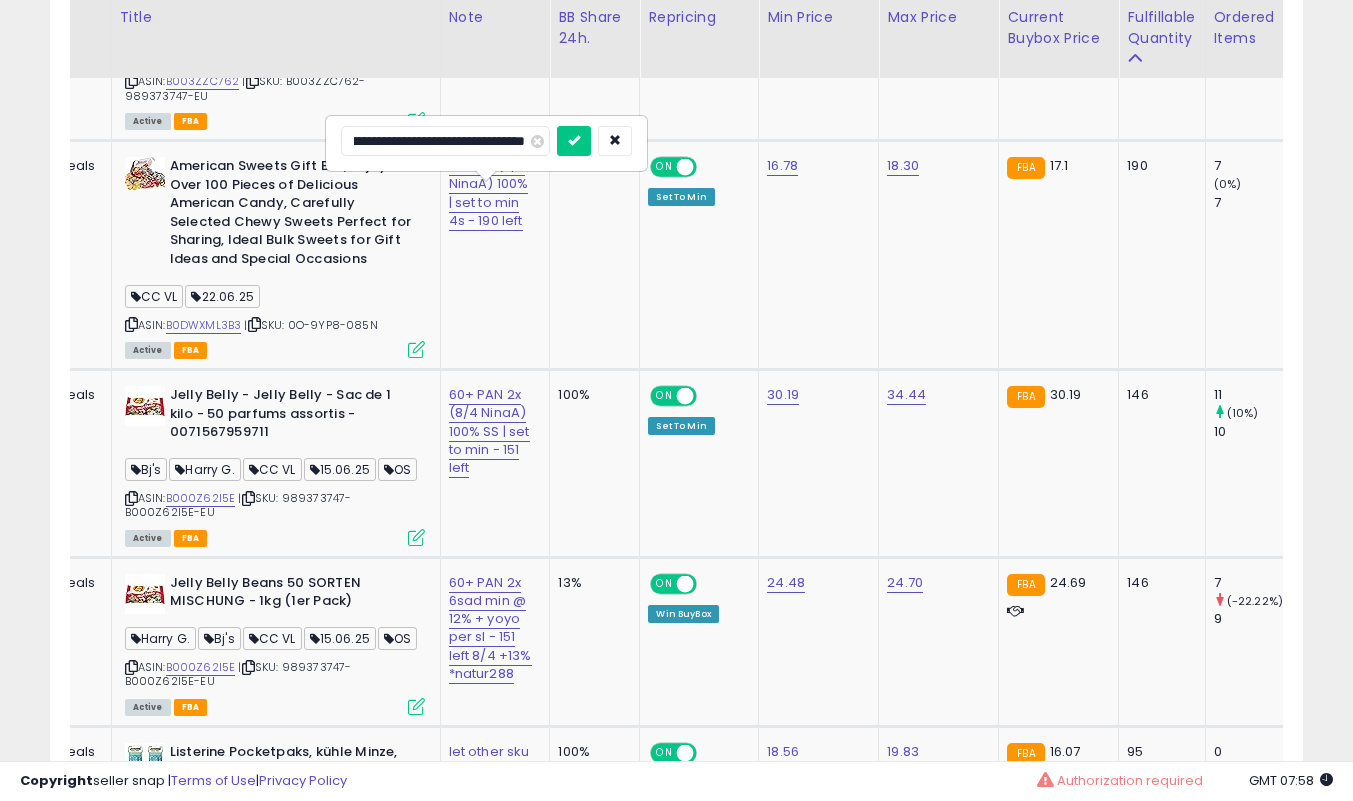click on "**********" at bounding box center [445, 141] 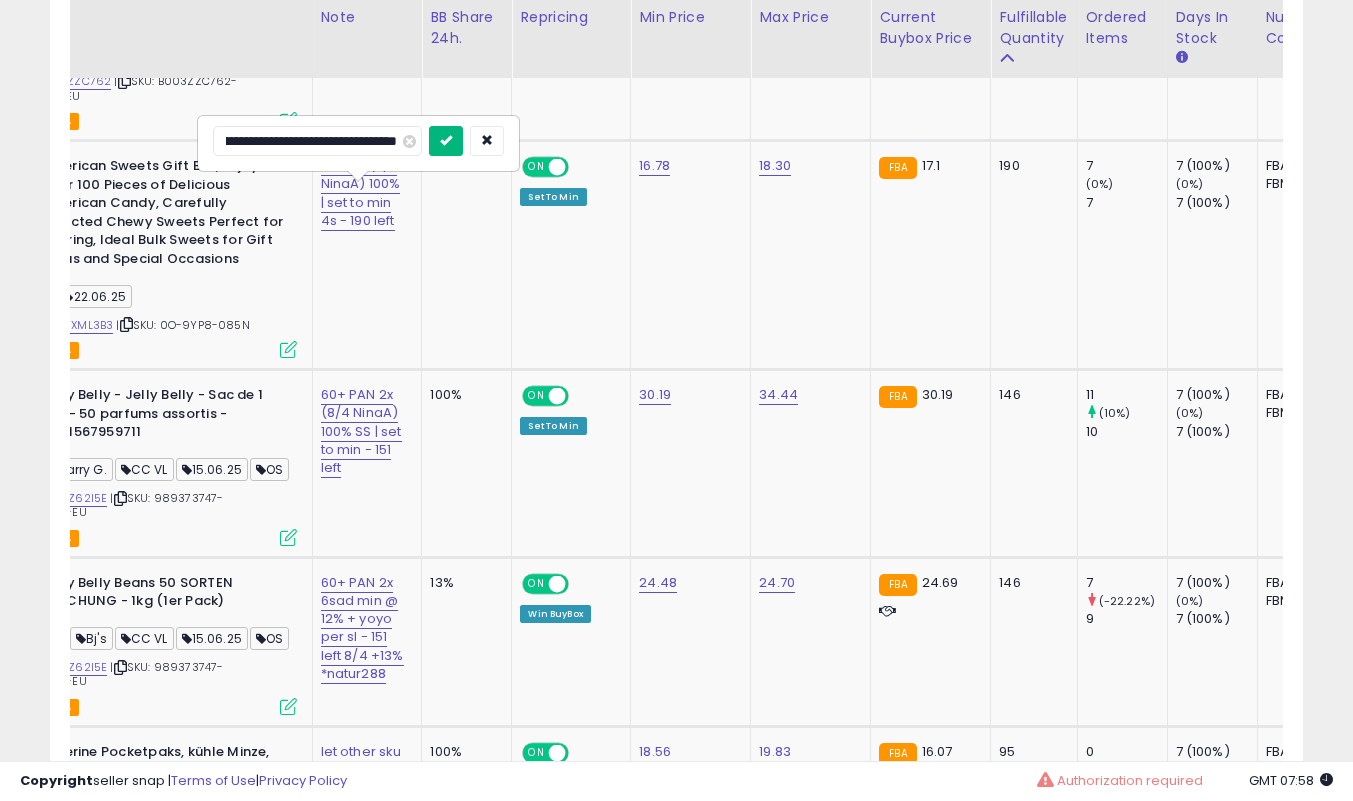click at bounding box center (446, 140) 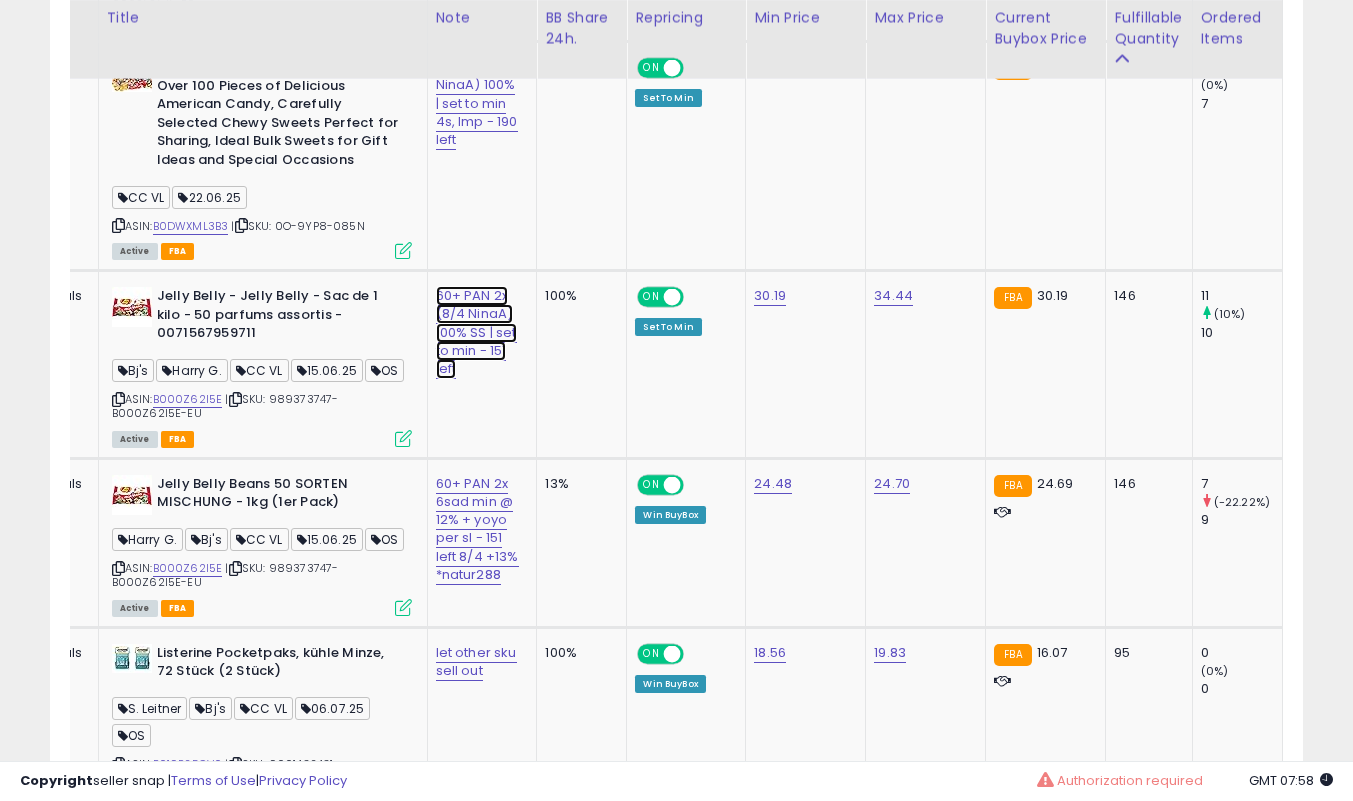 click on "60+ PAN 2x (8/4 [NAME]) 100% SS | set to min - 151 left" at bounding box center [479, -667] 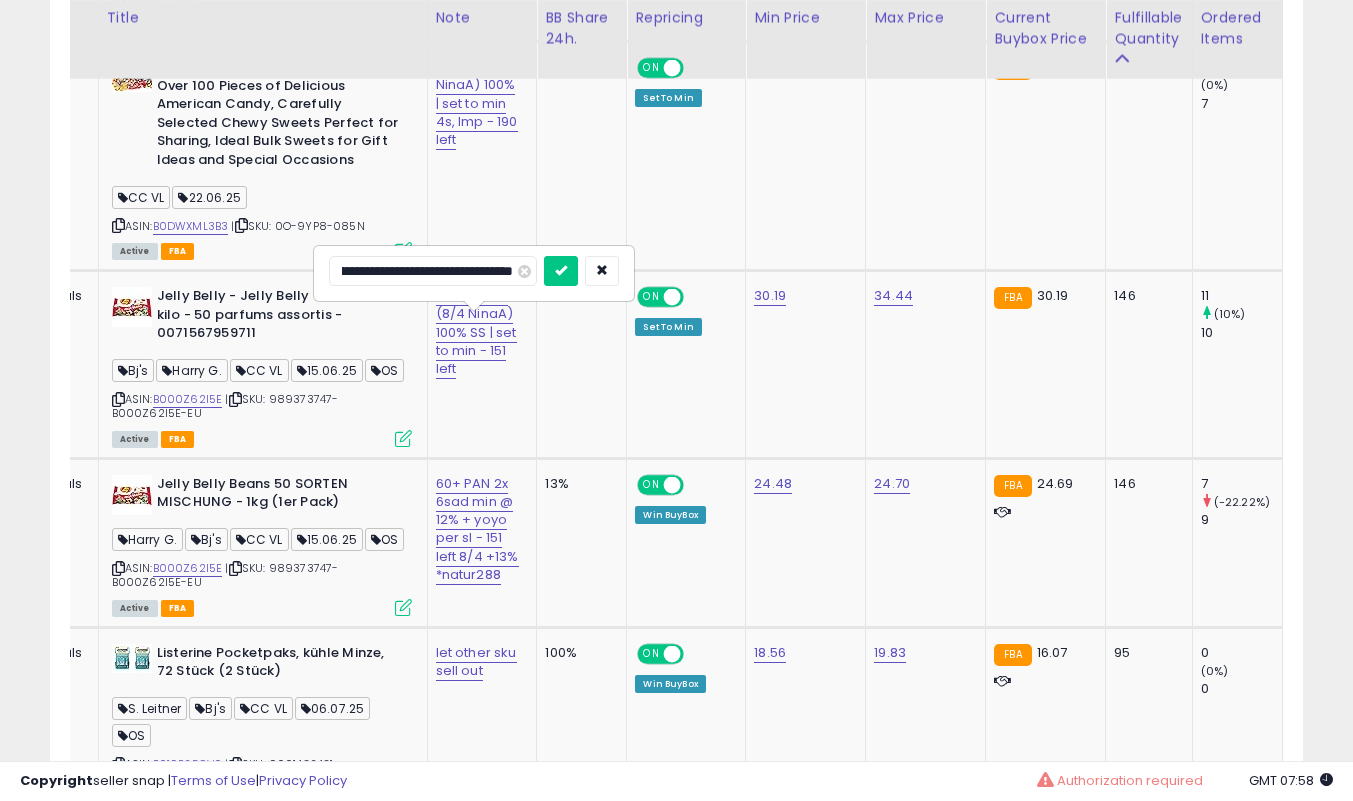 click on "**********" at bounding box center (433, 271) 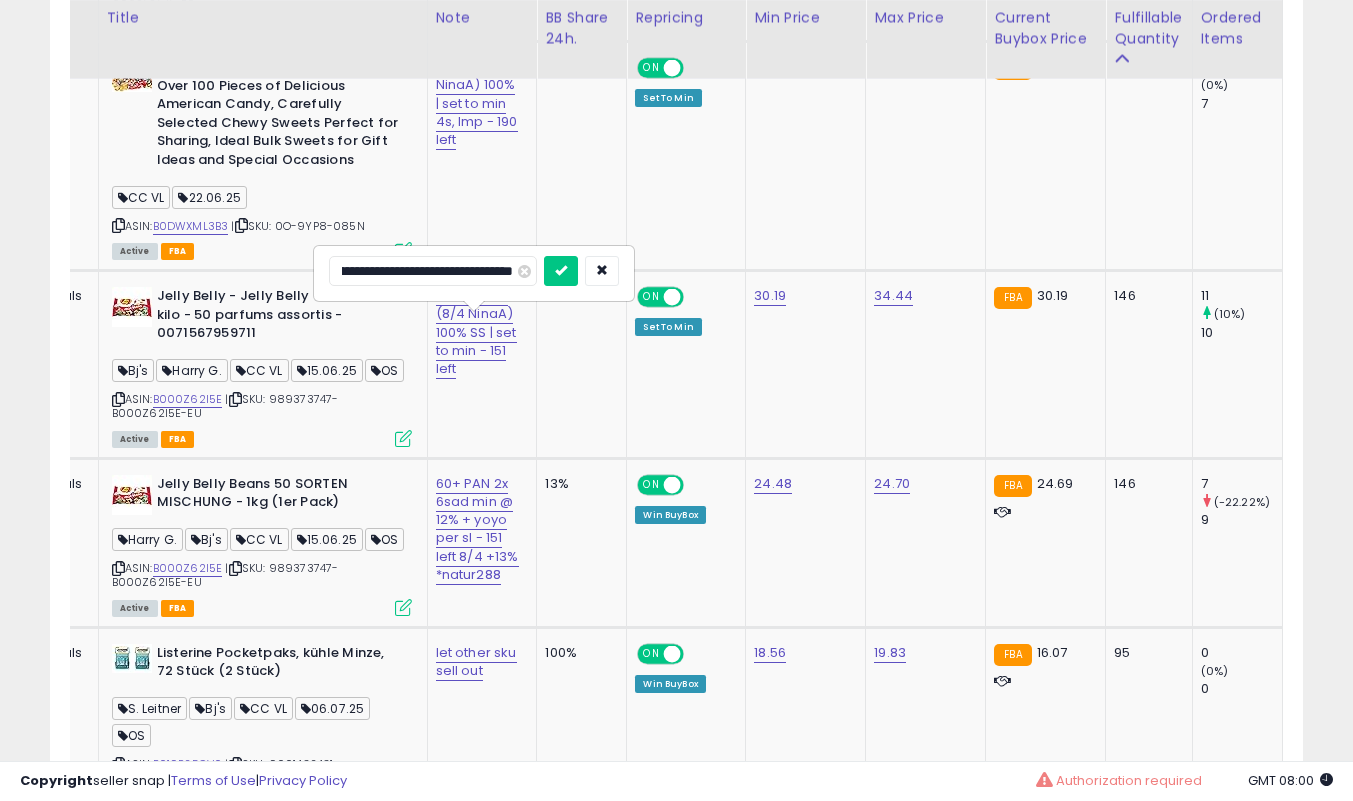 click on "**********" at bounding box center [433, 271] 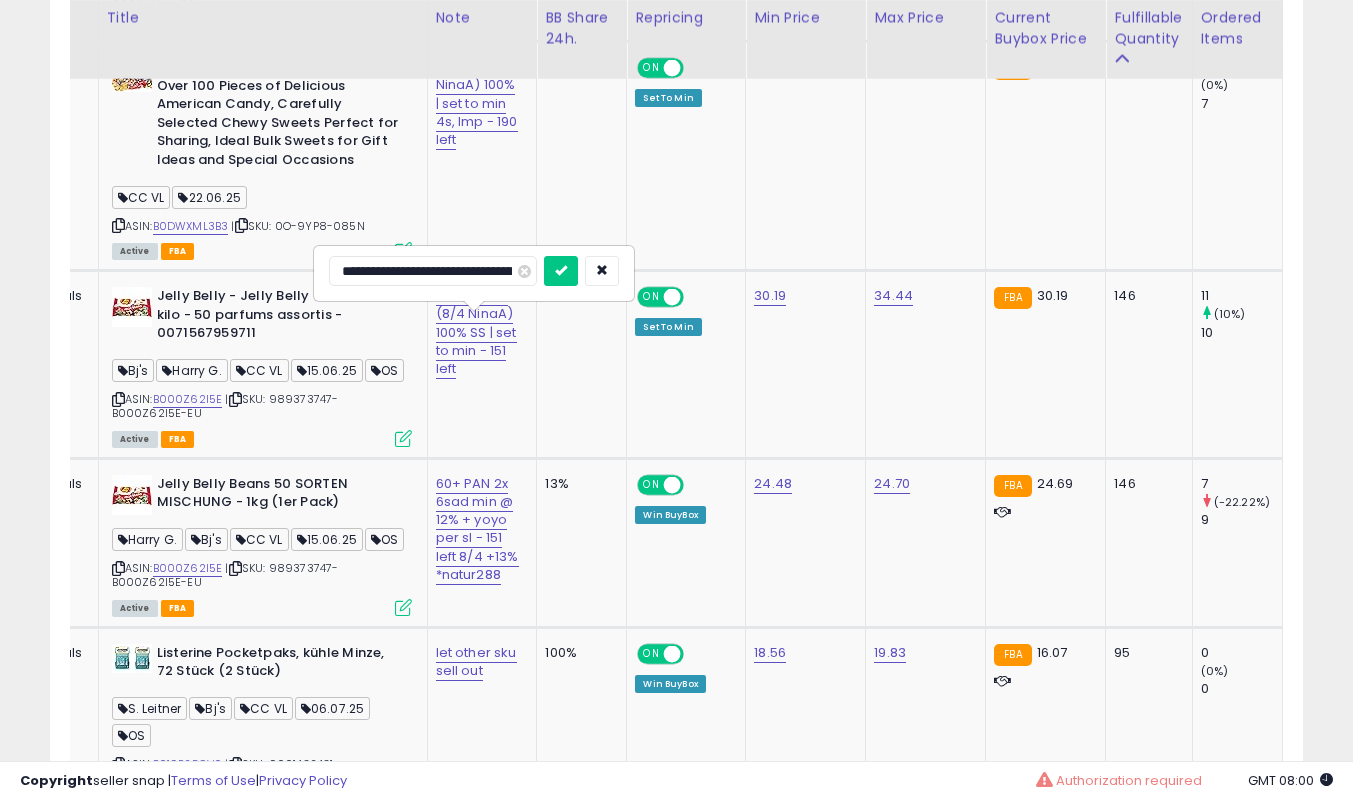 type on "**********" 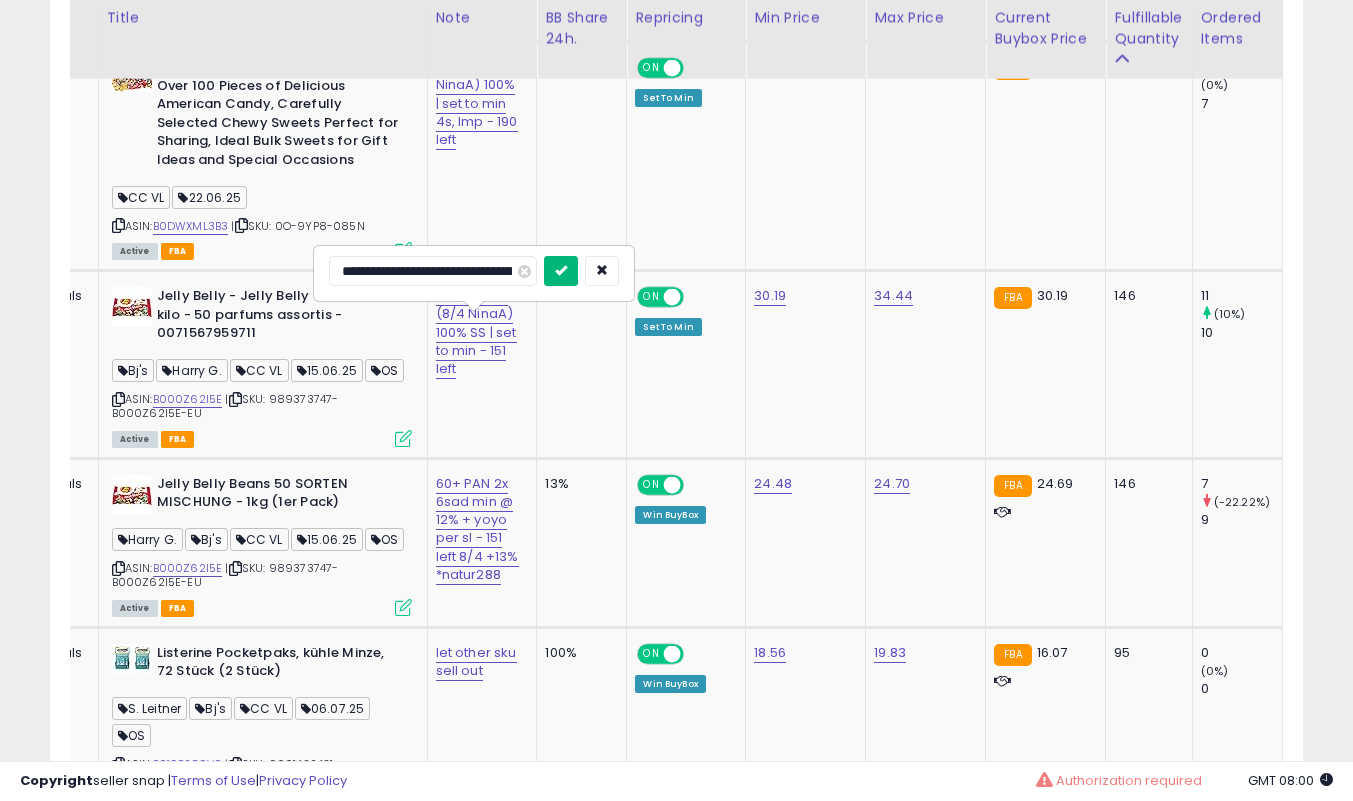 click at bounding box center (561, 270) 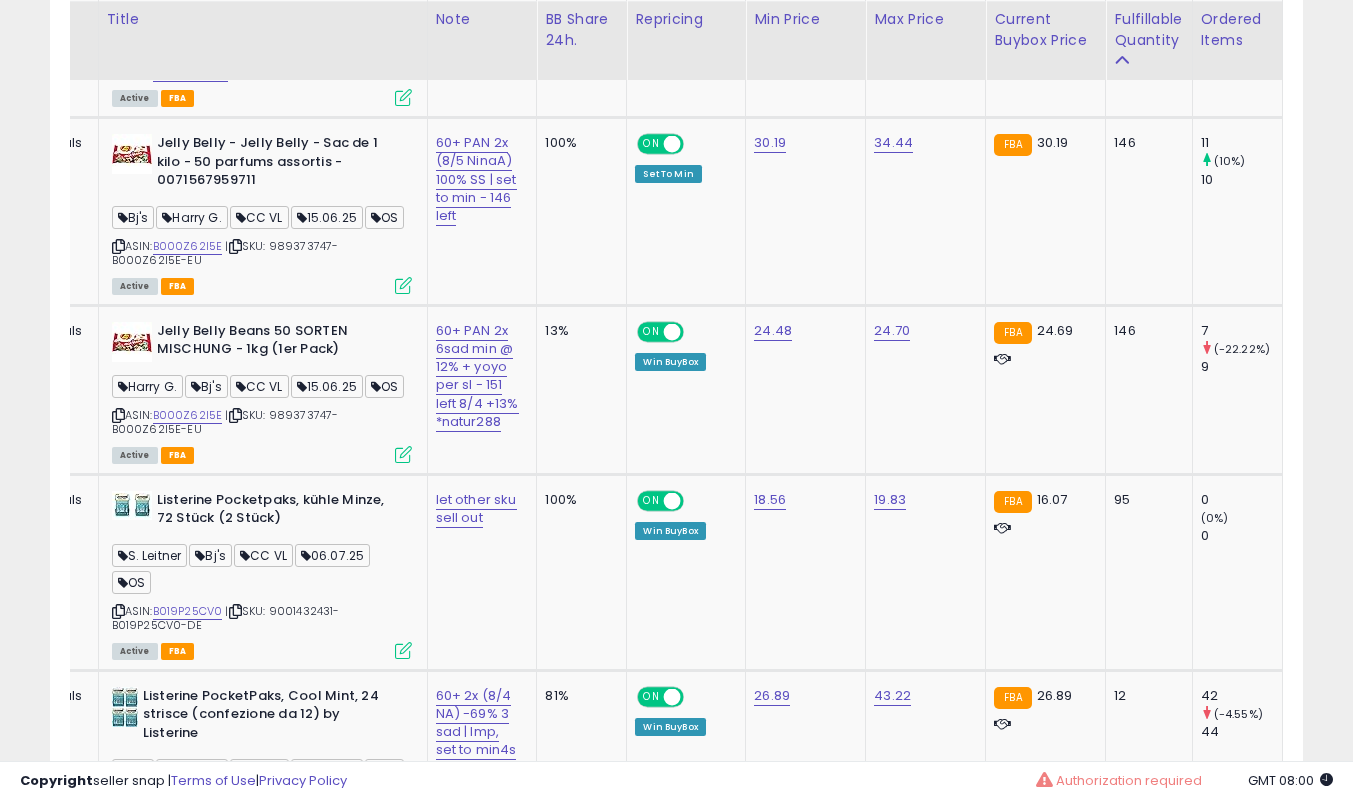 scroll, scrollTop: 2025, scrollLeft: 0, axis: vertical 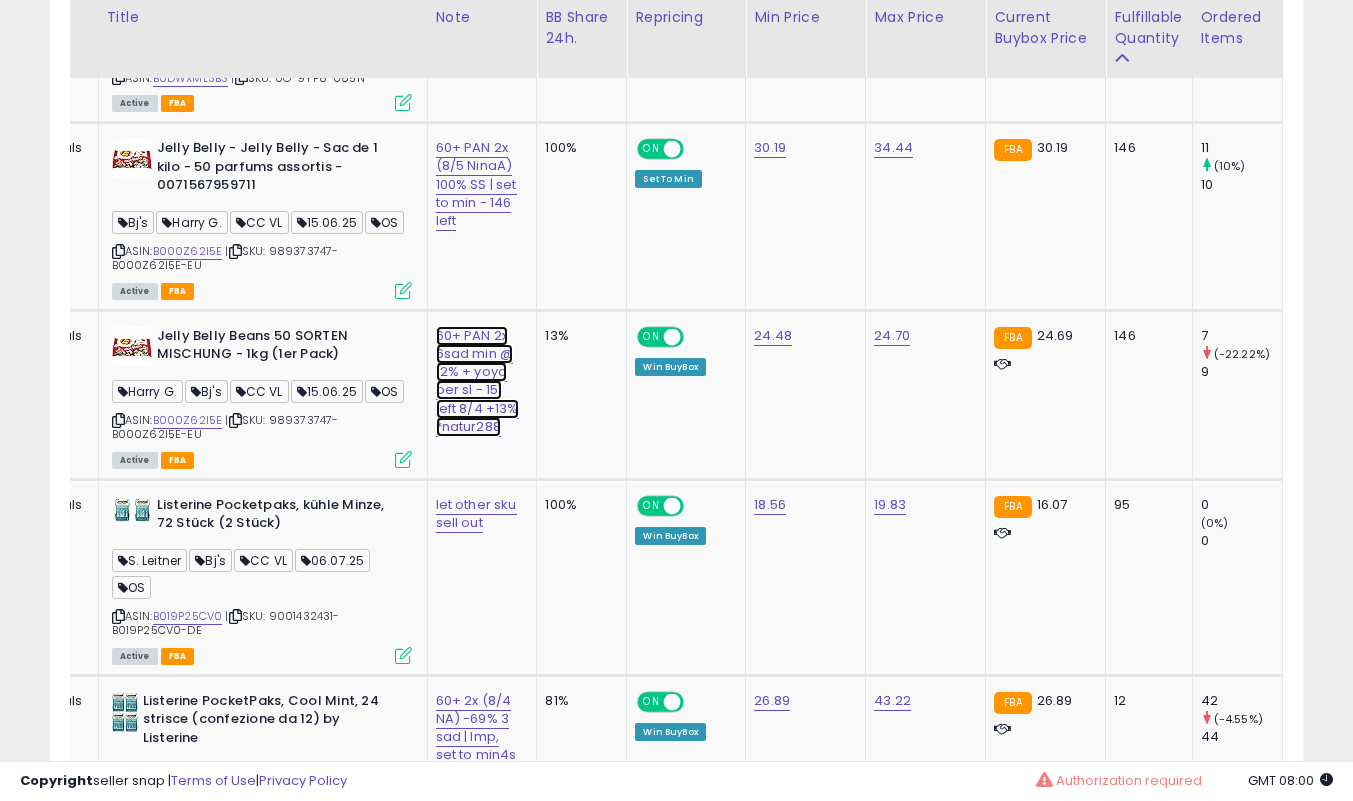 click on "60+ PAN 2x 6sad min @ 12% + yoyo per sl - 151 left 8/4 +13% *natur288" at bounding box center (479, -815) 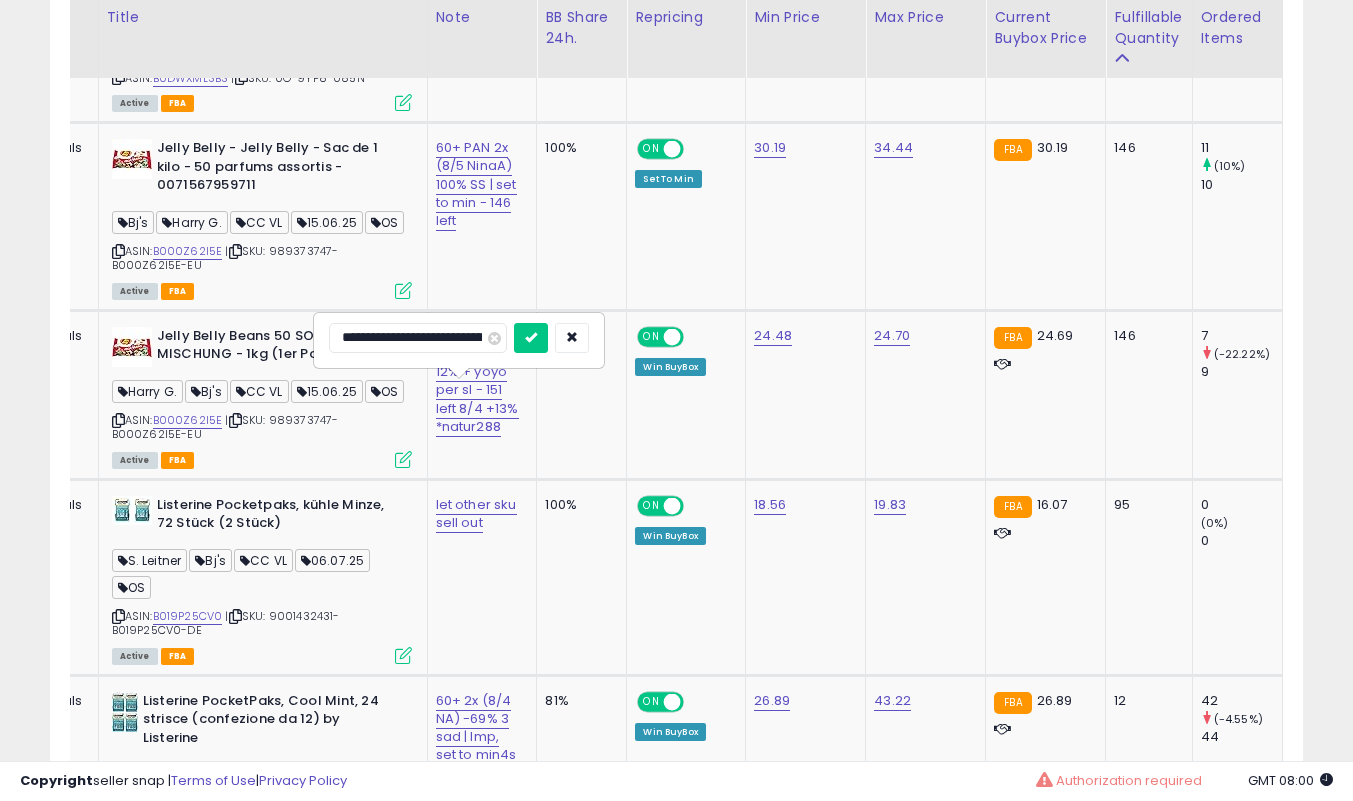 scroll, scrollTop: 0, scrollLeft: 301, axis: horizontal 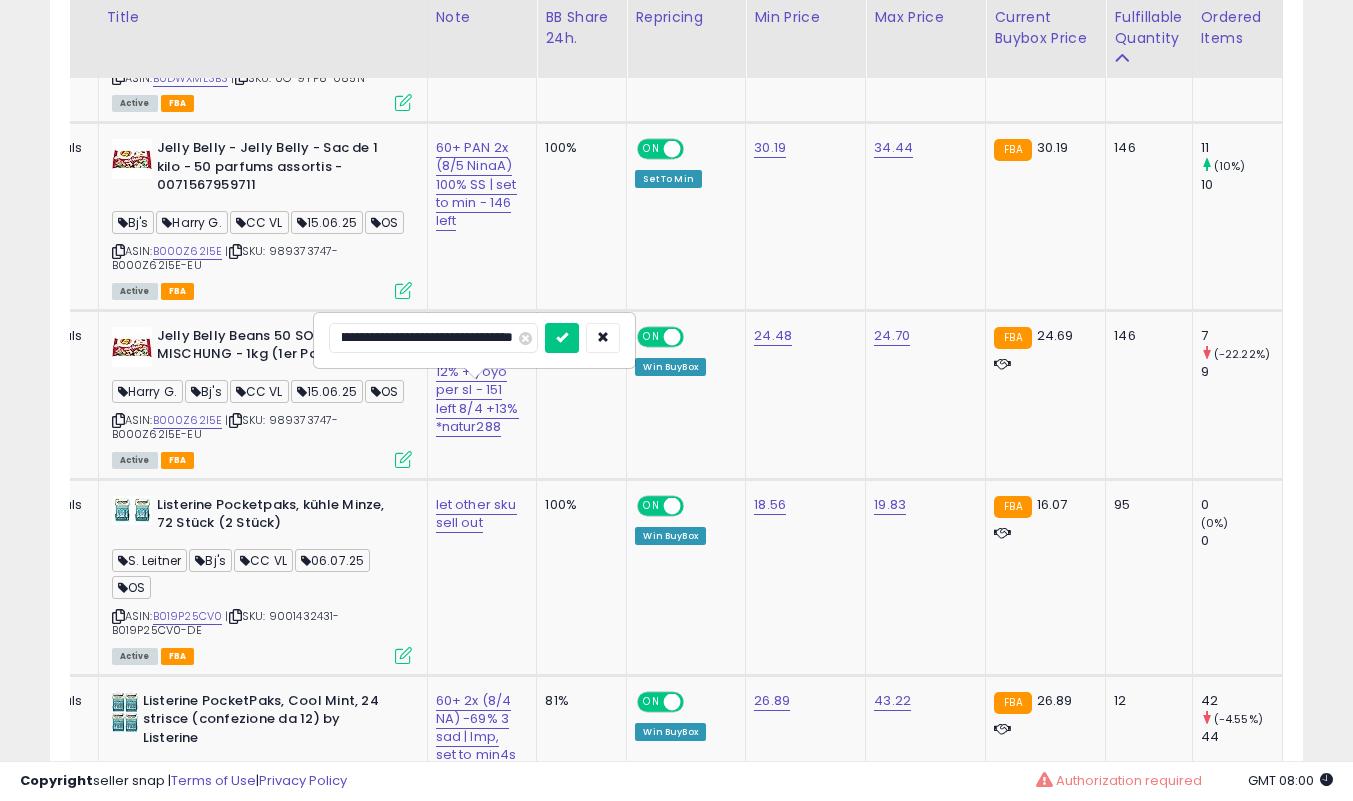 click on "**********" at bounding box center (433, 338) 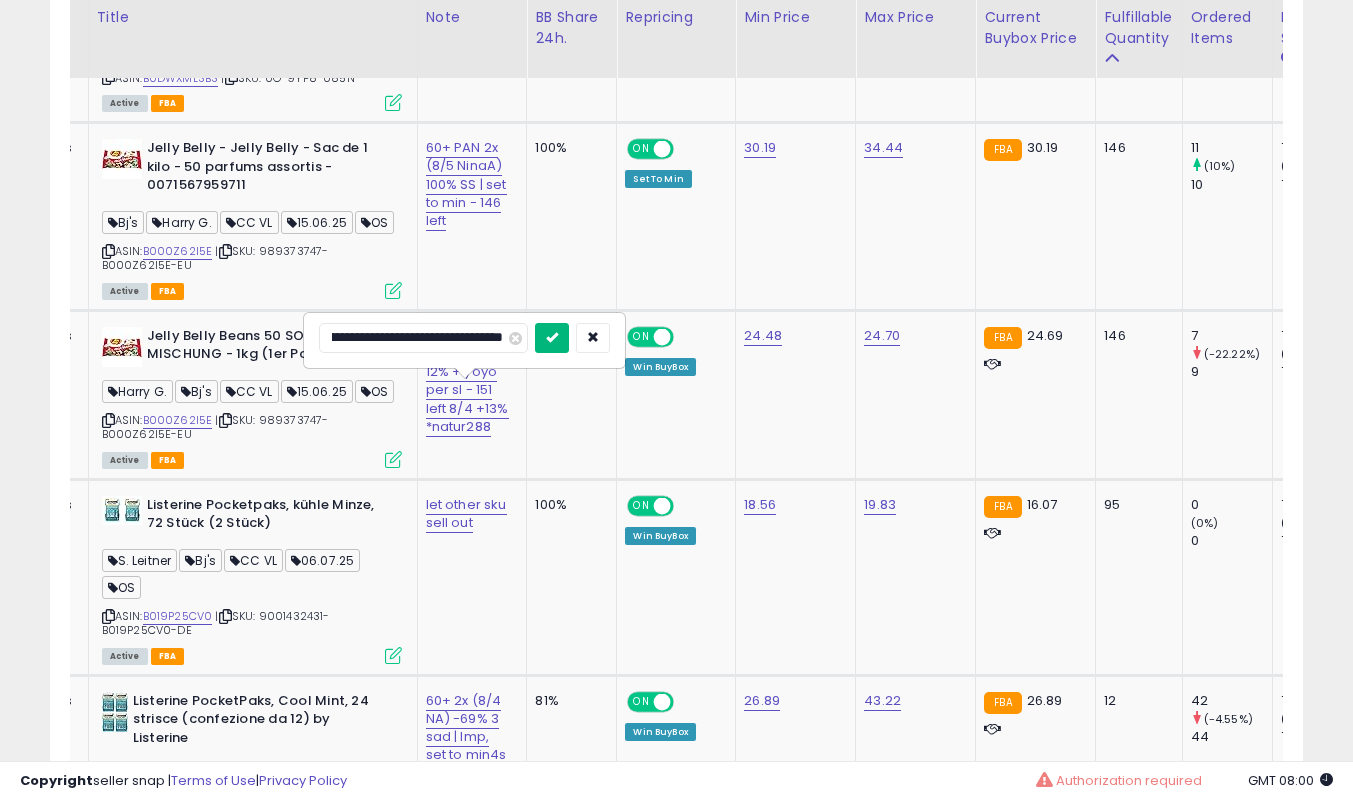 click at bounding box center [552, 337] 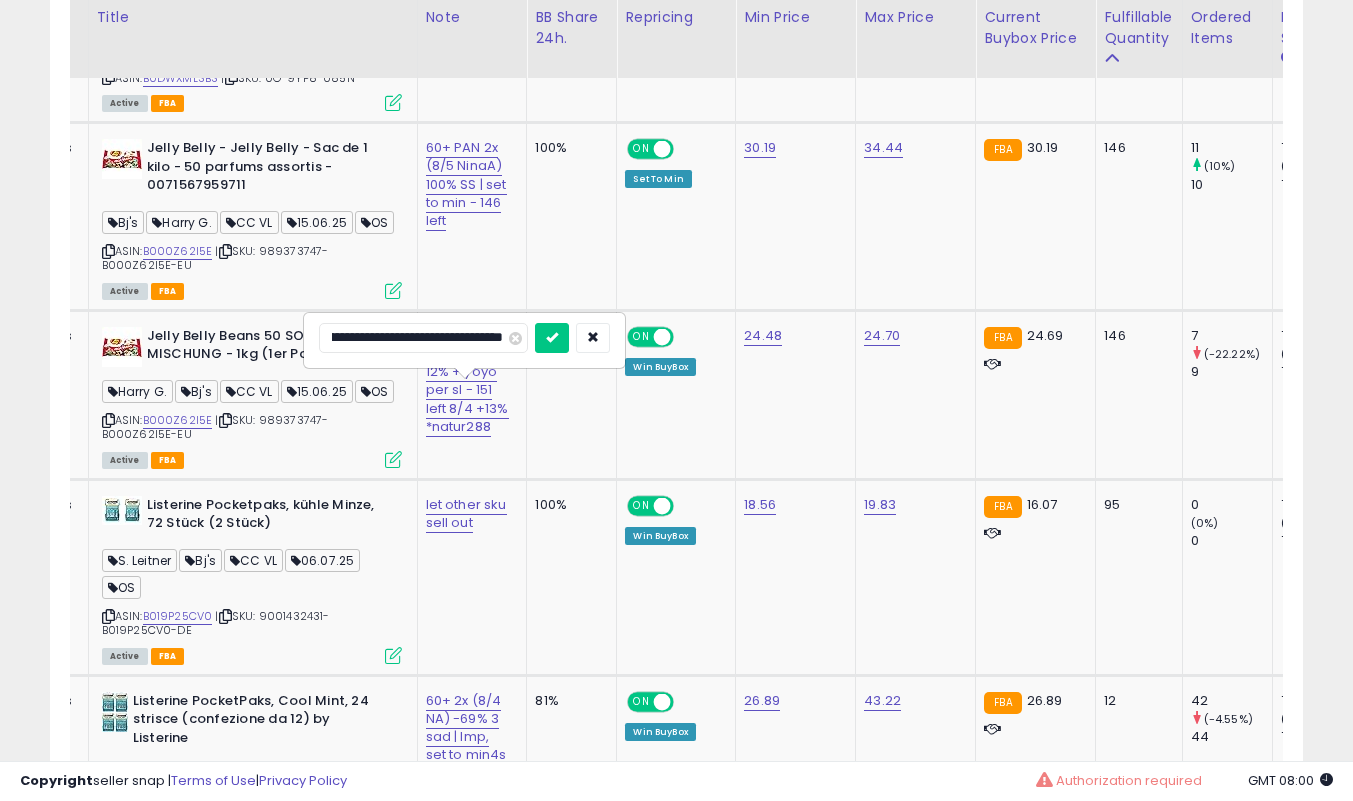 scroll, scrollTop: 0, scrollLeft: 0, axis: both 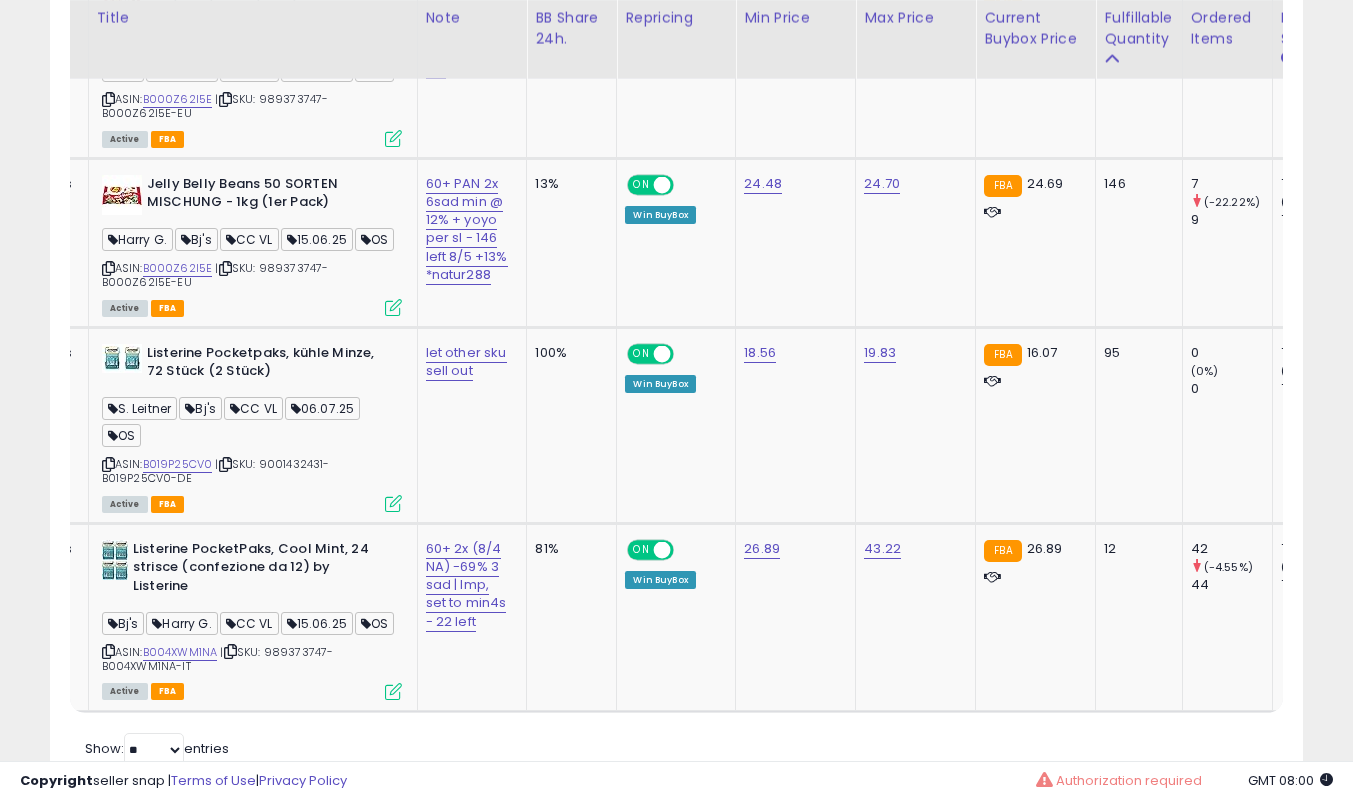click at bounding box center [393, 307] 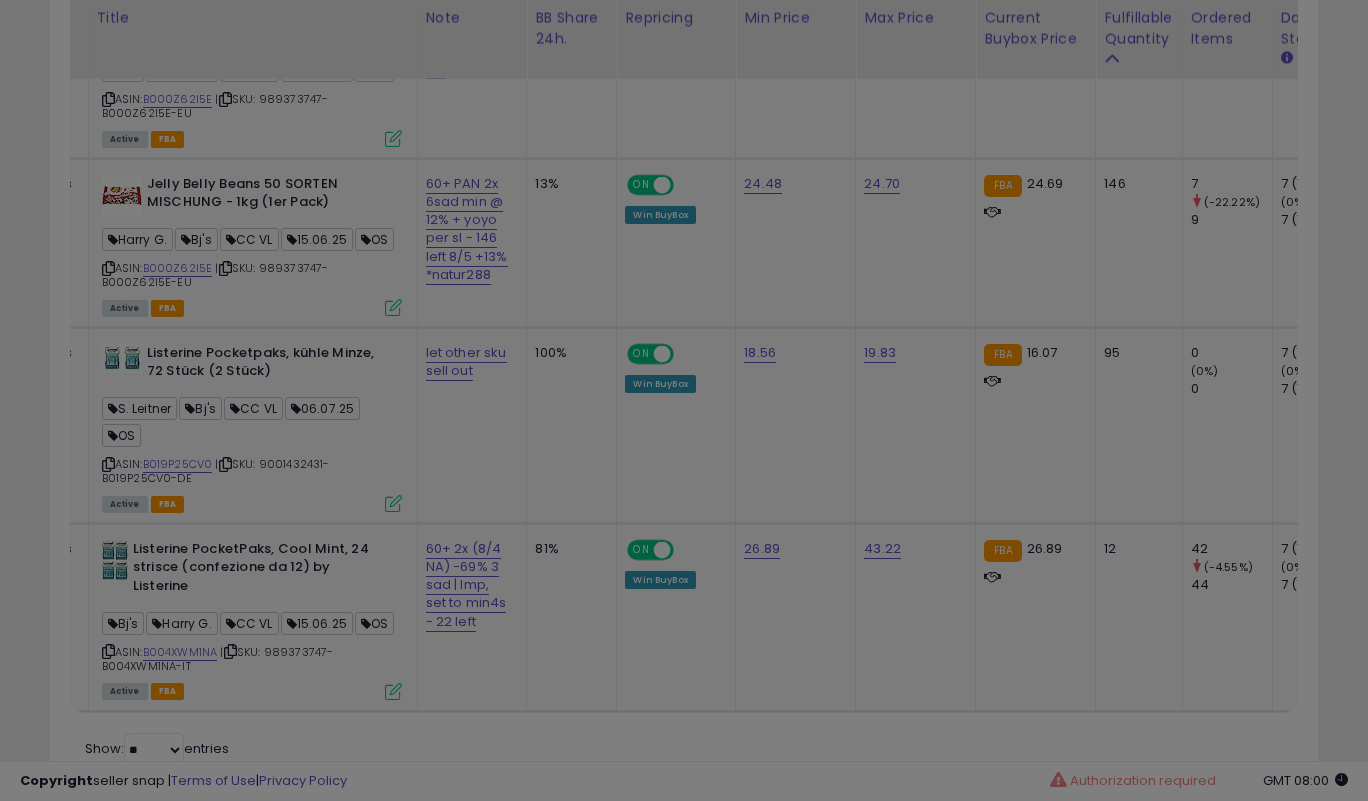 scroll, scrollTop: 999590, scrollLeft: 999266, axis: both 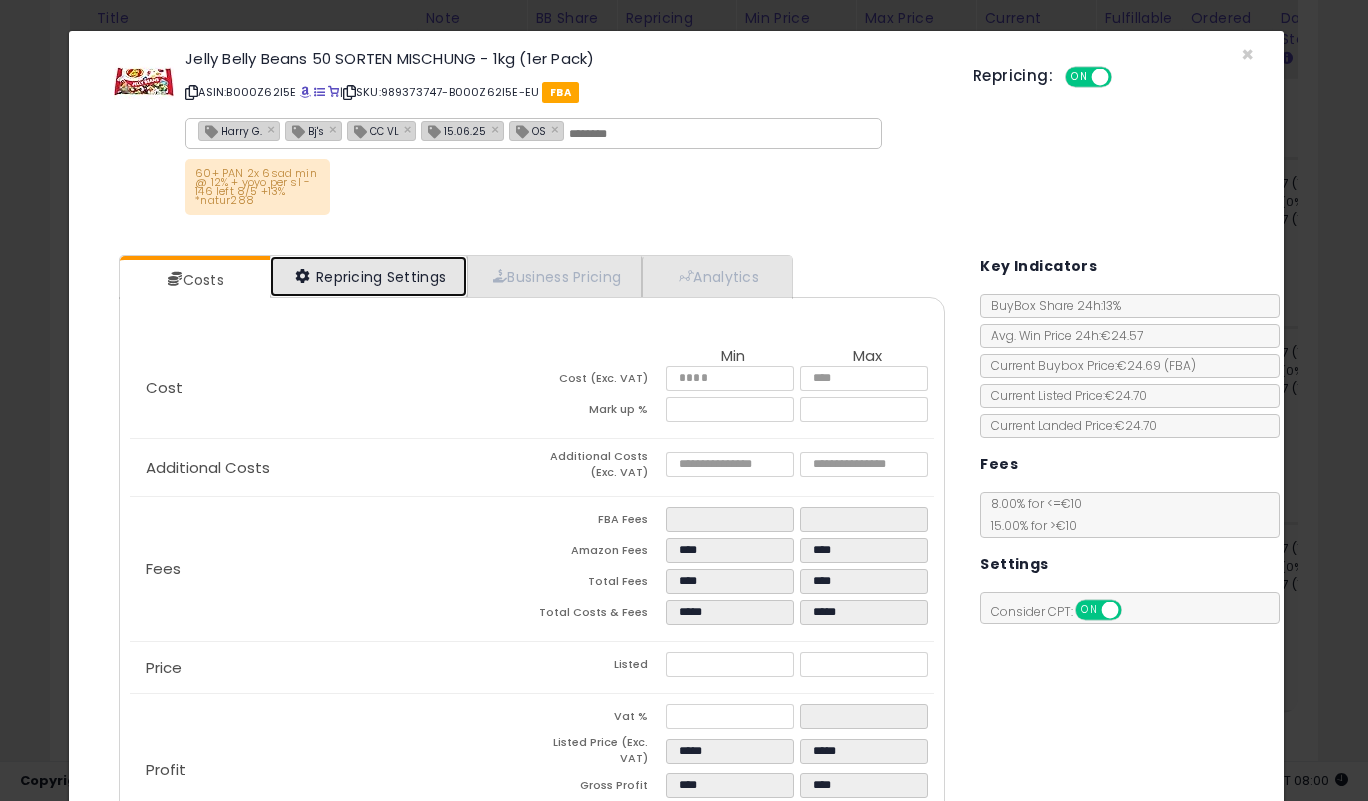 click on "Repricing Settings" at bounding box center (369, 276) 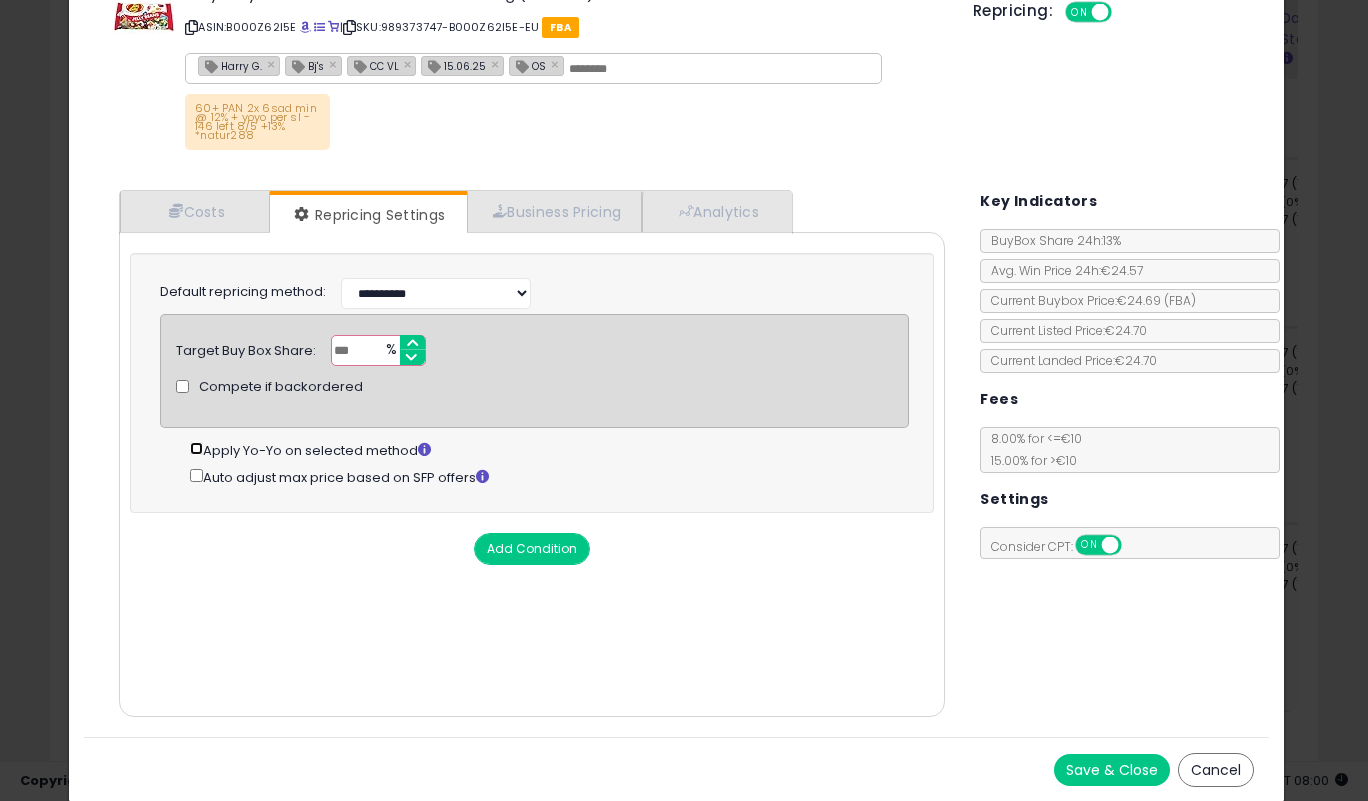 scroll, scrollTop: 63, scrollLeft: 0, axis: vertical 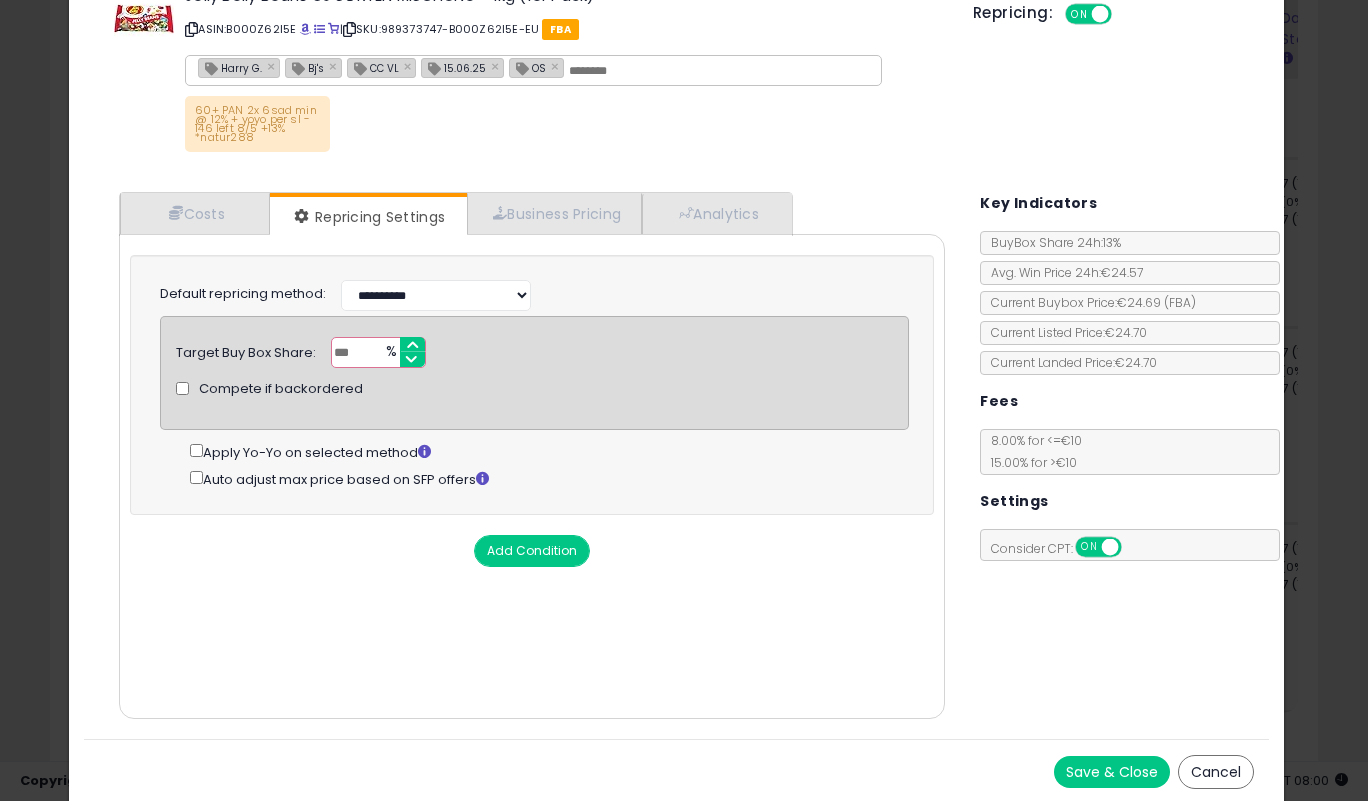 click on "Save & Close" at bounding box center (1112, 772) 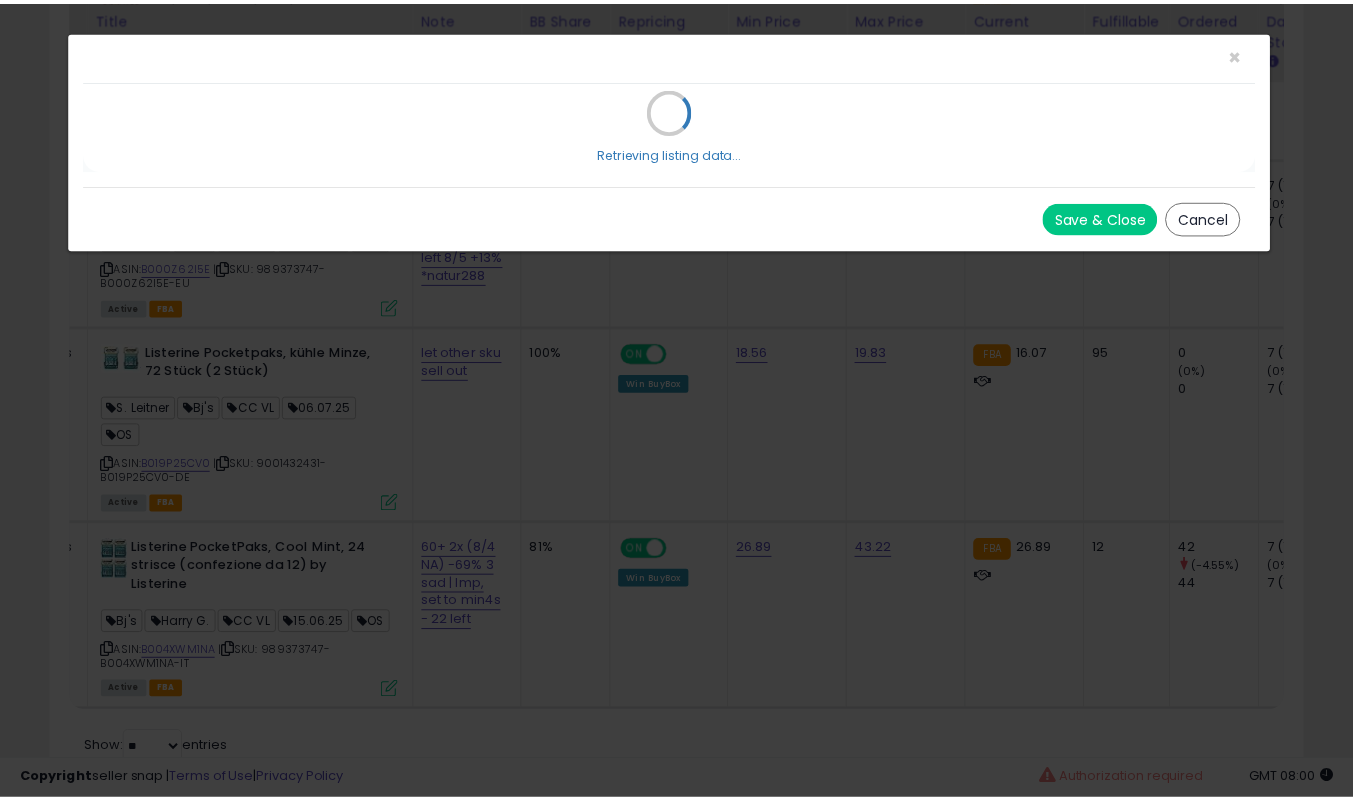 scroll, scrollTop: 0, scrollLeft: 0, axis: both 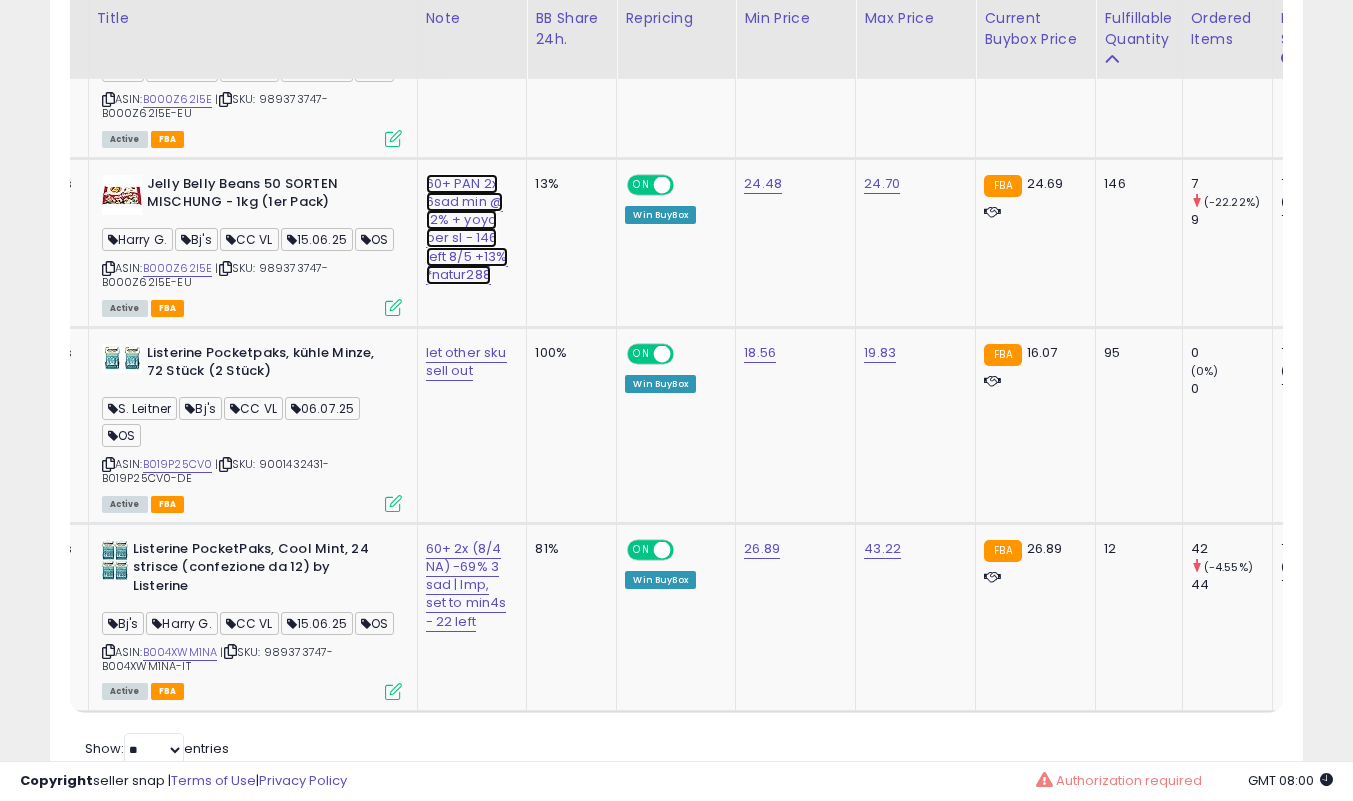 click on "60+ PAN 2x 6sad min @ 12% + yoyo per sl - 146 left 8/5 +13% *natur288" at bounding box center (469, -967) 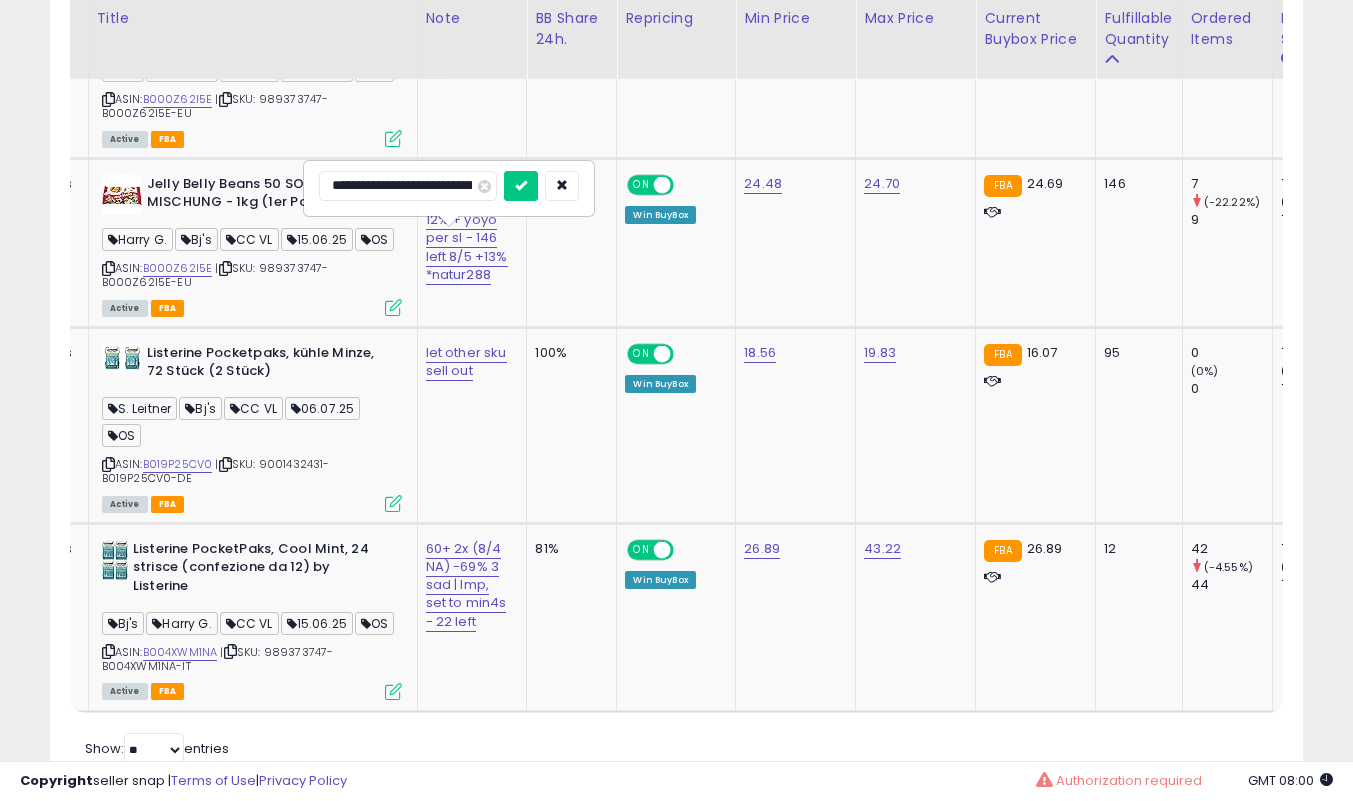 scroll, scrollTop: 0, scrollLeft: 301, axis: horizontal 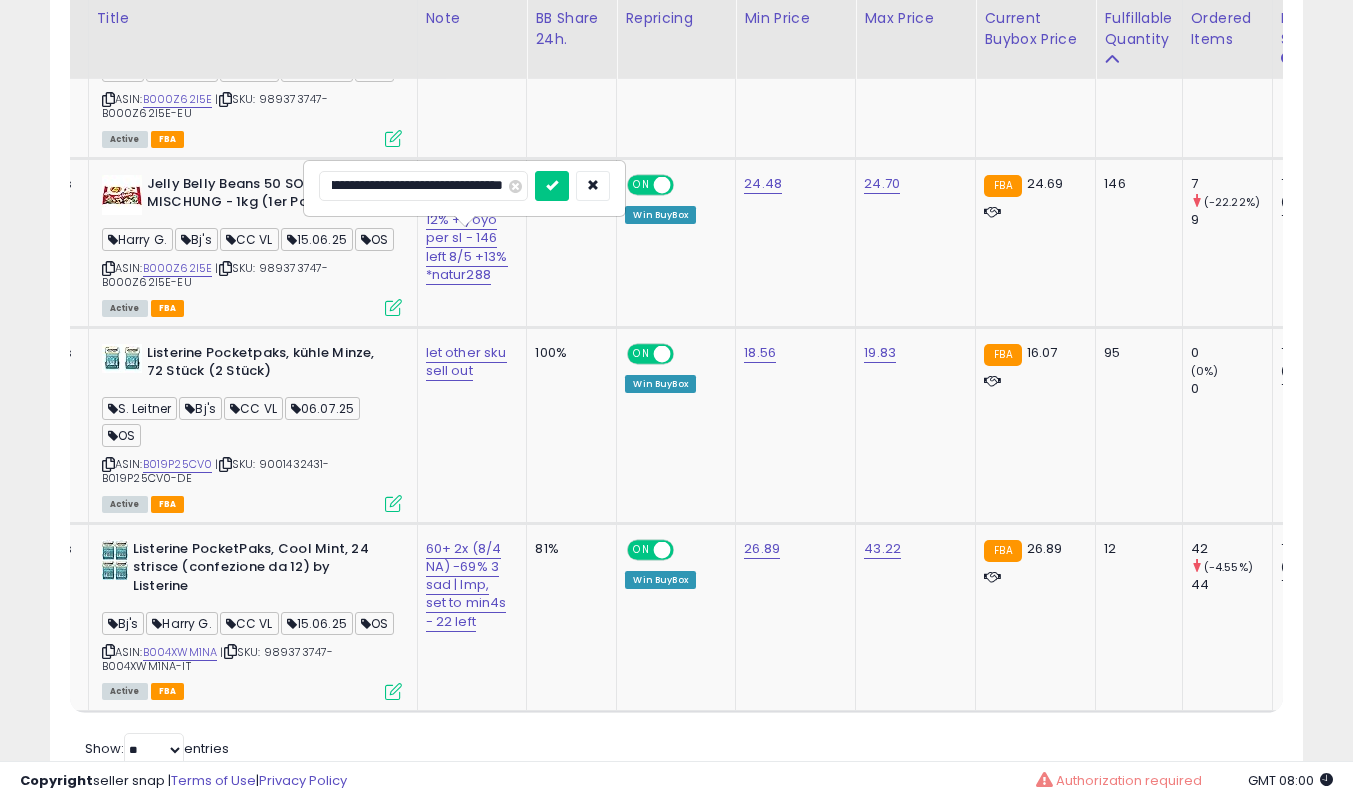 click on "**********" at bounding box center [423, 186] 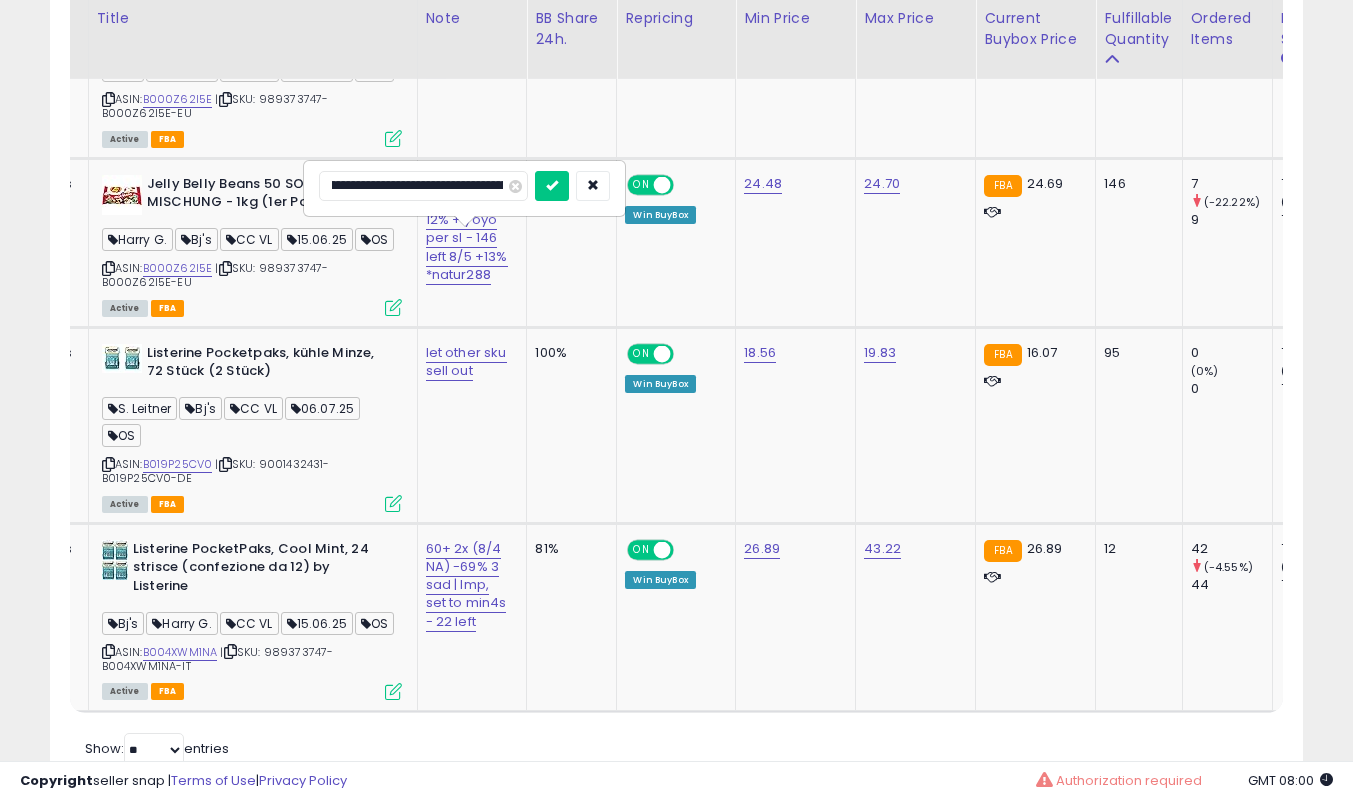 scroll, scrollTop: 0, scrollLeft: 185, axis: horizontal 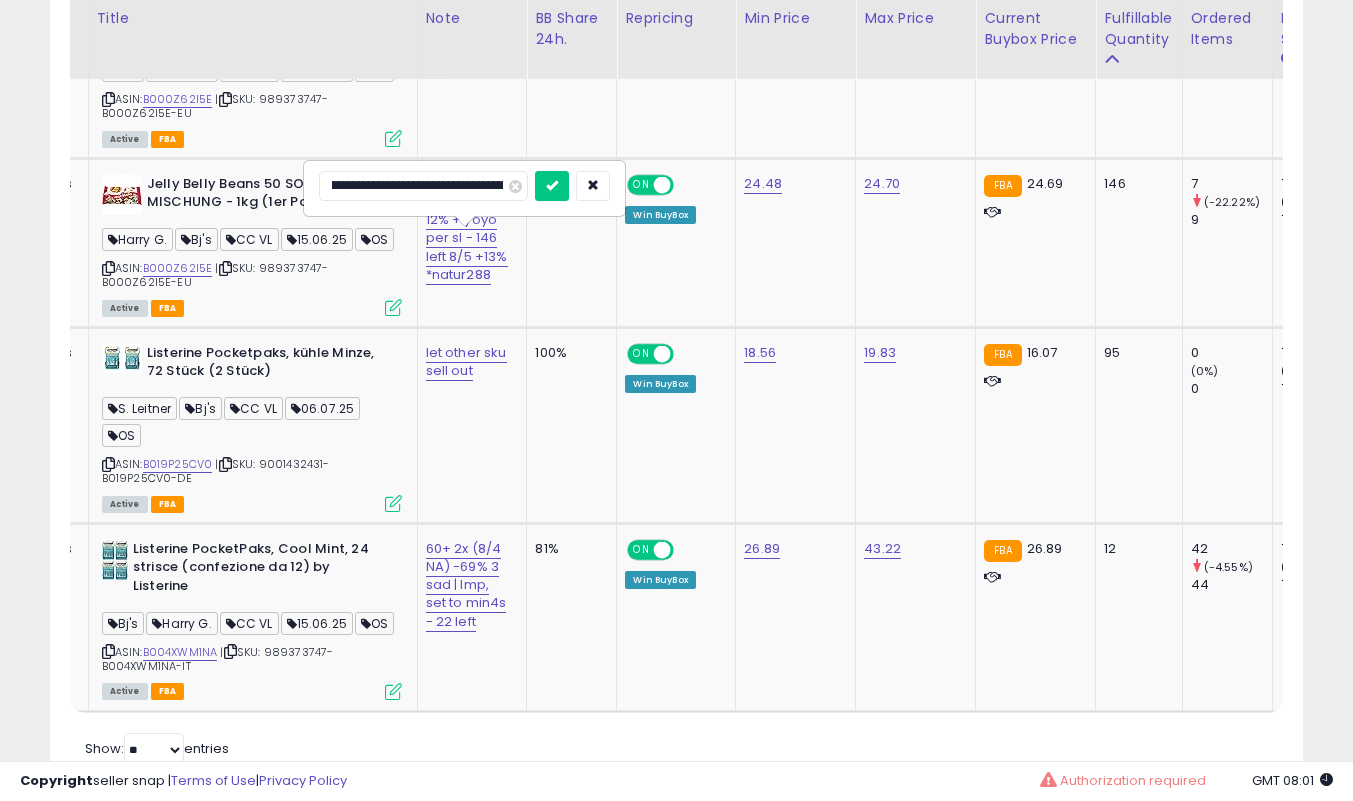 type on "**********" 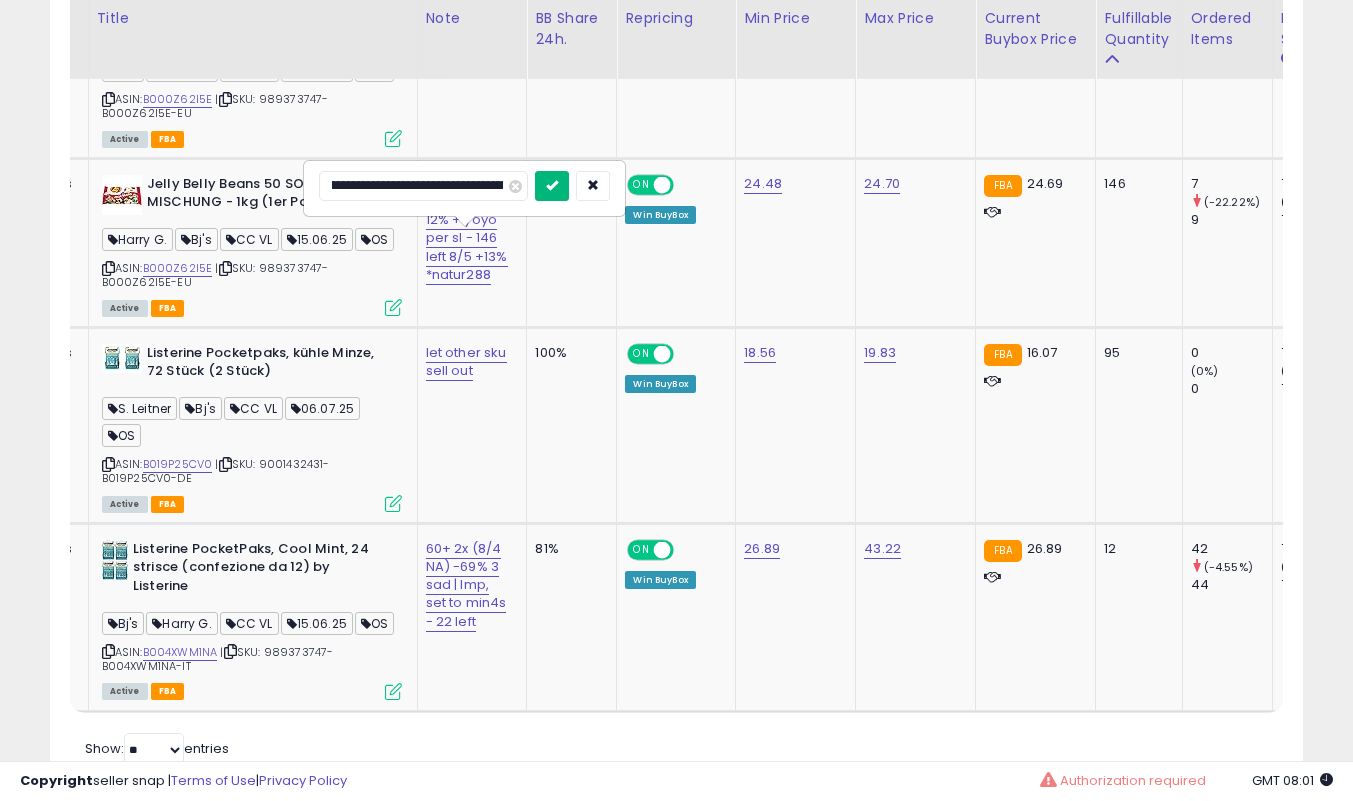 click at bounding box center [552, 185] 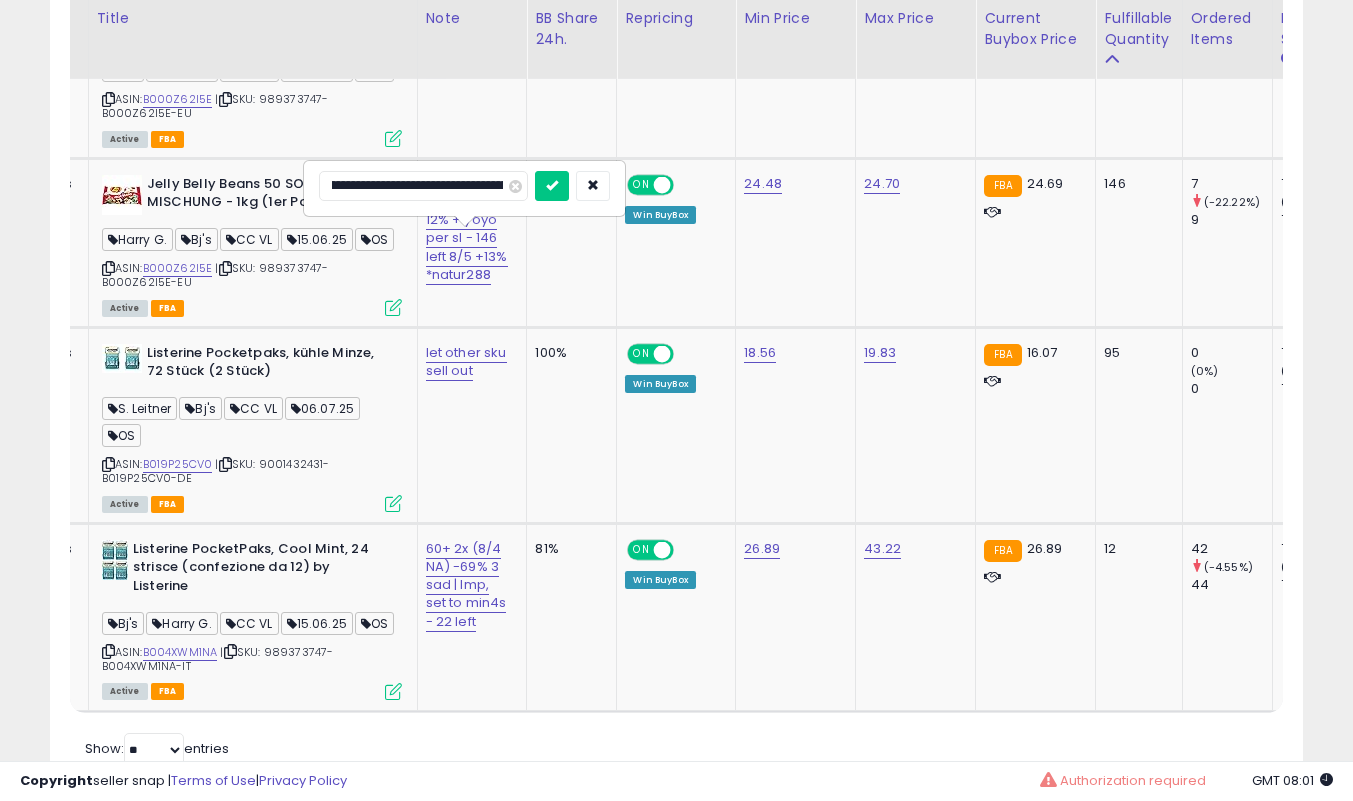scroll, scrollTop: 0, scrollLeft: 0, axis: both 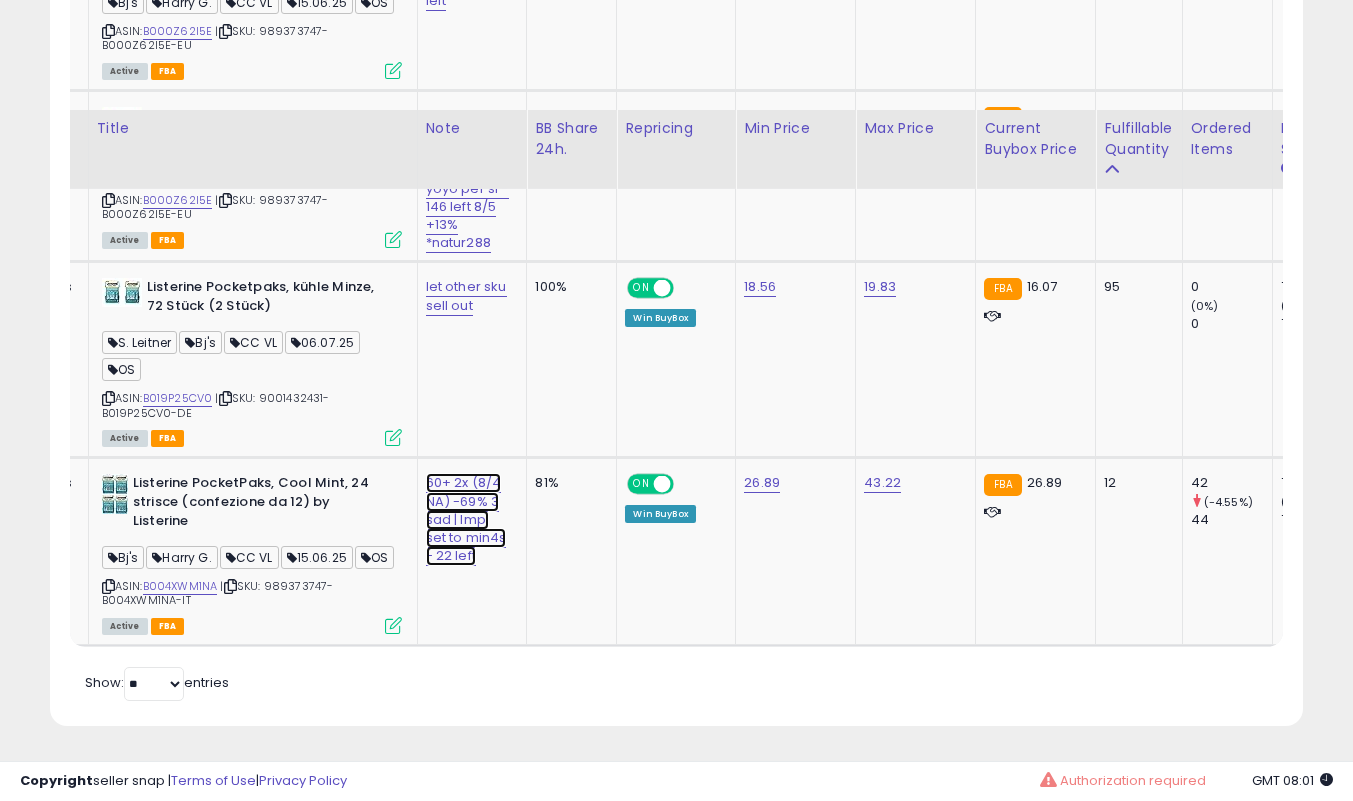click on "60+ 2x (8/4 NA) -69% 3 sad | lmp, set to min4s - 22 left" at bounding box center (469, -1035) 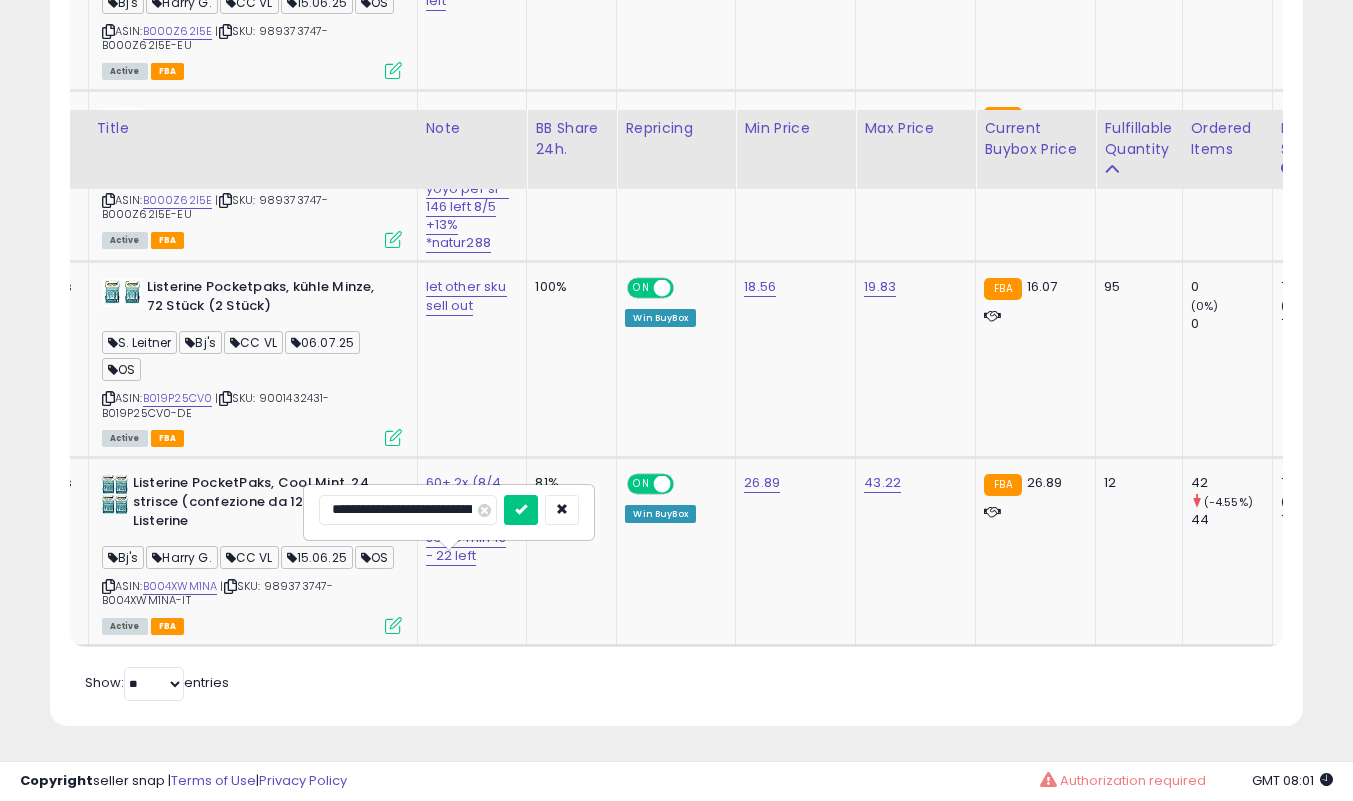 scroll, scrollTop: 0, scrollLeft: 184, axis: horizontal 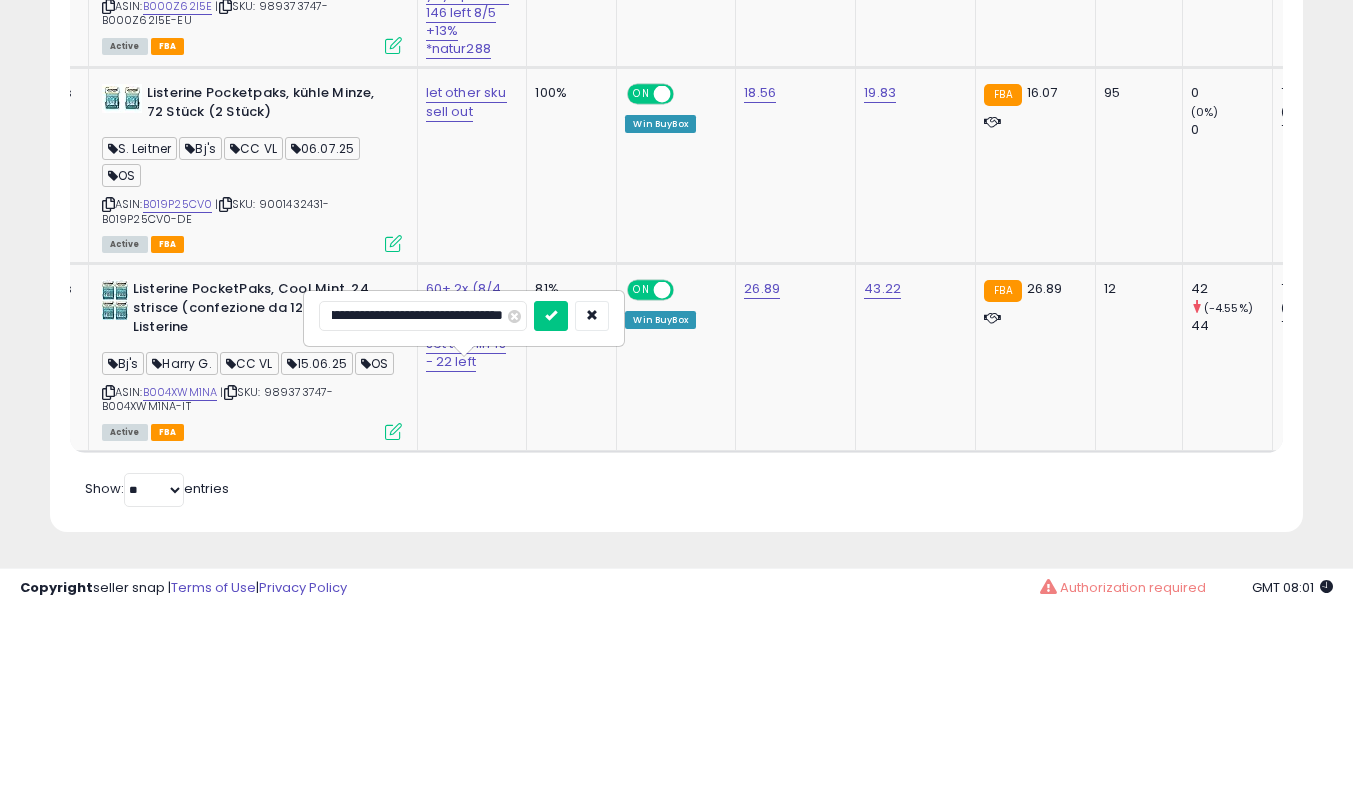 click on "**********" at bounding box center (423, 510) 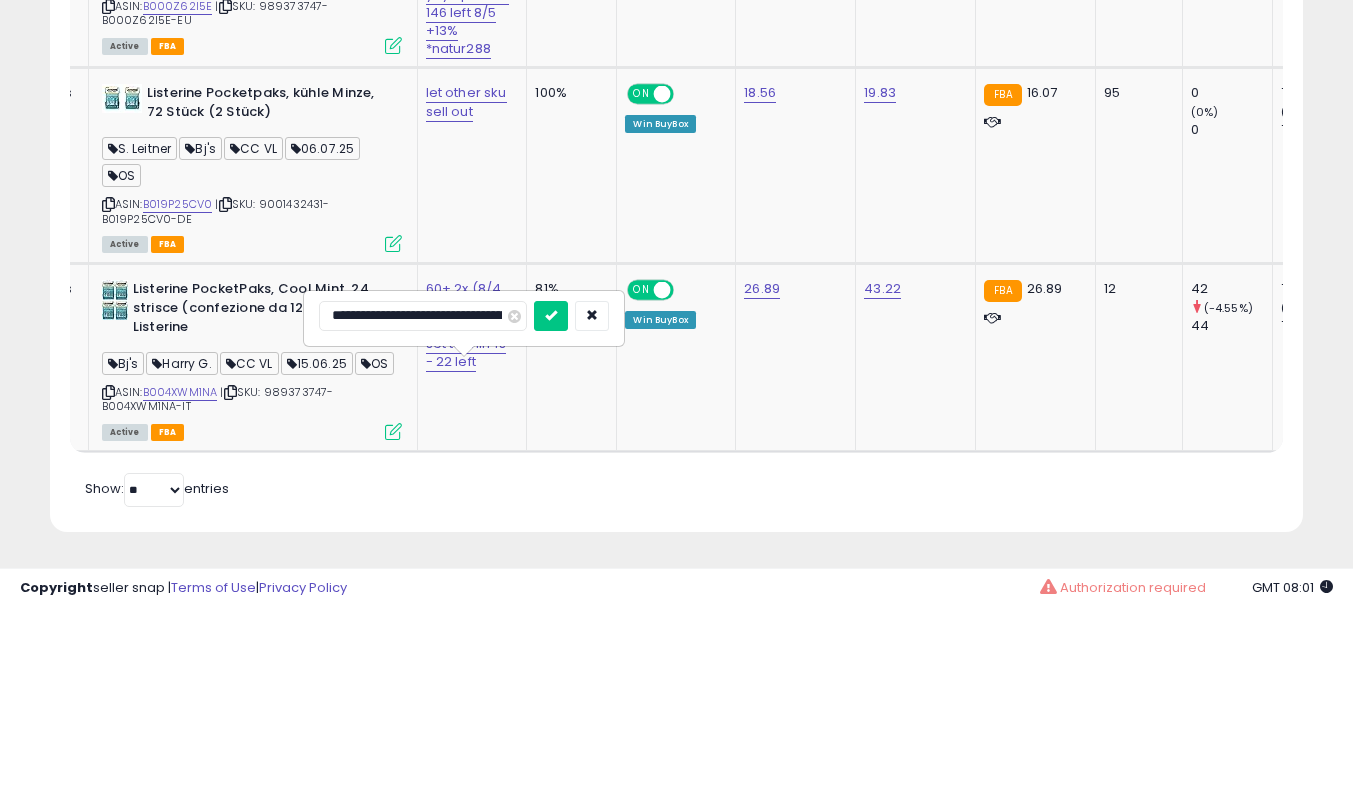 click on "**********" at bounding box center [423, 510] 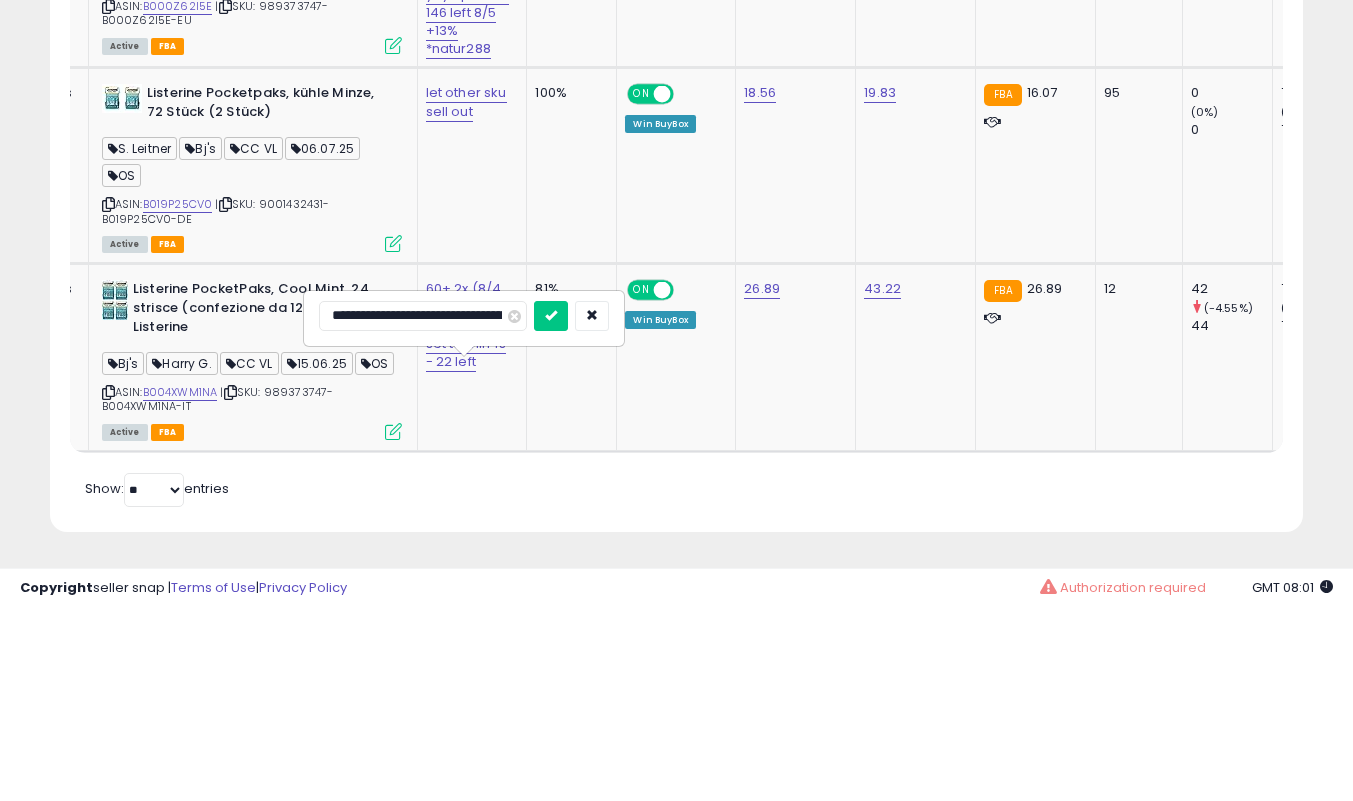 type on "**********" 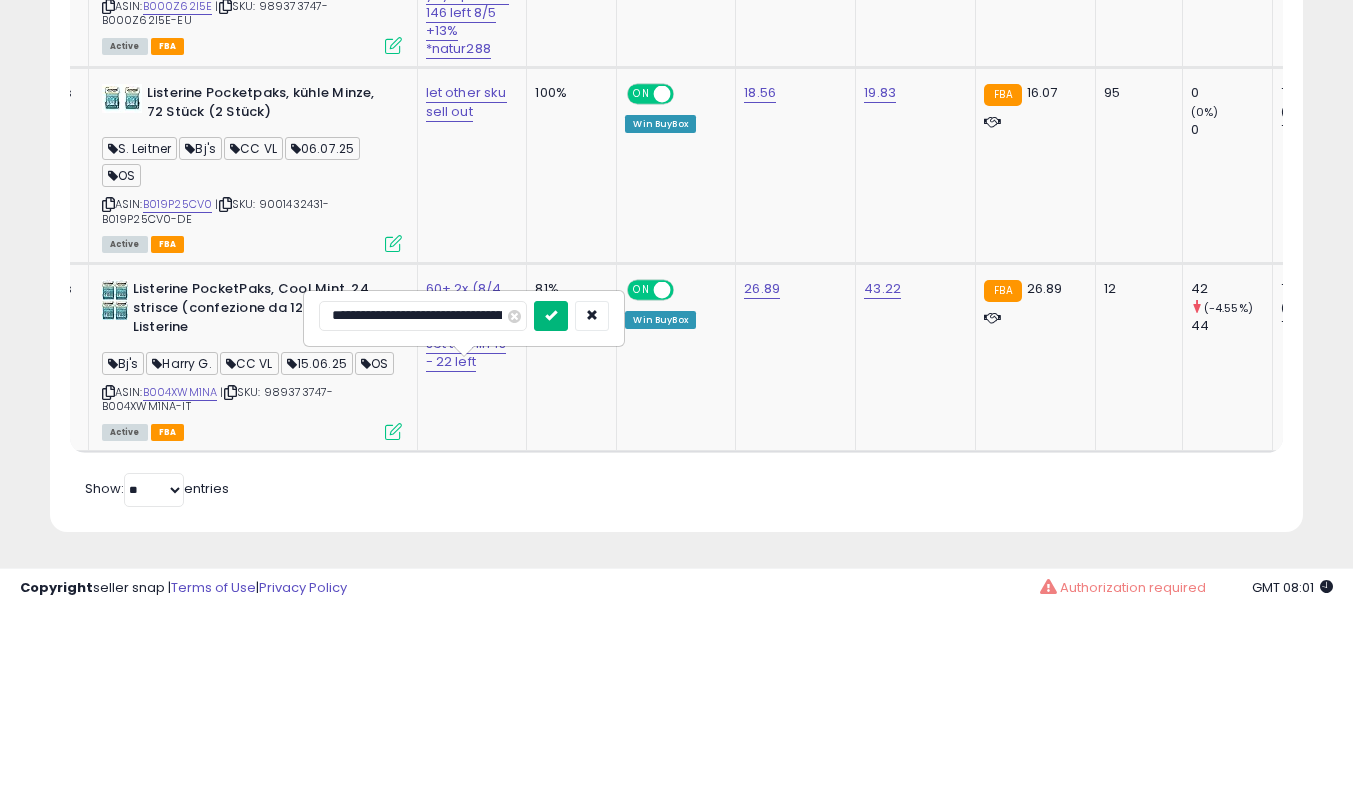click at bounding box center [551, 509] 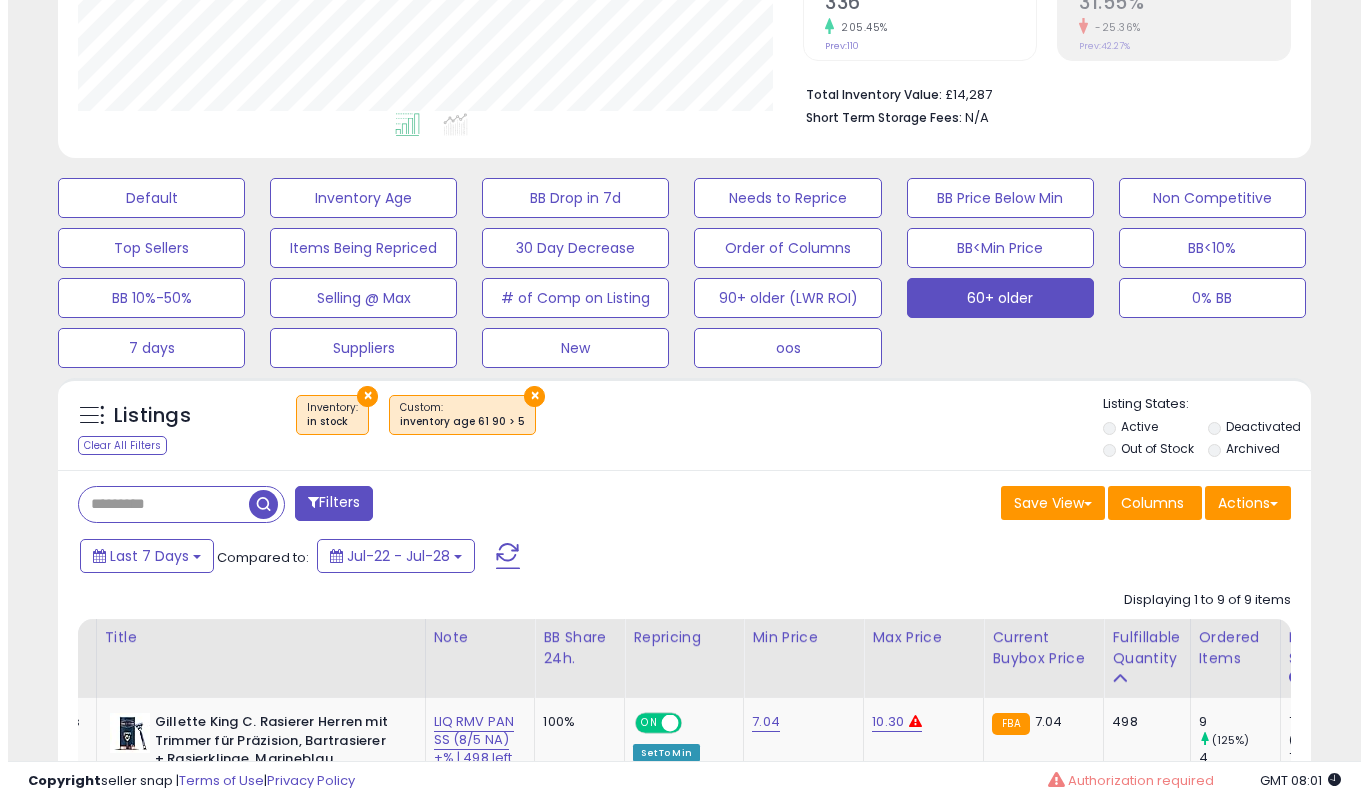 scroll, scrollTop: 451, scrollLeft: 0, axis: vertical 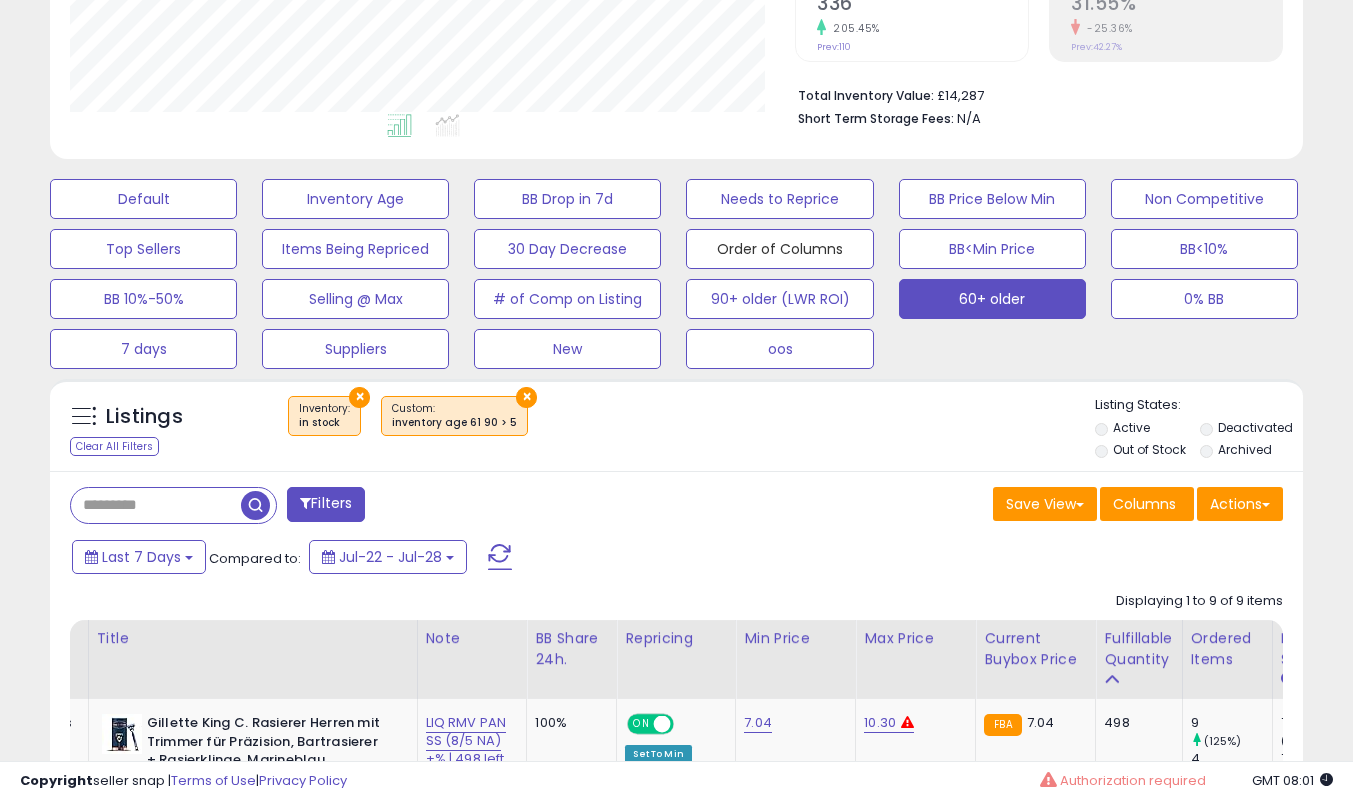 click on "Order of Columns" at bounding box center (143, 199) 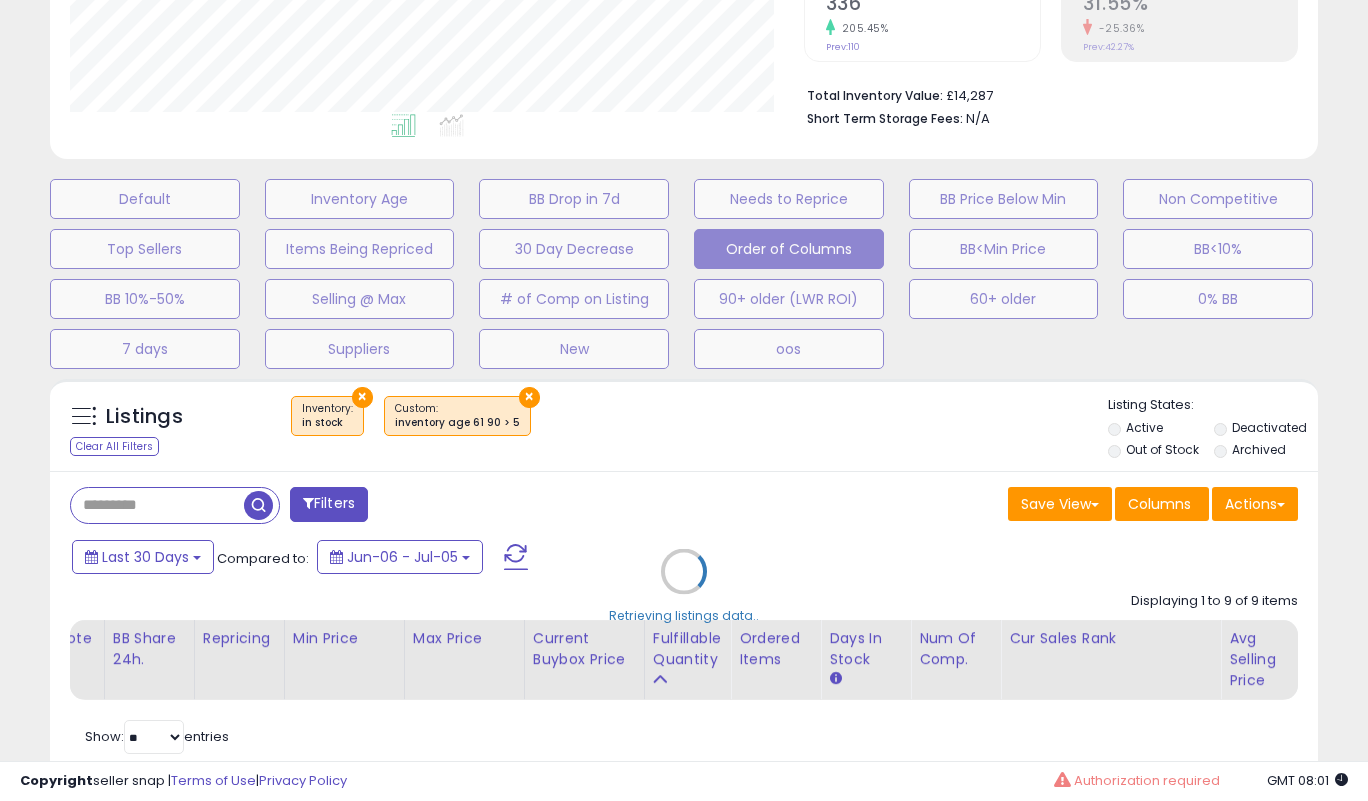 scroll, scrollTop: 999590, scrollLeft: 999266, axis: both 